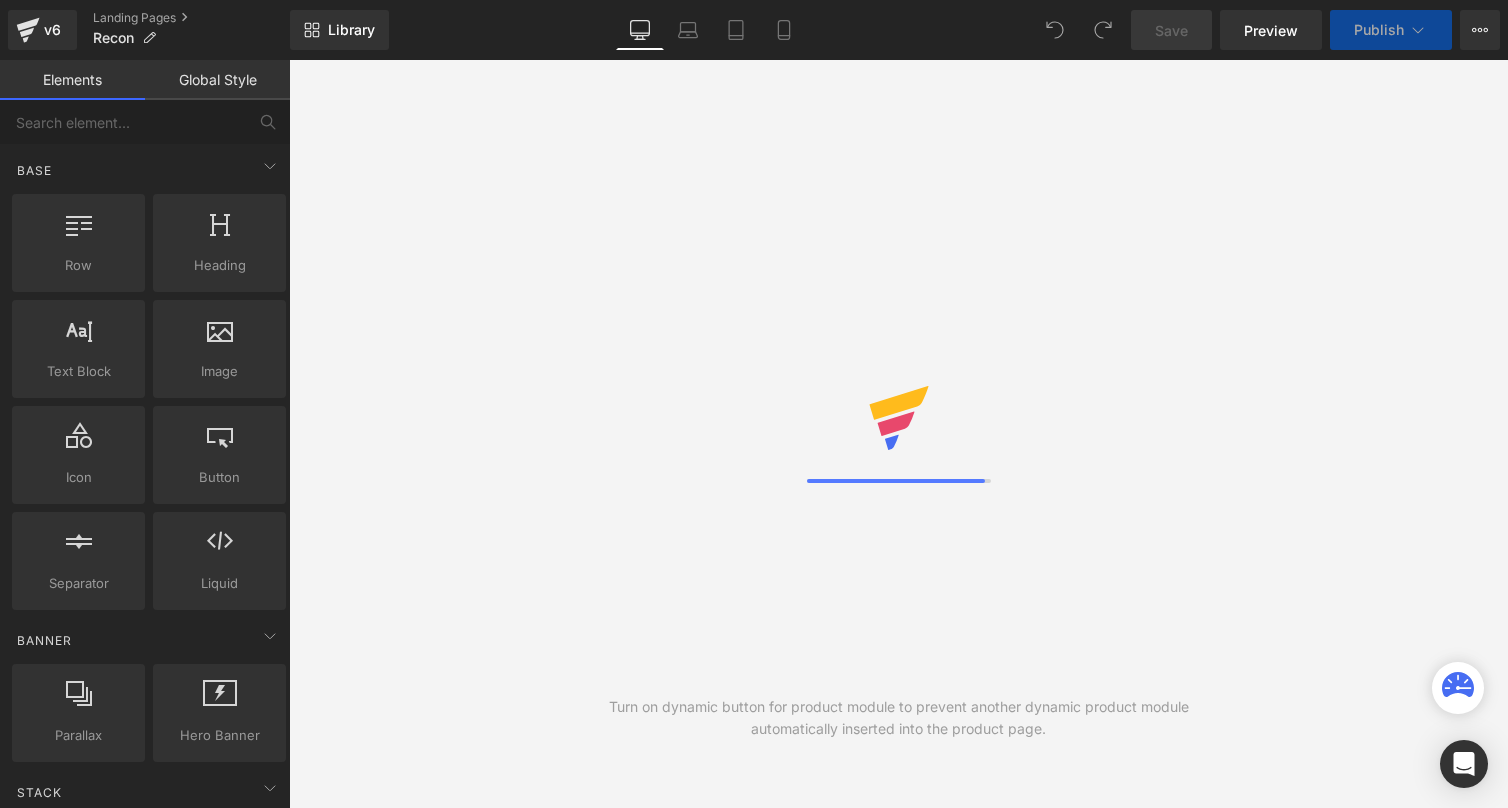 scroll, scrollTop: 0, scrollLeft: 0, axis: both 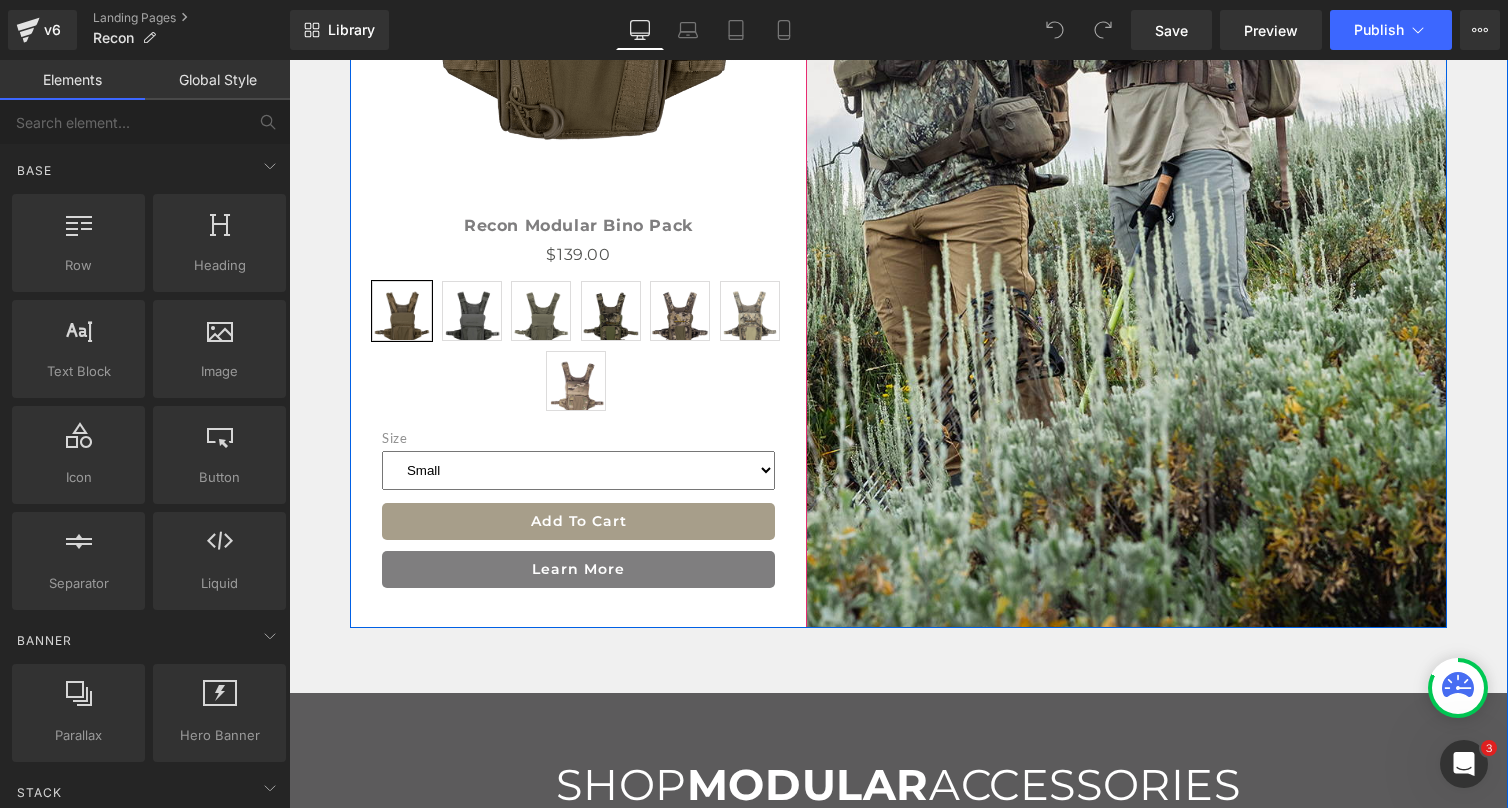 click on "Dry Earth
Gray
[GEOGRAPHIC_DATA]
Mountain
Skye
Mirage
Multicam
Small
Large" at bounding box center [578, 336] 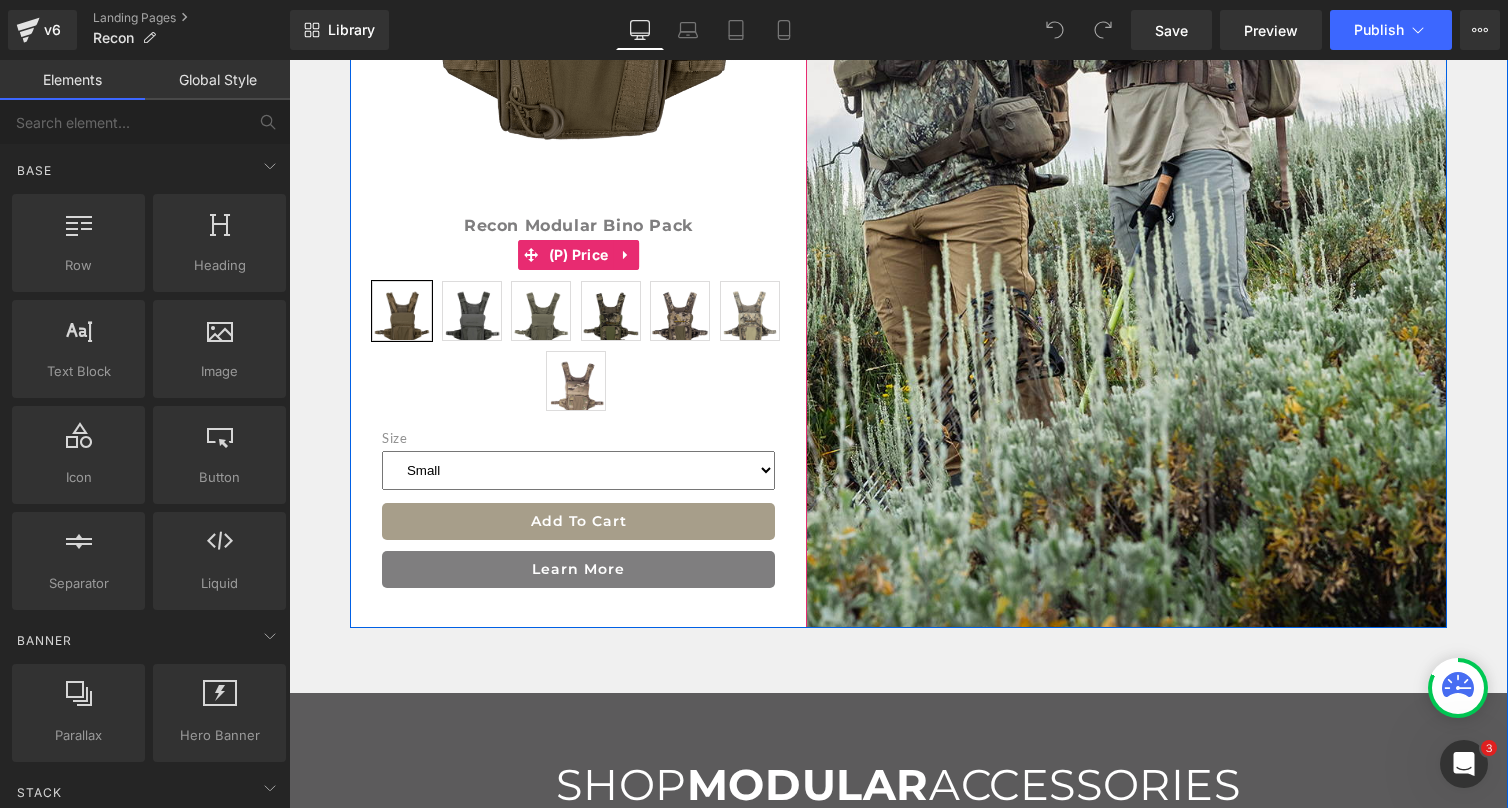 click on "Dry Earth
Gray
[GEOGRAPHIC_DATA]
Mountain
Skye
Mirage
Multicam
Small
Large" at bounding box center (578, 336) 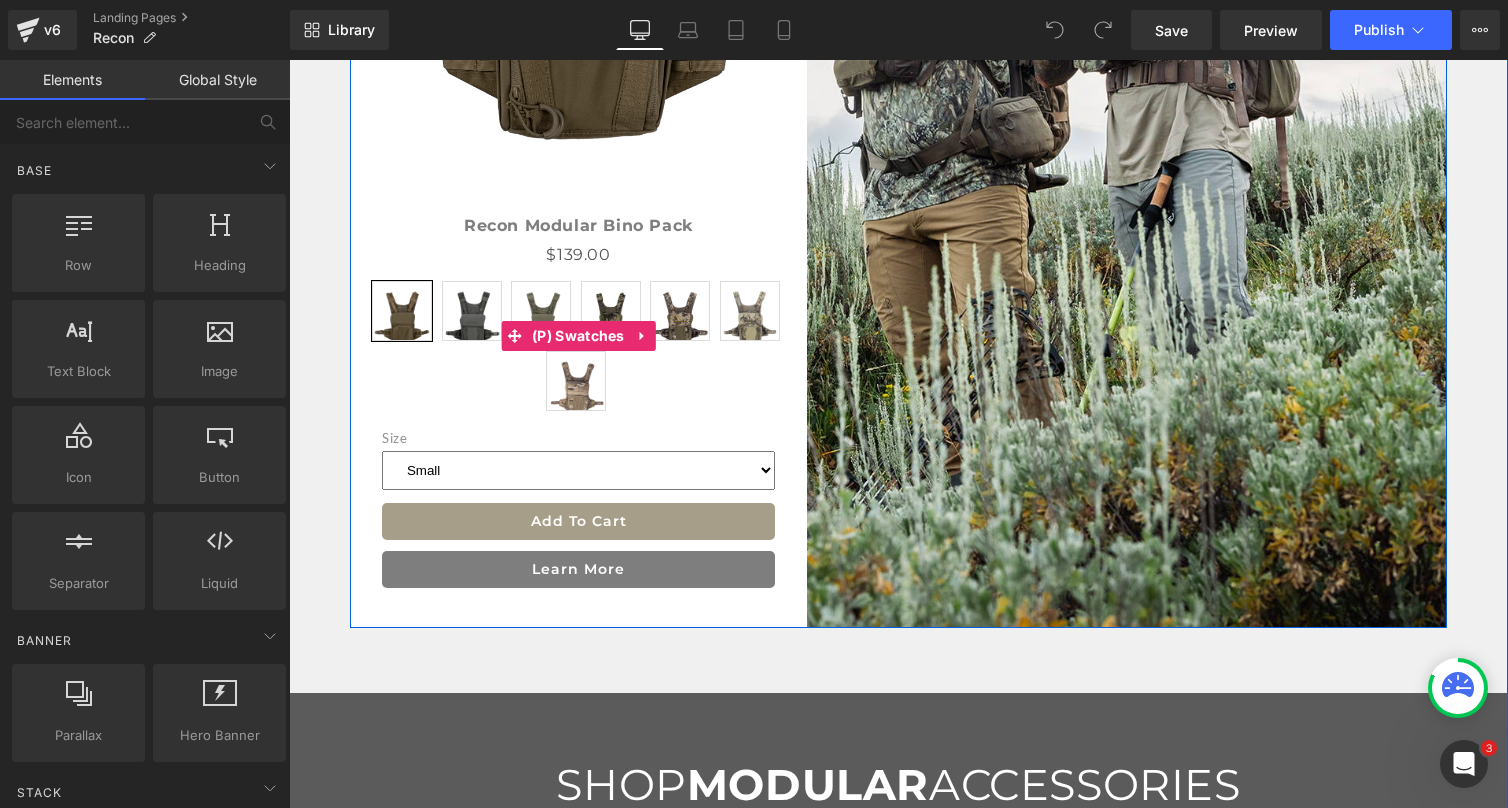 click on "Dry Earth
Gray
[GEOGRAPHIC_DATA]
Mountain
Skye
Mirage
Multicam
Small
Large" at bounding box center [578, 336] 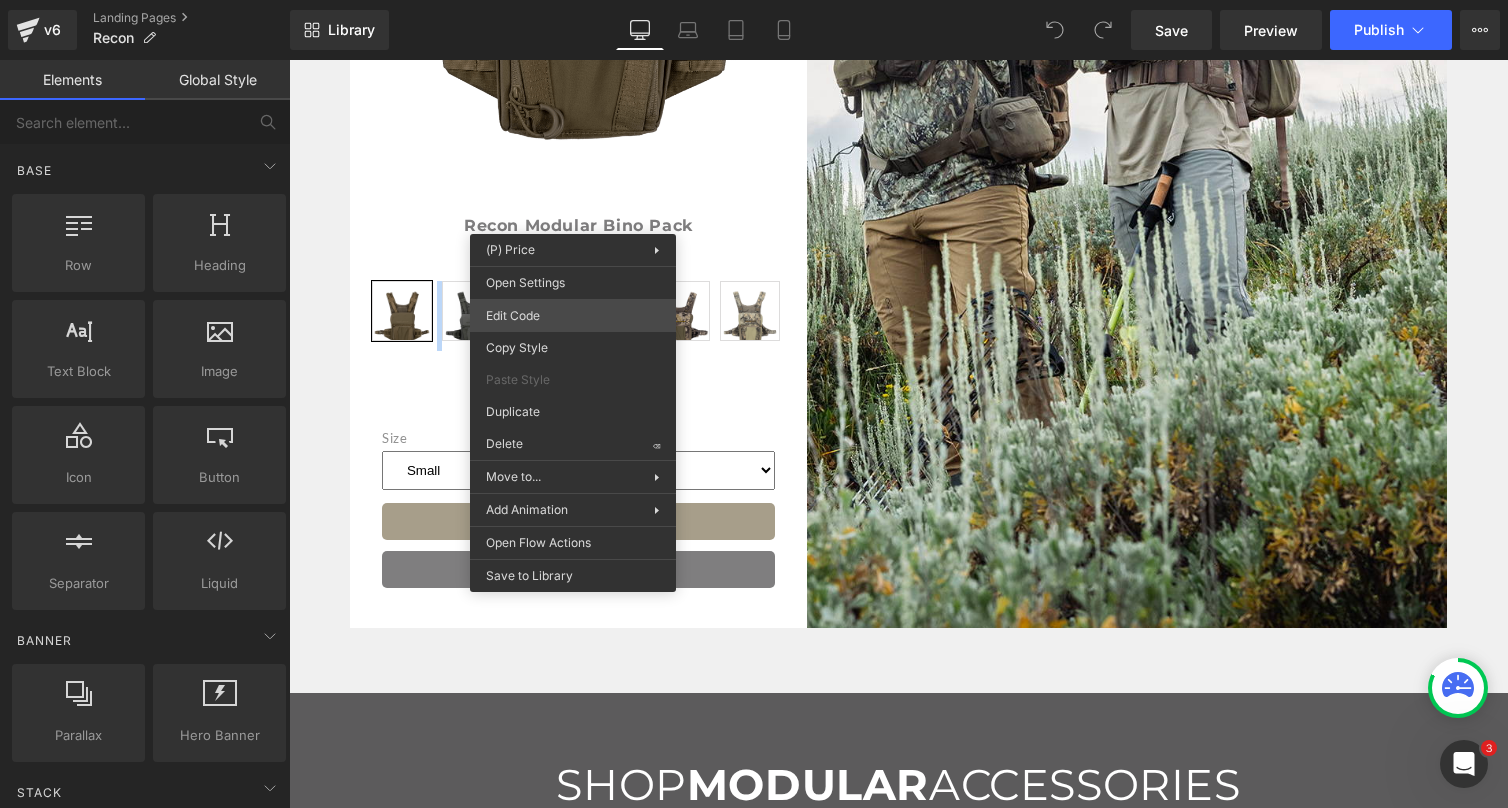 click on "You are previewing how the   will restyle your page. You can not edit Elements in Preset Preview Mode.  v6 Landing Pages Recon Library Desktop Desktop Laptop Tablet Mobile Save Preview Publish Scheduled View Live Page View with current Template Save Template to Library Schedule Publish Publish Settings Shortcuts  Your page can’t be published   You've reached the maximum number of published pages on your plan  (0/0).  You need to upgrade your plan or unpublish all your pages to get 1 publish slot.   Unpublish pages   Upgrade plan  Elements Global Style Base Row  rows, columns, layouts, div Heading  headings, titles, h1,h2,h3,h4,h5,h6 Text Block  texts, paragraphs, contents, blocks Image  images, photos, alts, uploads Icon  icons, symbols Button  button, call to action, cta Separator  separators, dividers, horizontal lines Liquid  liquid, custom code, html, javascript, css, reviews, apps, applications, embeded, iframe Banner Parallax  banner, slideshow, hero, image, cover, parallax, effect Hero Banner  Stack" at bounding box center [754, 0] 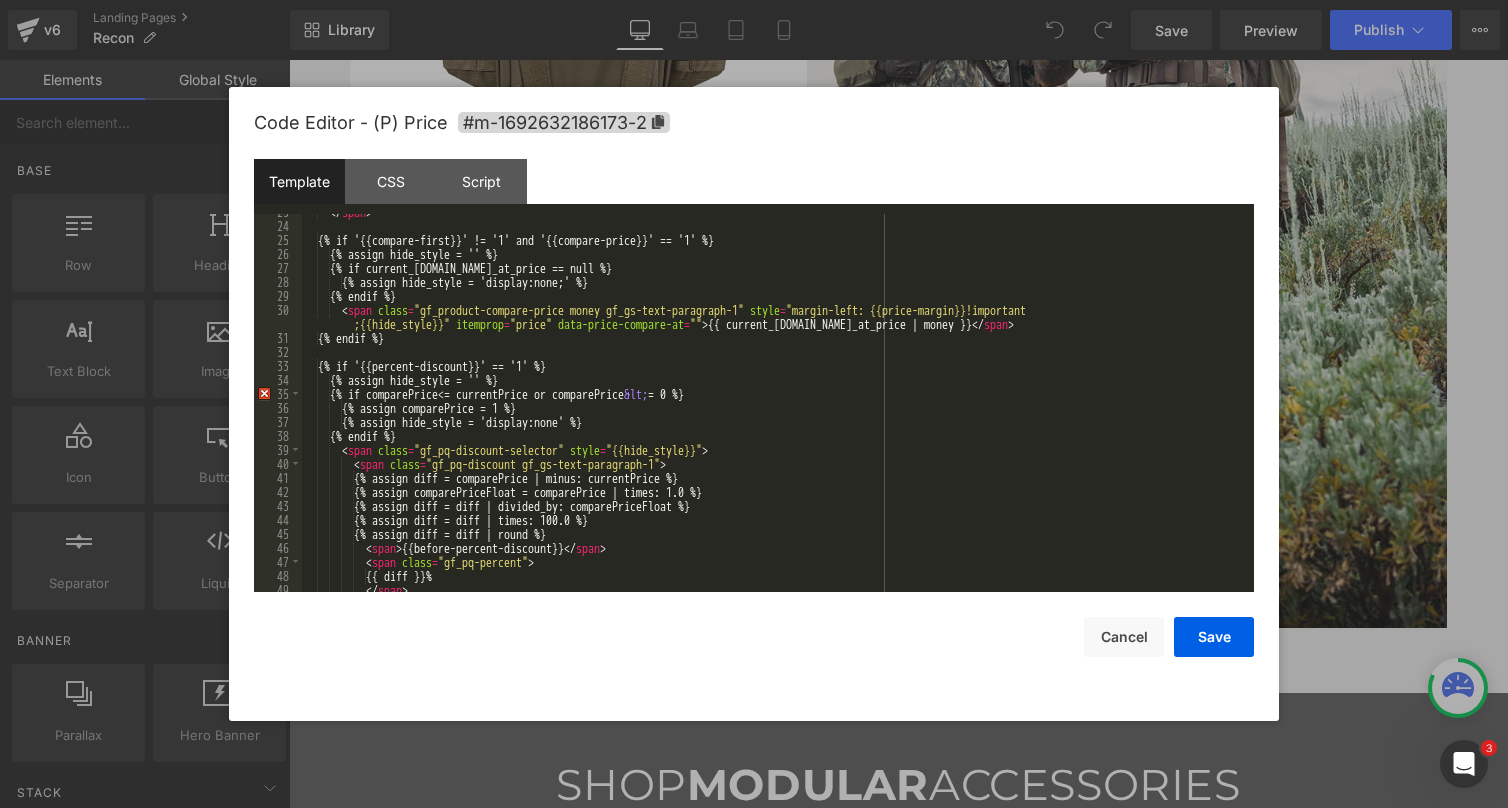 scroll, scrollTop: 0, scrollLeft: 0, axis: both 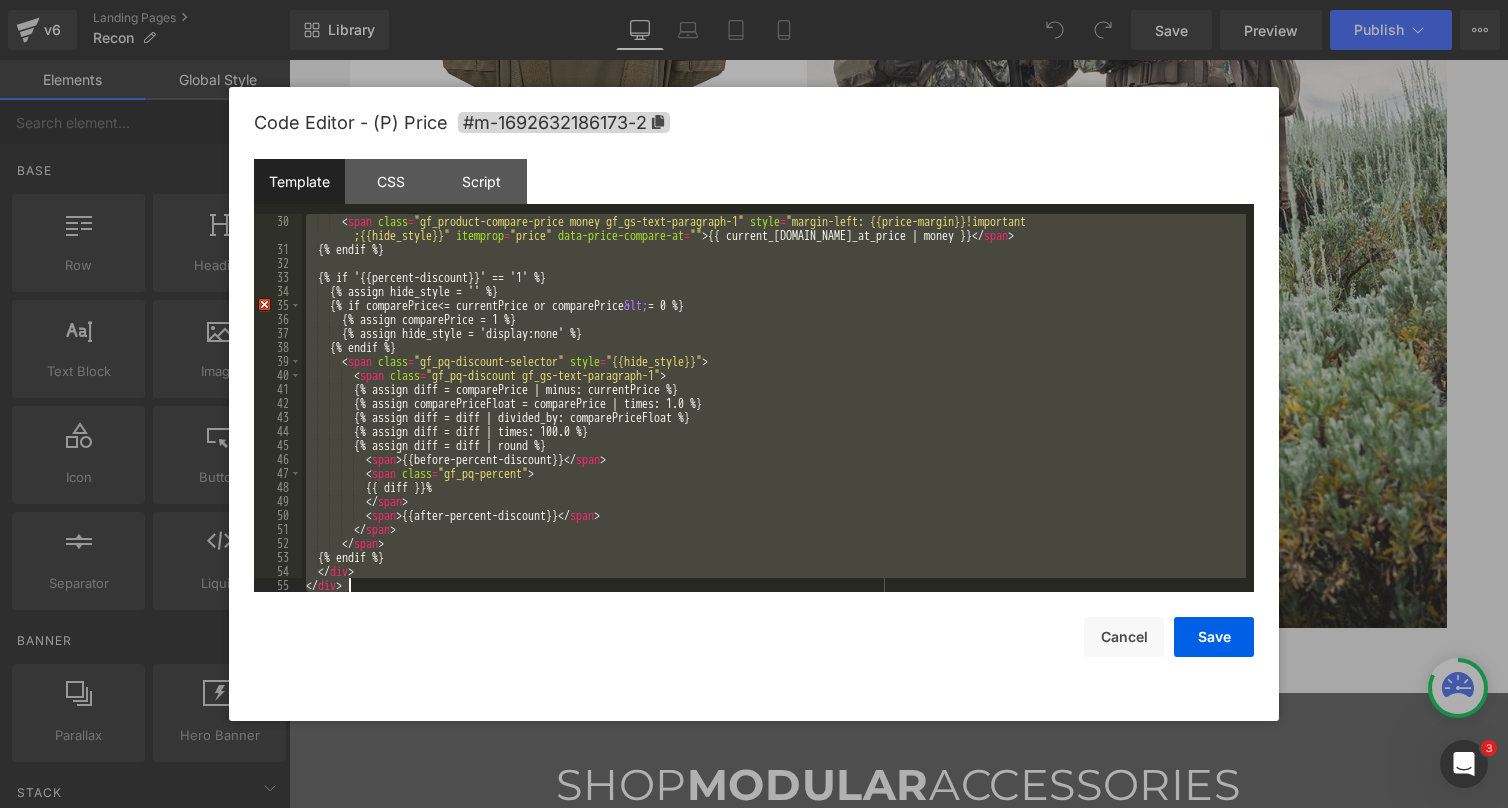 drag, startPoint x: 307, startPoint y: 219, endPoint x: 480, endPoint y: 641, distance: 456.0844 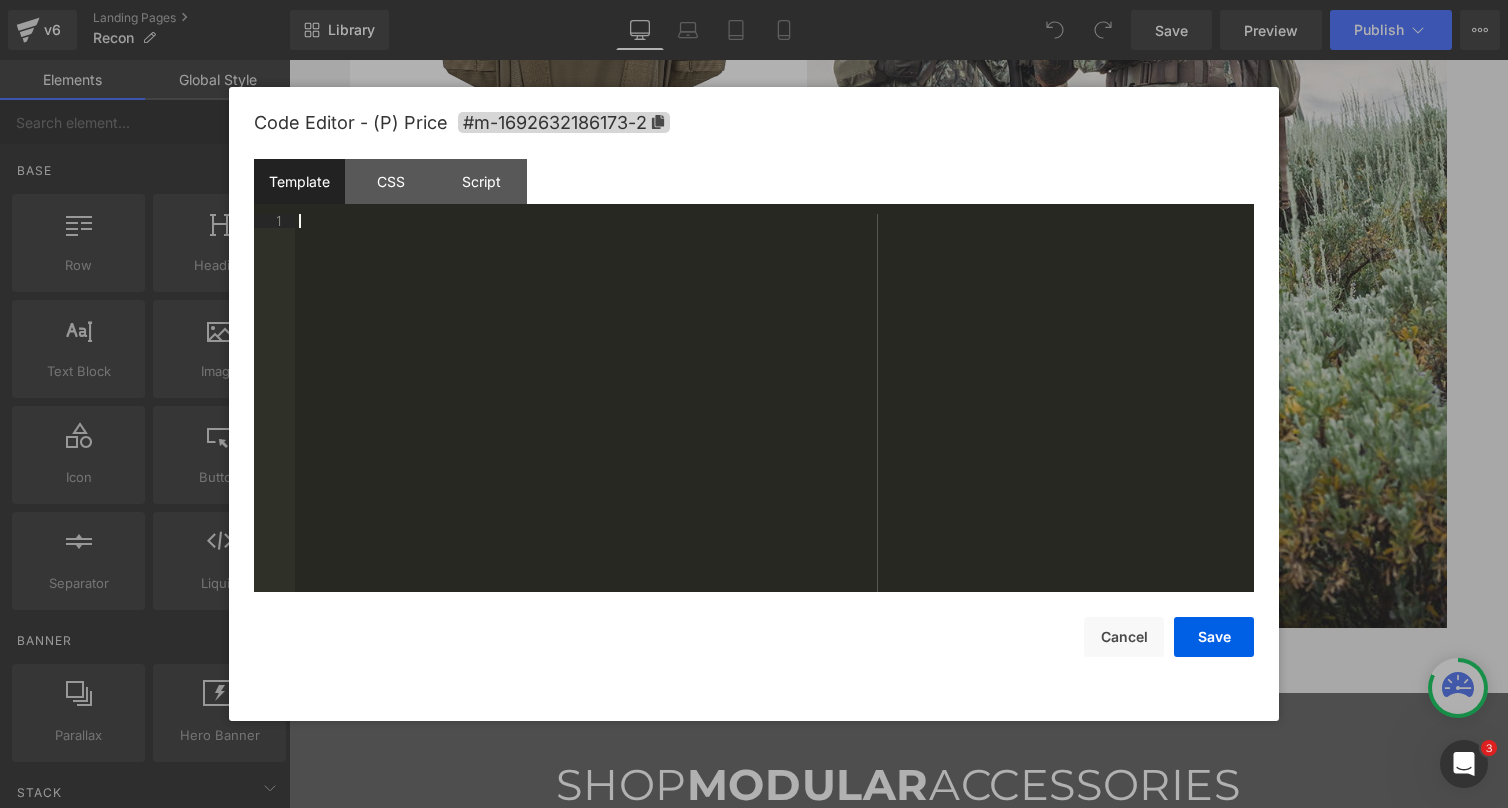 scroll, scrollTop: 644, scrollLeft: 0, axis: vertical 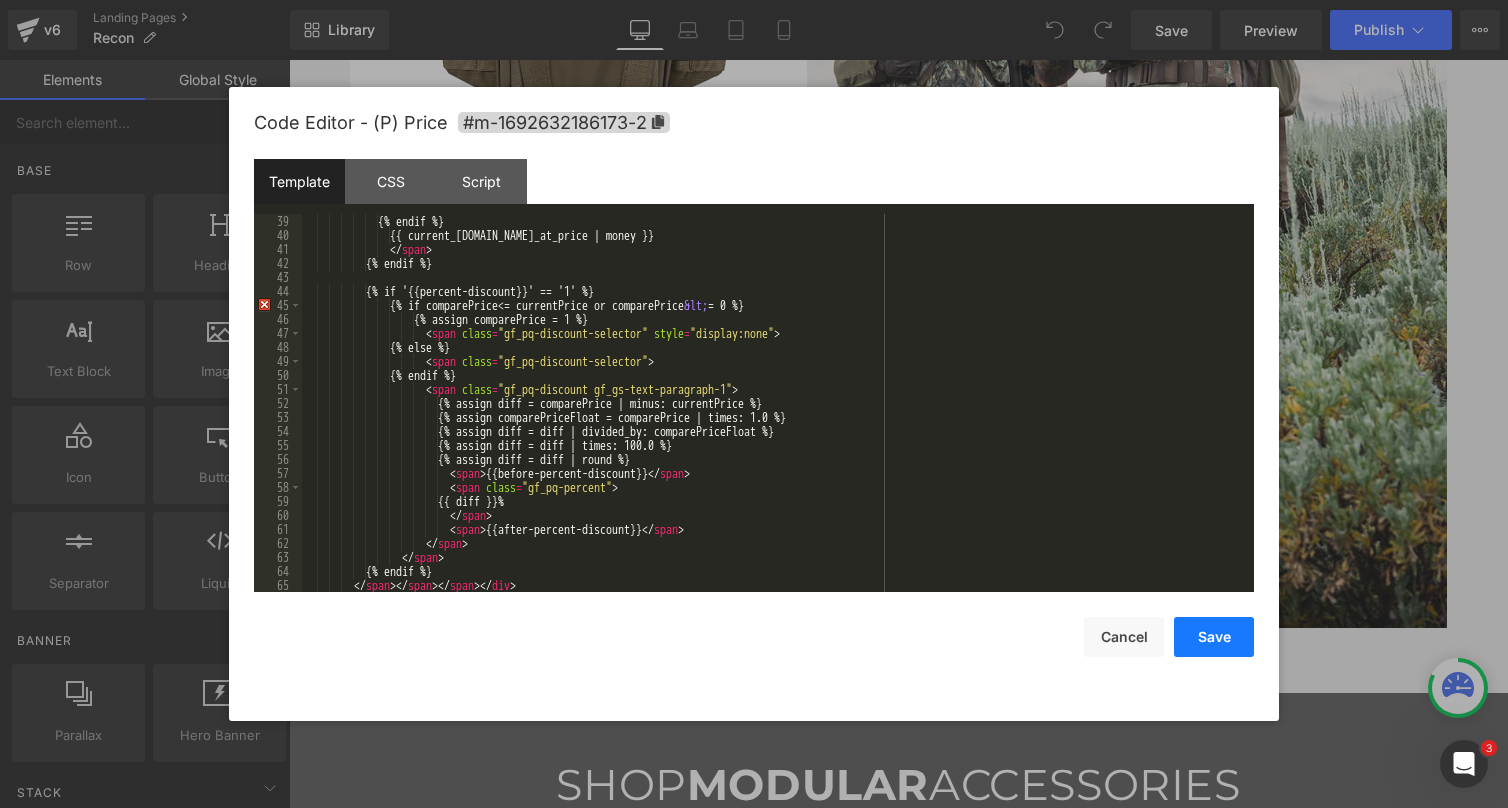 click on "Save" at bounding box center (1214, 637) 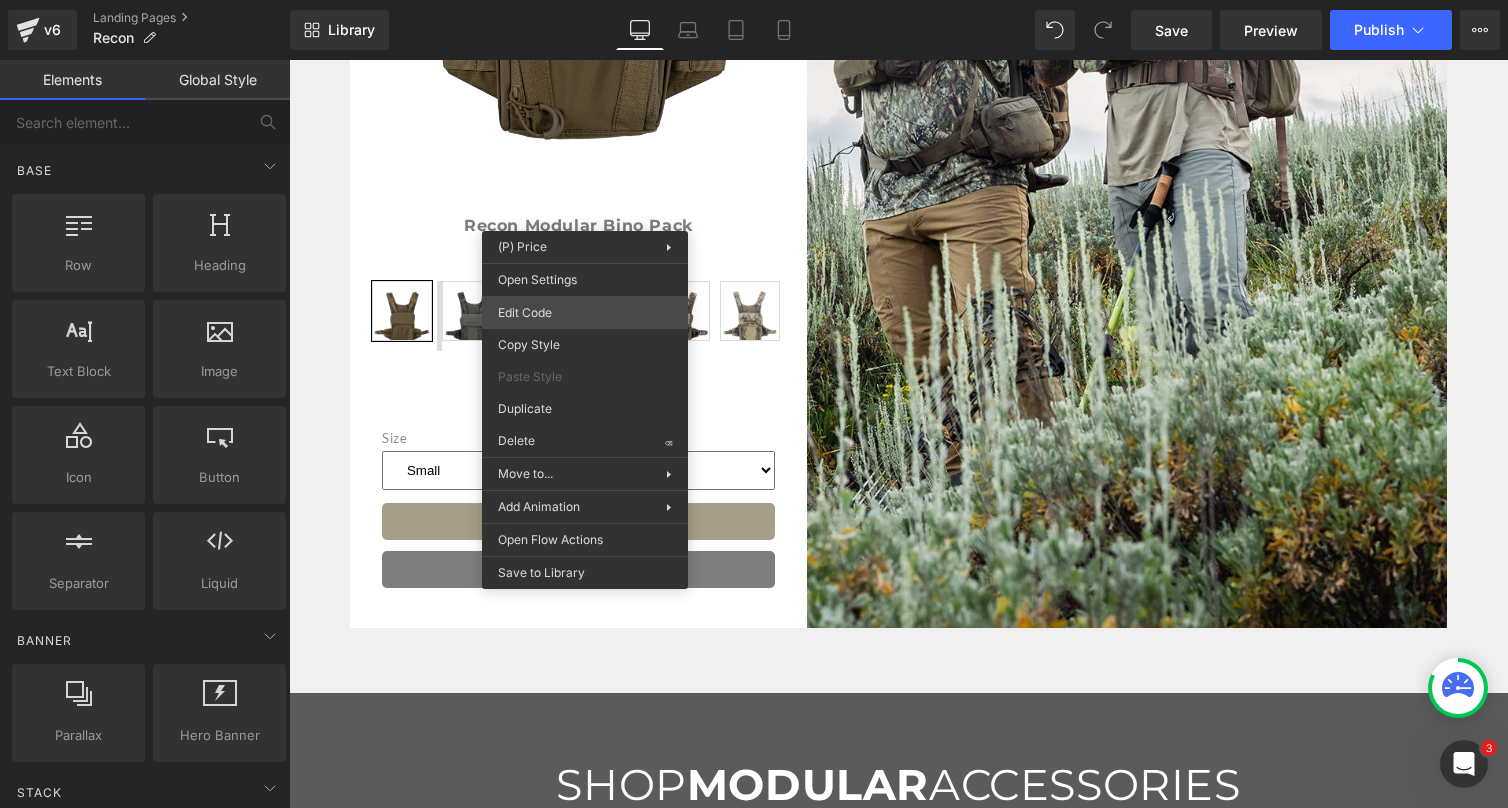 click on "You are previewing how the   will restyle your page. You can not edit Elements in Preset Preview Mode.  v6 Landing Pages Recon Library Desktop Desktop Laptop Tablet Mobile Save Preview Publish Scheduled View Live Page View with current Template Save Template to Library Schedule Publish Publish Settings Shortcuts  Your page can’t be published   You've reached the maximum number of published pages on your plan  (0/0).  You need to upgrade your plan or unpublish all your pages to get 1 publish slot.   Unpublish pages   Upgrade plan  Elements Global Style Base Row  rows, columns, layouts, div Heading  headings, titles, h1,h2,h3,h4,h5,h6 Text Block  texts, paragraphs, contents, blocks Image  images, photos, alts, uploads Icon  icons, symbols Button  button, call to action, cta Separator  separators, dividers, horizontal lines Liquid  liquid, custom code, html, javascript, css, reviews, apps, applications, embeded, iframe Banner Parallax  banner, slideshow, hero, image, cover, parallax, effect Hero Banner  Stack" at bounding box center [754, 0] 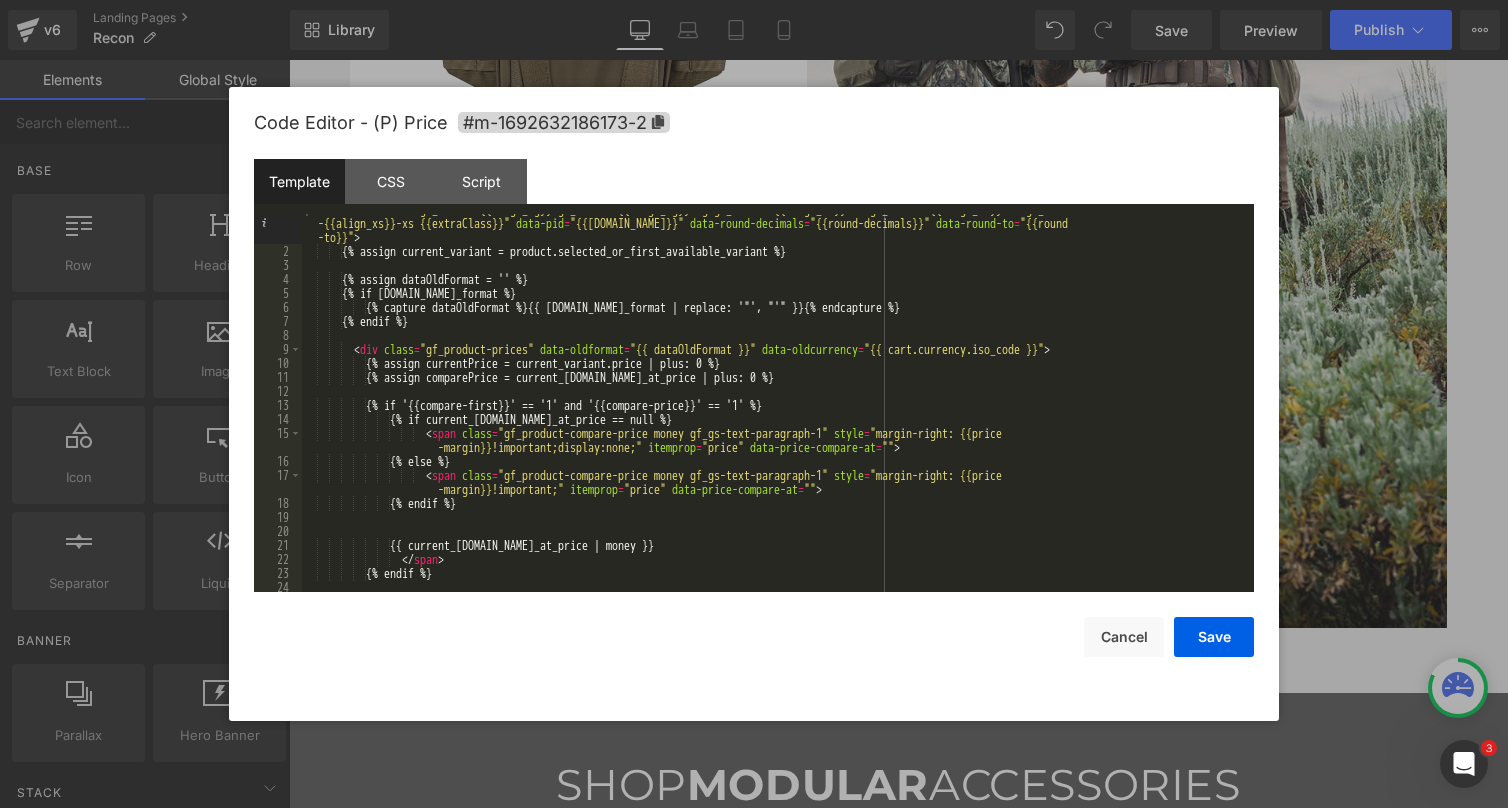 scroll, scrollTop: 40, scrollLeft: 0, axis: vertical 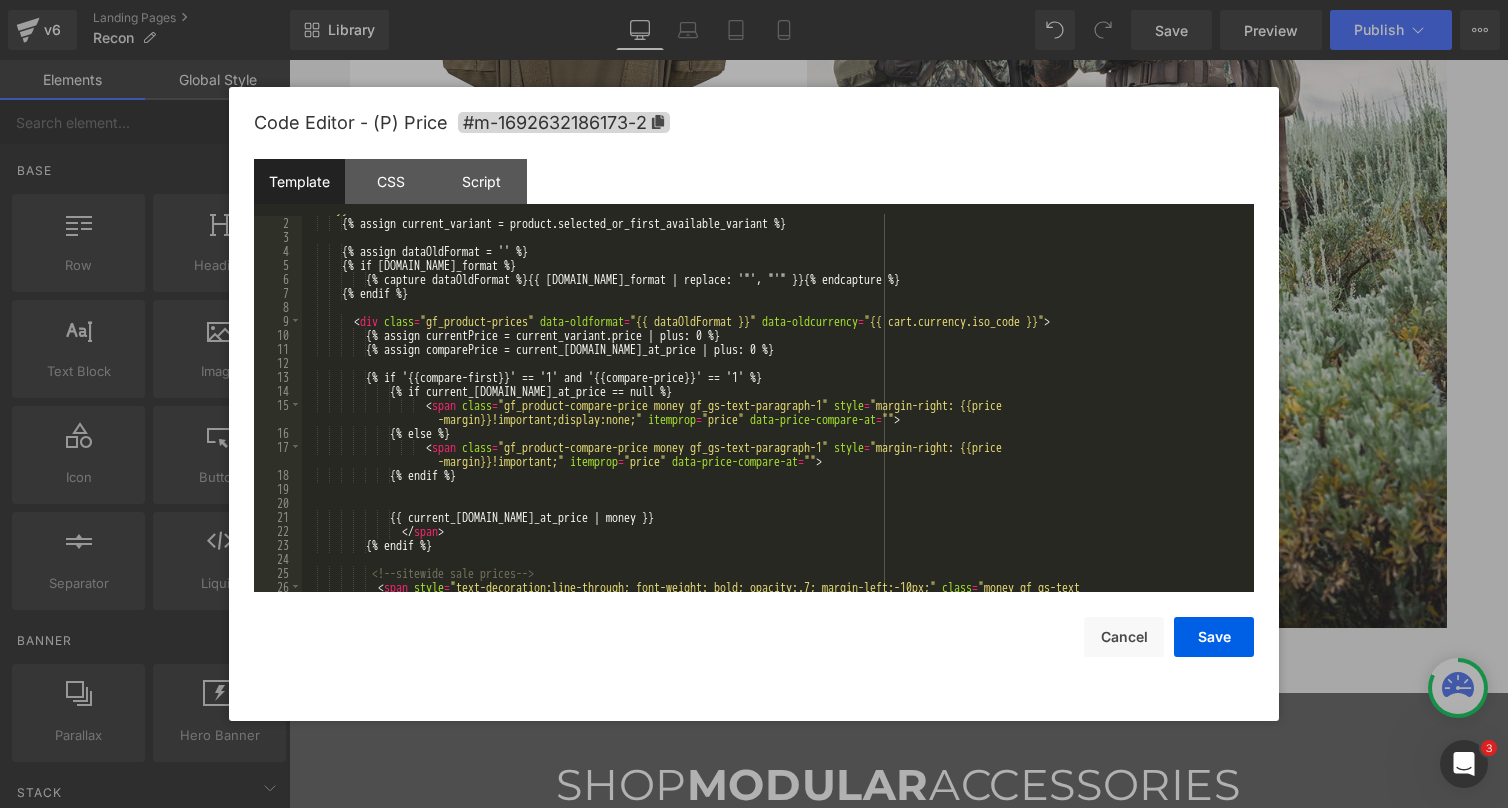 click on "< div   class = "module gf_module-{{align_lg}} gf_module-{{align_lg}}-lg gf_module-{{align_md}}-md gf_module-{{align_sm}}-sm gf_module    -{{align_xs}}-xs {{extraClass}}"   data-pid = "{{[DOMAIN_NAME]}}"   data-round-decimals = "{{round-decimals}}"   data-round-to = "{{round    -to}}" >            {% assign current_variant = product.selected_or_first_available_variant %}            {% assign dataOldFormat = '' %}            {% if [DOMAIN_NAME]_format %}                  {% capture dataOldFormat %}{{ [DOMAIN_NAME]_format | replace: '"', "'" }}{% endcapture %}            {% endif %}                      < div   class = "gf_product-prices"   data-oldformat = "{{ dataOldFormat }}"   data-oldcurrency = "{{ cart.currency.iso_code }}" >                  {% assign currentPrice = current_variant.price | plus: 0 %}                  {% assign comparePrice = current_[DOMAIN_NAME]_at_price | plus: 0 %}                  {% if '{{compare-first}}' == '1' and '{{compare-price}}' == '1' %}                                        <" at bounding box center [774, 398] 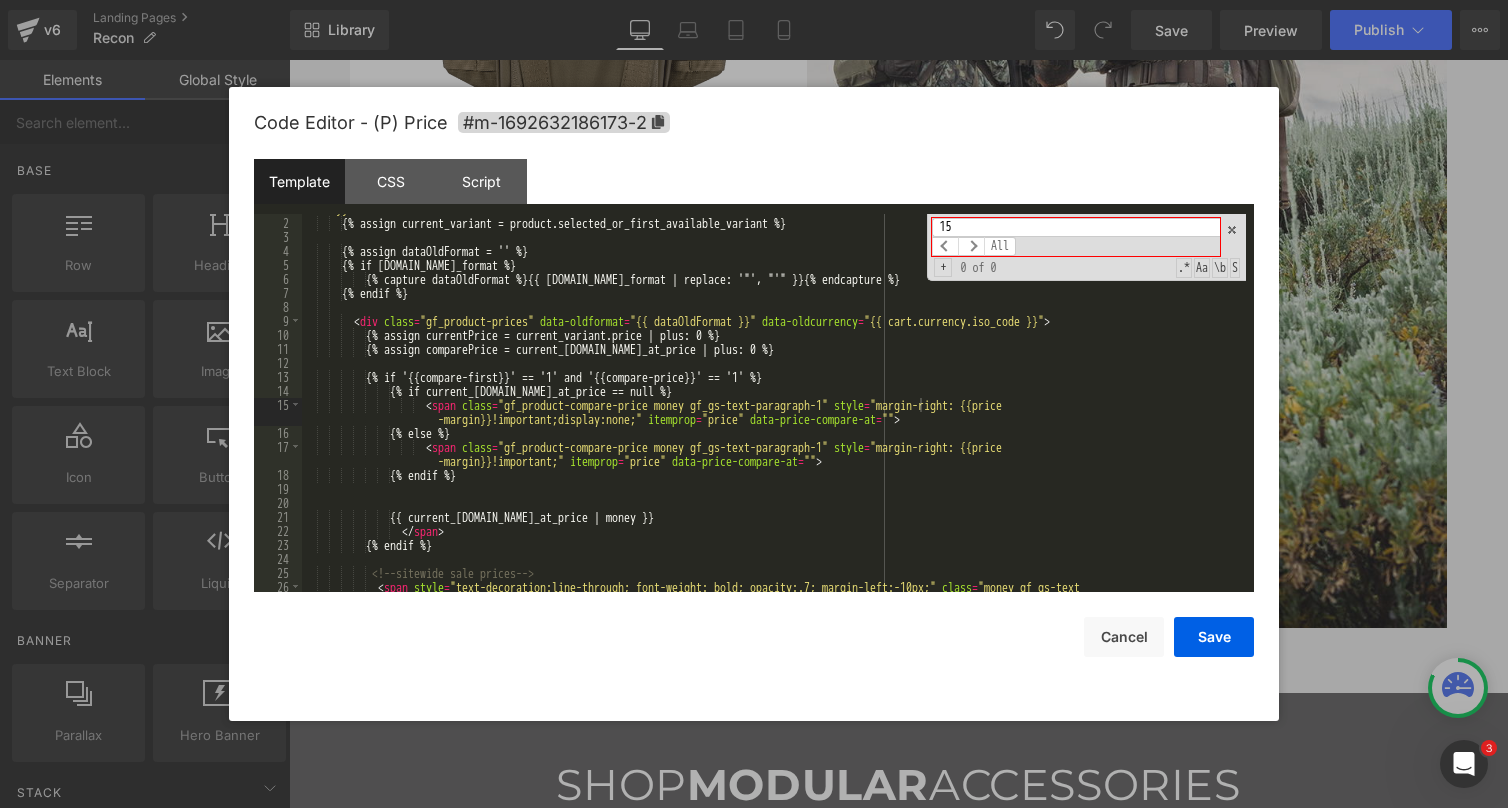 click on "< div   class = "module gf_module-{{align_lg}} gf_module-{{align_lg}}-lg gf_module-{{align_md}}-md gf_module-{{align_sm}}-sm gf_module    -{{align_xs}}-xs {{extraClass}}"   data-pid = "{{[DOMAIN_NAME]}}"   data-round-decimals = "{{round-decimals}}"   data-round-to = "{{round    -to}}" >            {% assign current_variant = product.selected_or_first_available_variant %}            {% assign dataOldFormat = '' %}            {% if [DOMAIN_NAME]_format %}                  {% capture dataOldFormat %}{{ [DOMAIN_NAME]_format | replace: '"', "'" }}{% endcapture %}            {% endif %}                      < div   class = "gf_product-prices"   data-oldformat = "{{ dataOldFormat }}"   data-oldcurrency = "{{ cart.currency.iso_code }}" >                  {% assign currentPrice = current_variant.price | plus: 0 %}                  {% assign comparePrice = current_[DOMAIN_NAME]_at_price | plus: 0 %}                  {% if '{{compare-first}}' == '1' and '{{compare-price}}' == '1' %}                                        <" at bounding box center (774, 398) 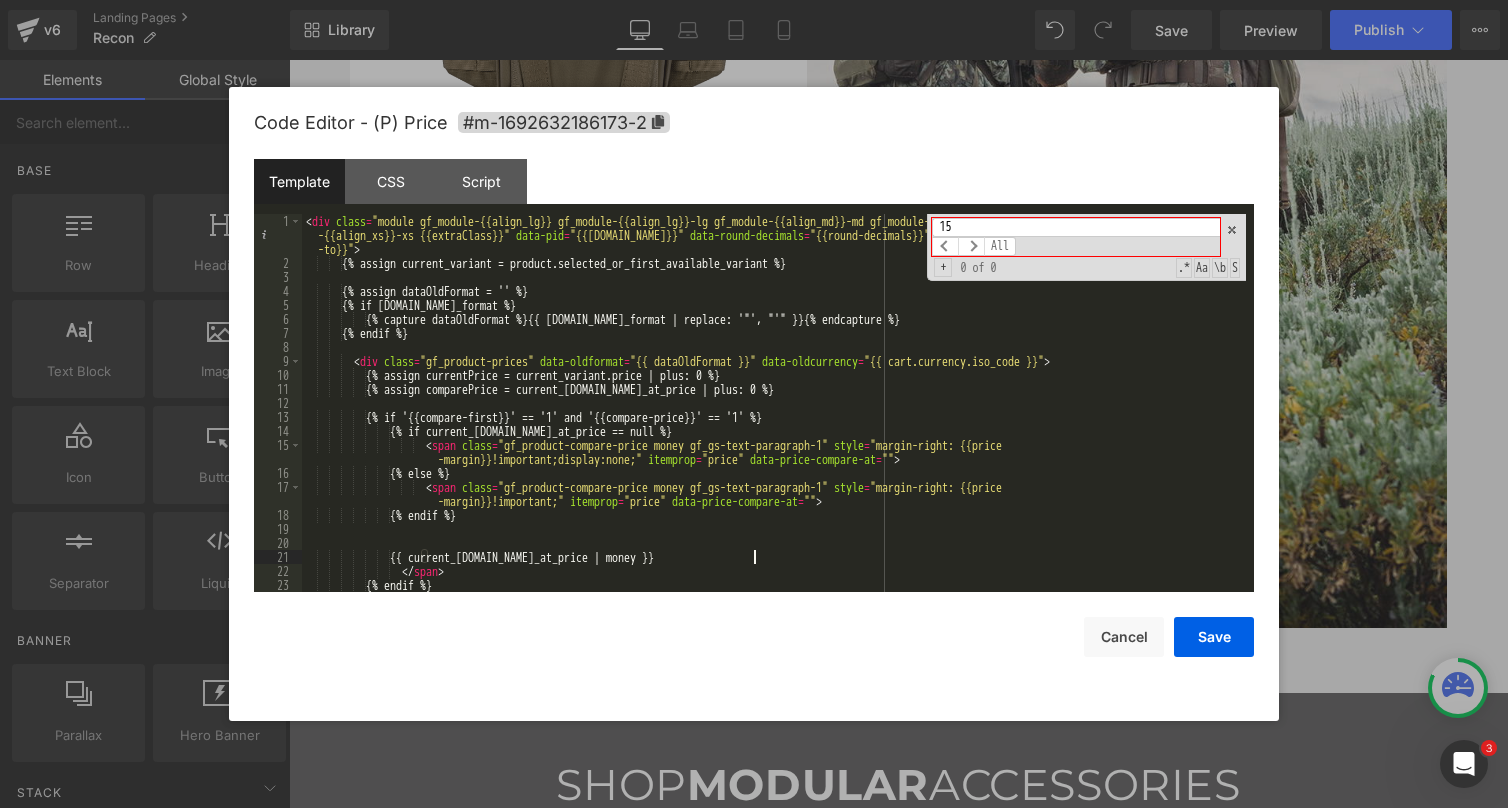 scroll, scrollTop: 0, scrollLeft: 0, axis: both 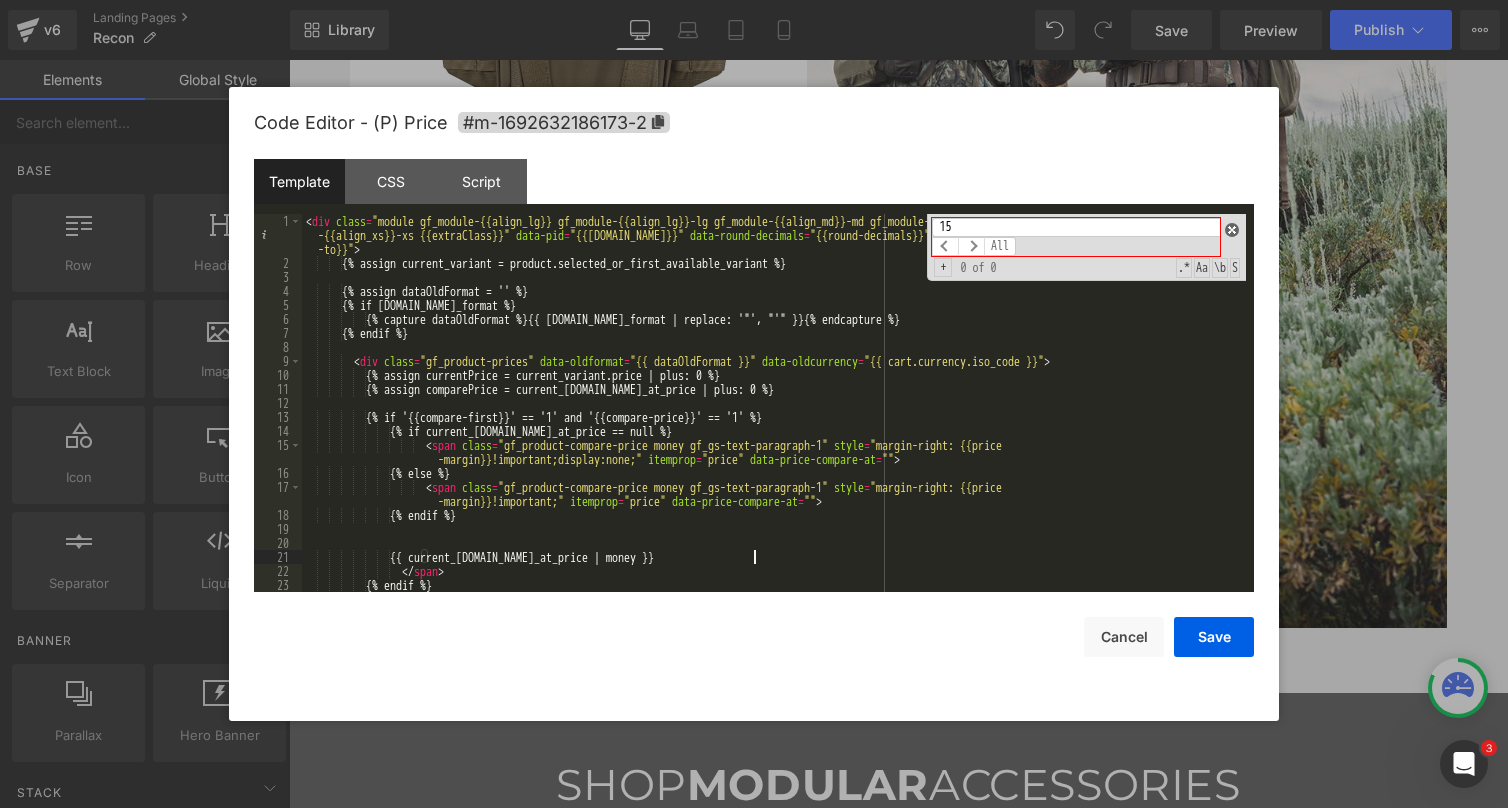 click at bounding box center [1232, 230] 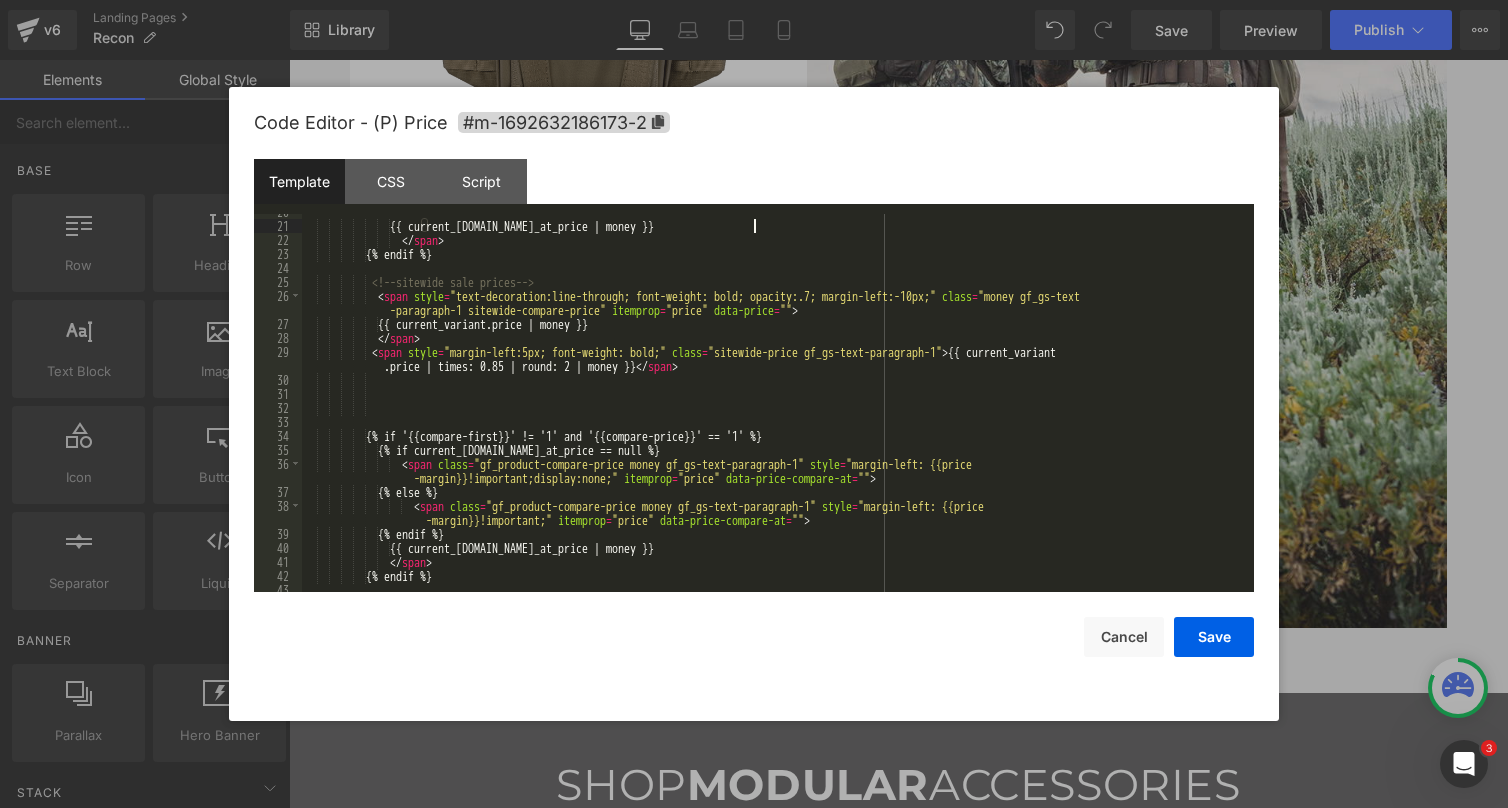 scroll, scrollTop: 331, scrollLeft: 0, axis: vertical 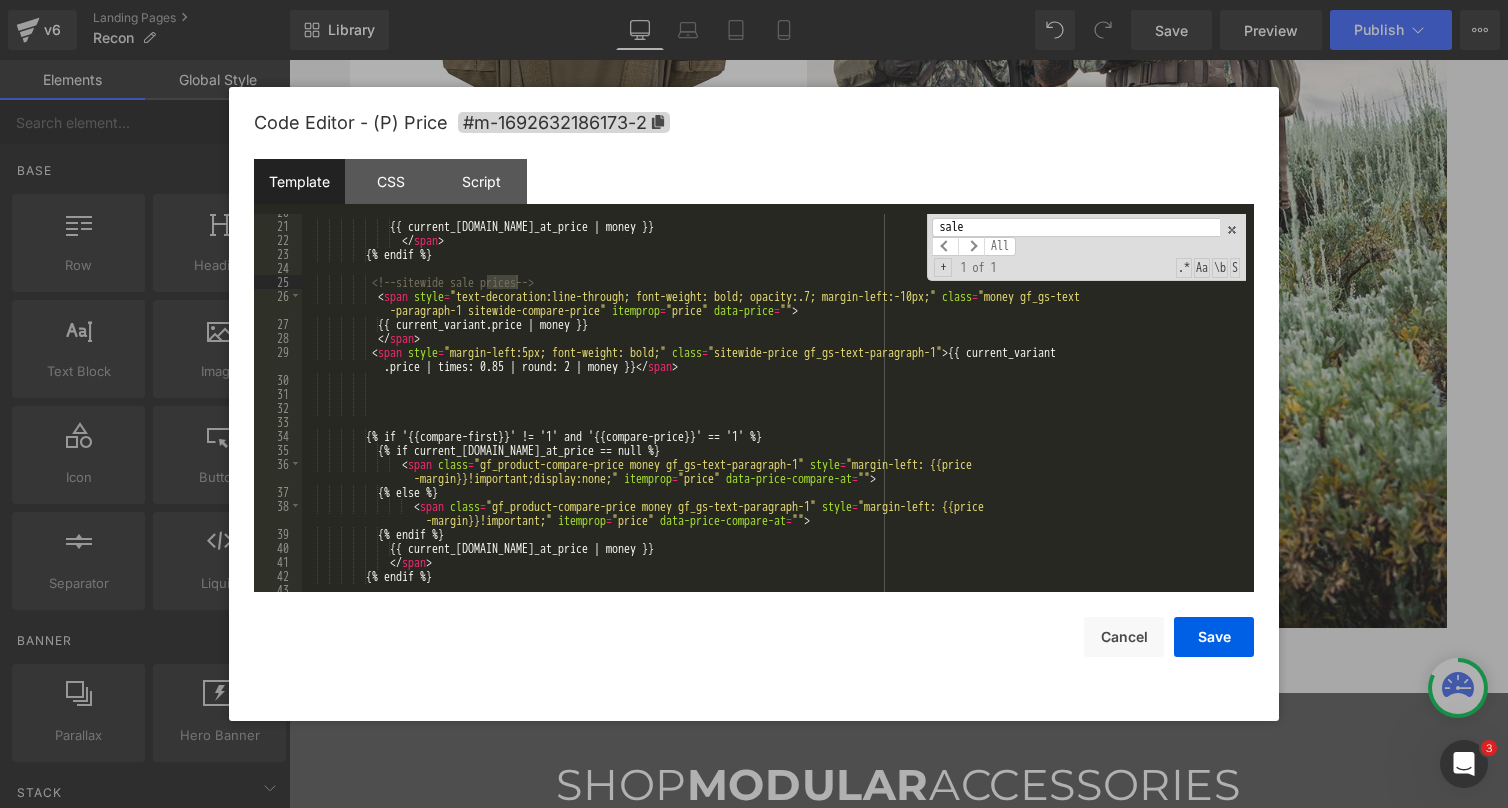 type on "sale" 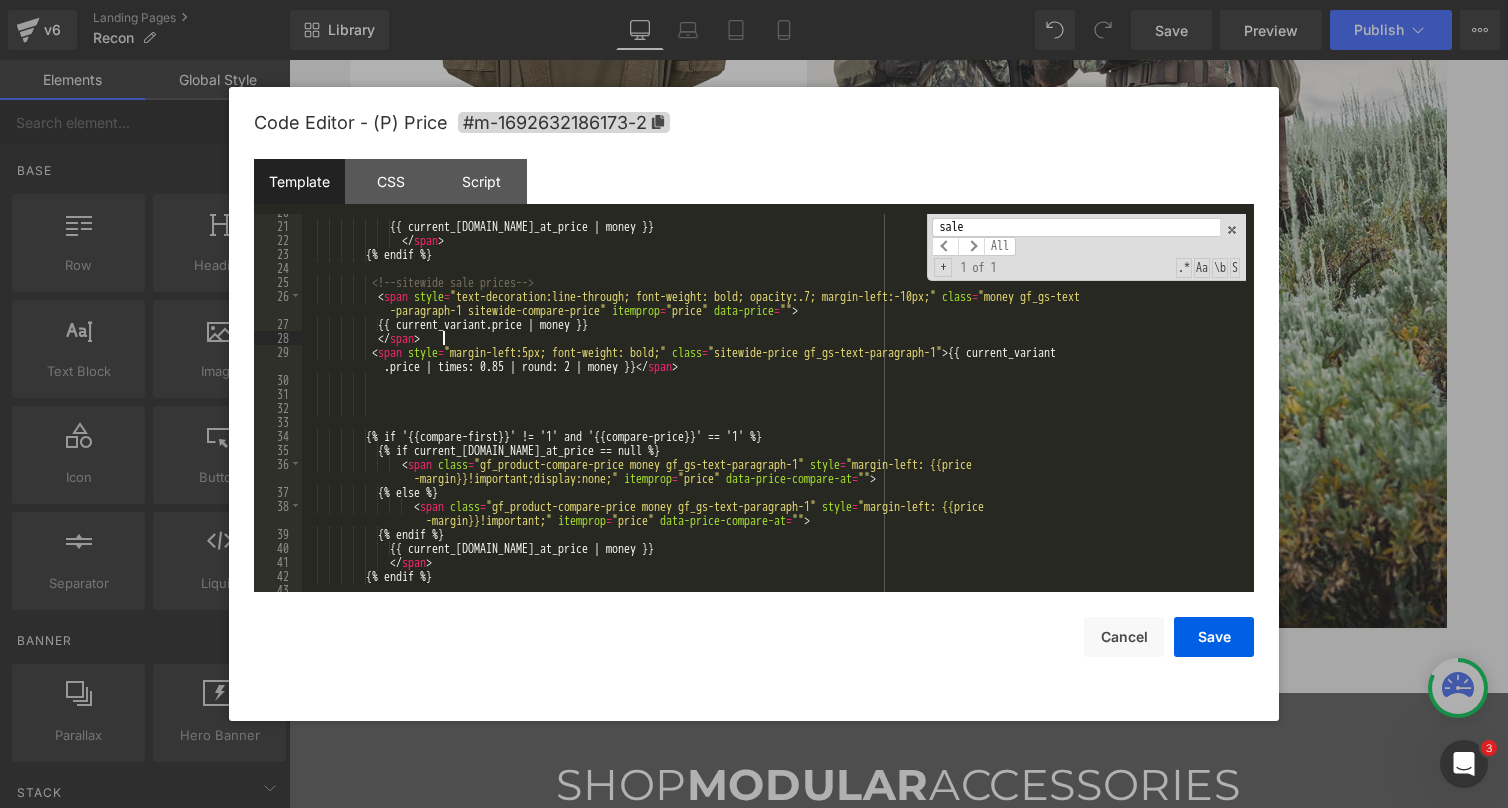 click on "{{ current_[DOMAIN_NAME]_at_price | money }}                         </ span >                  {% endif %}                  <!--  sitewide sale prices  -->                   < span   style = "text-decoration:line-through; font-weight: bold; opacity:.7; margin-left:-10px;"   class = "money gf_gs-text                -paragraph-1 sitewide-compare-price"   itemprop = "price"   data-price = "" >                     {{ current_variant.price | money }}                   </ span >                  < span   style = "margin-left:5px; font-weight: bold;"   class = "sitewide-price gf_gs-text-paragraph-1" > {{ current_variant               .price | times: 0.85 | round: 2 | money }} </ span >                                                                       {% if '{{compare-first}}' != '1' and '{{compare-price}}' == '1' %}                     {% if current_[DOMAIN_NAME]_at_price == null %}                         < span   class =   style = "margin-left: {{price   =" at bounding box center [774, 408] 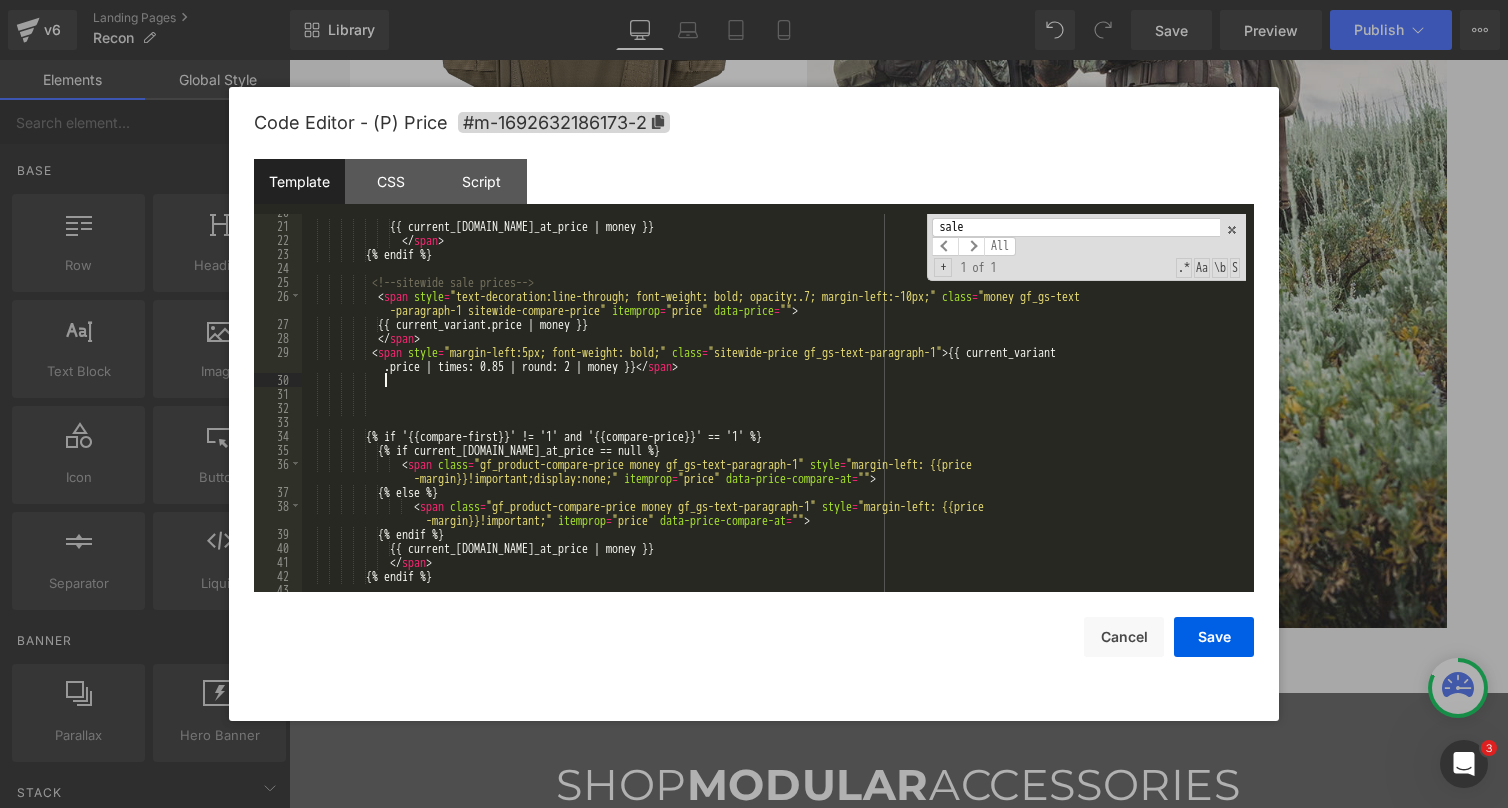 click on "{{ current_[DOMAIN_NAME]_at_price | money }}                         </ span >                  {% endif %}                  <!--  sitewide sale prices  -->                   < span   style = "text-decoration:line-through; font-weight: bold; opacity:.7; margin-left:-10px;"   class = "money gf_gs-text                -paragraph-1 sitewide-compare-price"   itemprop = "price"   data-price = "" >                     {{ current_variant.price | money }}                   </ span >                  < span   style = "margin-left:5px; font-weight: bold;"   class = "sitewide-price gf_gs-text-paragraph-1" > {{ current_variant               .price | times: 0.85 | round: 2 | money }} </ span >                                                                       {% if '{{compare-first}}' != '1' and '{{compare-price}}' == '1' %}                     {% if current_[DOMAIN_NAME]_at_price == null %}                         < span   class =   style = "margin-left: {{price   =" at bounding box center [774, 408] 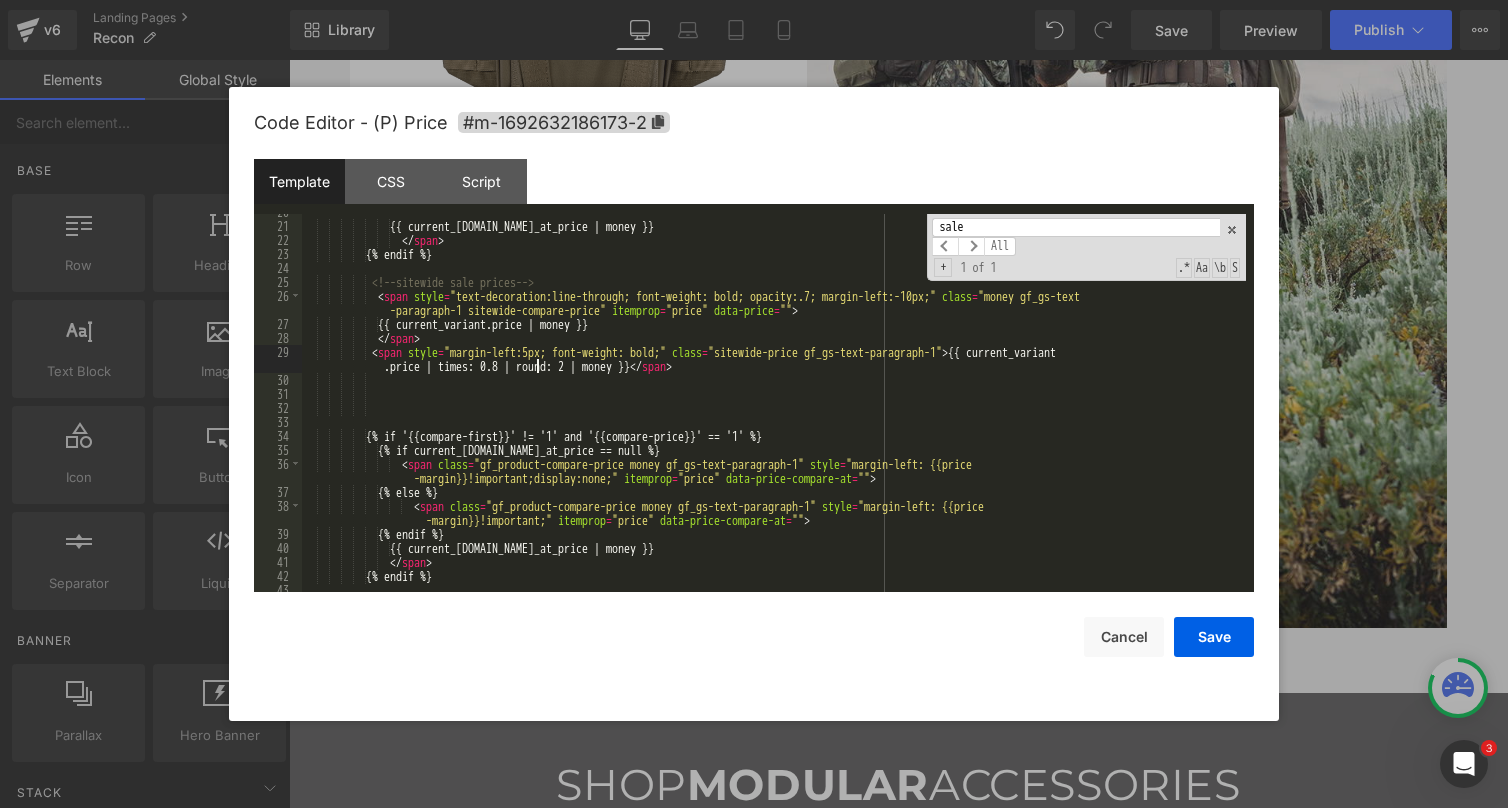 type 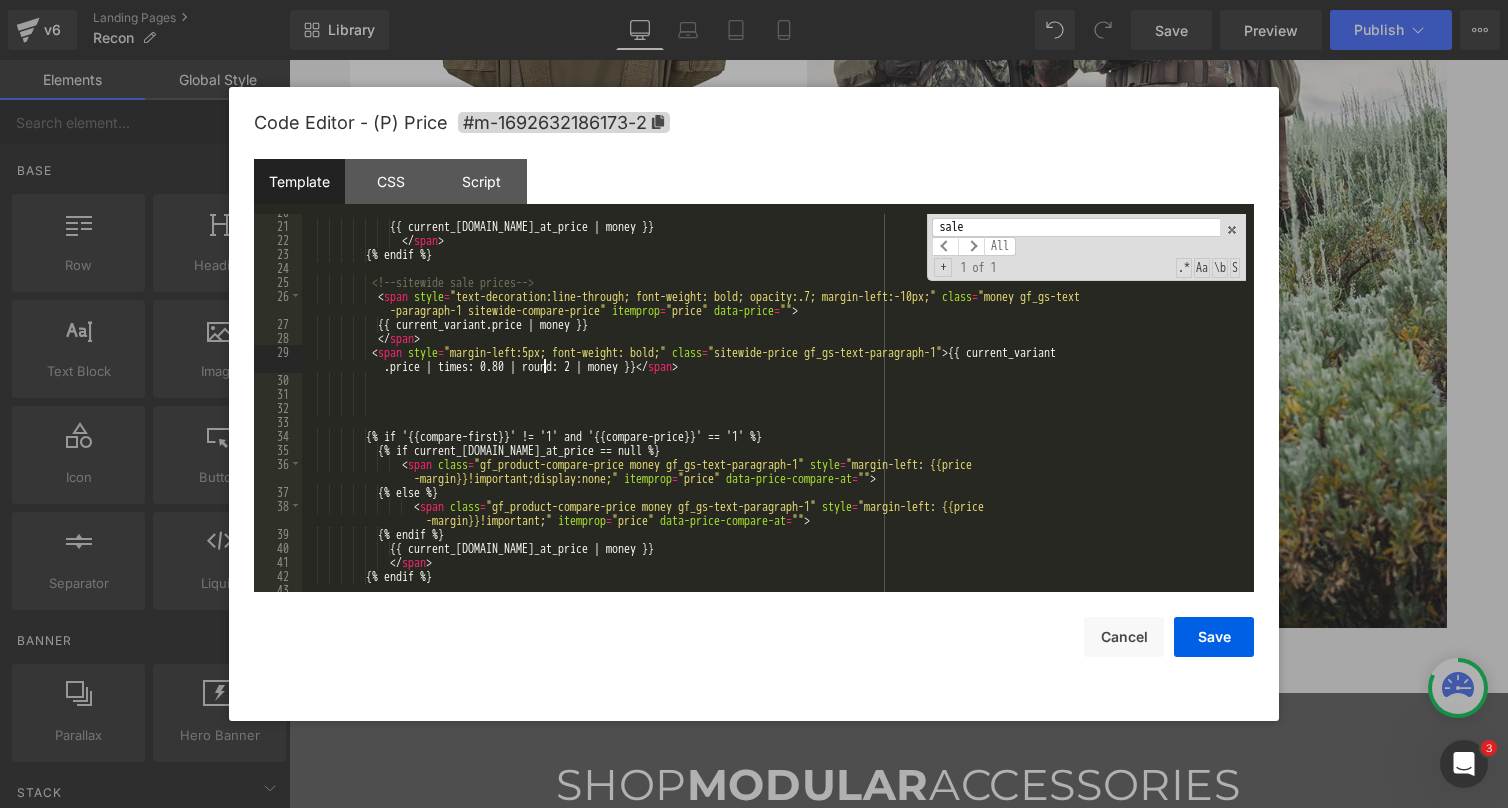 click on "{{ current_[DOMAIN_NAME]_at_price | money }}                         </ span >                  {% endif %}                  <!--  sitewide sale prices  -->                   < span   style = "text-decoration:line-through; font-weight: bold; opacity:.7; margin-left:-10px;"   class = "money gf_gs-text                -paragraph-1 sitewide-compare-price"   itemprop = "price"   data-price = "" >                     {{ current_variant.price | money }}                   </ span >                  < span   style = "margin-left:5px; font-weight: bold;"   class = "sitewide-price gf_gs-text-paragraph-1" > {{ current_variant               .price | times: 0.80 | round: 2 | money }} </ span >                                                                       {% if '{{compare-first}}' != '1' and '{{compare-price}}' == '1' %}                     {% if current_[DOMAIN_NAME]_at_price == null %}                         < span   class =   style = "margin-left: {{price   =" at bounding box center [774, 408] 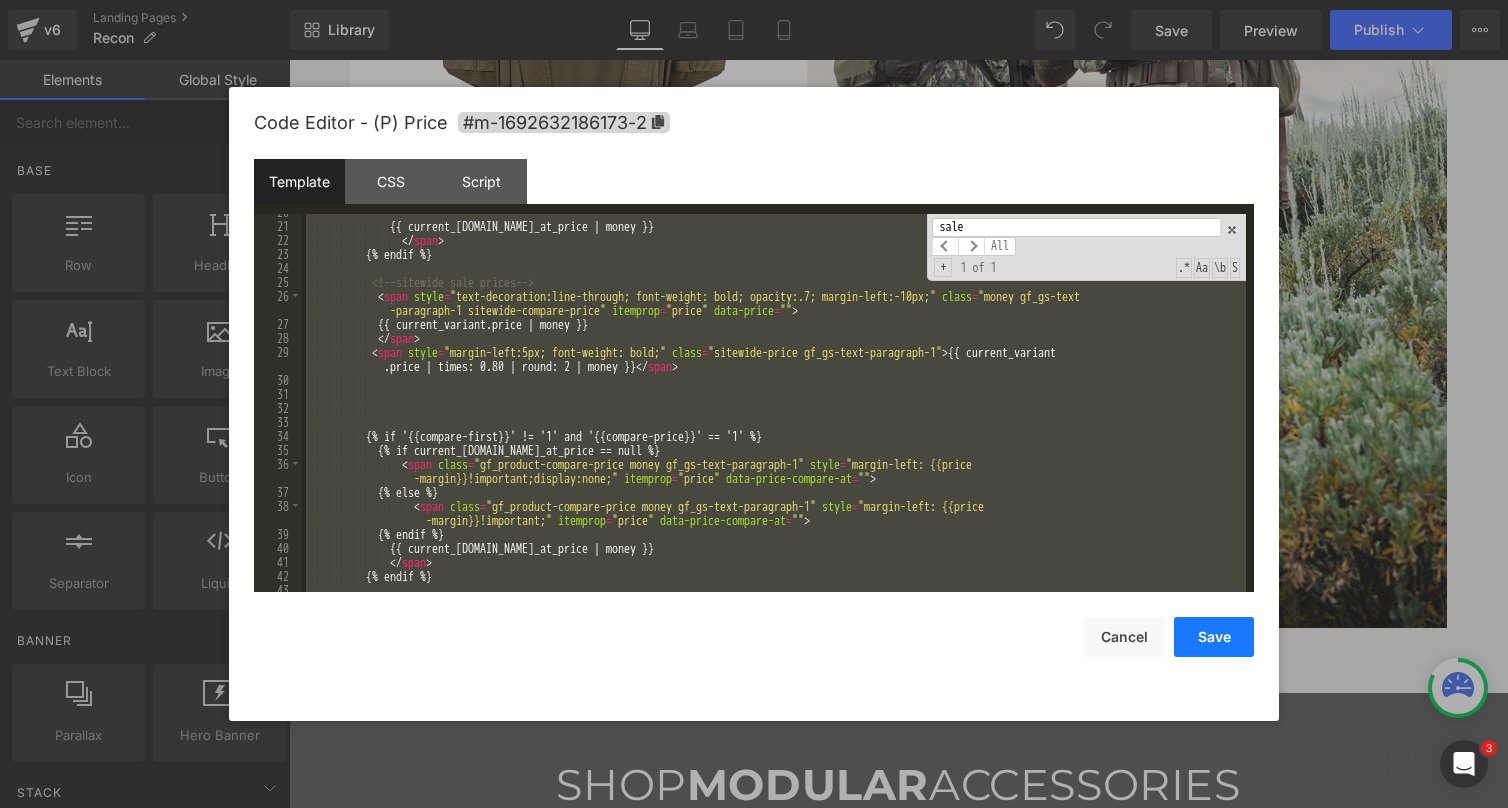 click on "Save" at bounding box center (1214, 637) 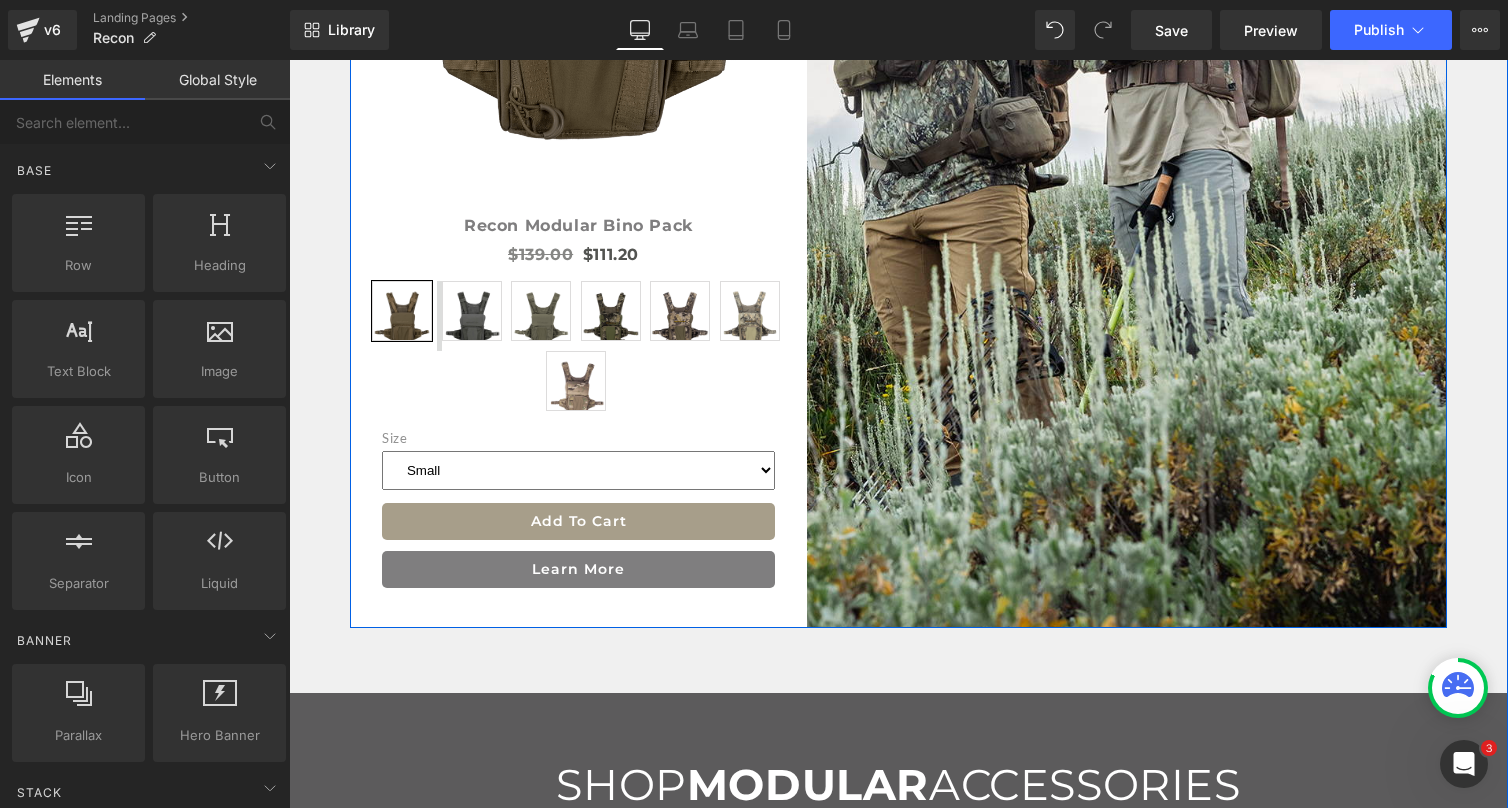scroll, scrollTop: 2945, scrollLeft: 0, axis: vertical 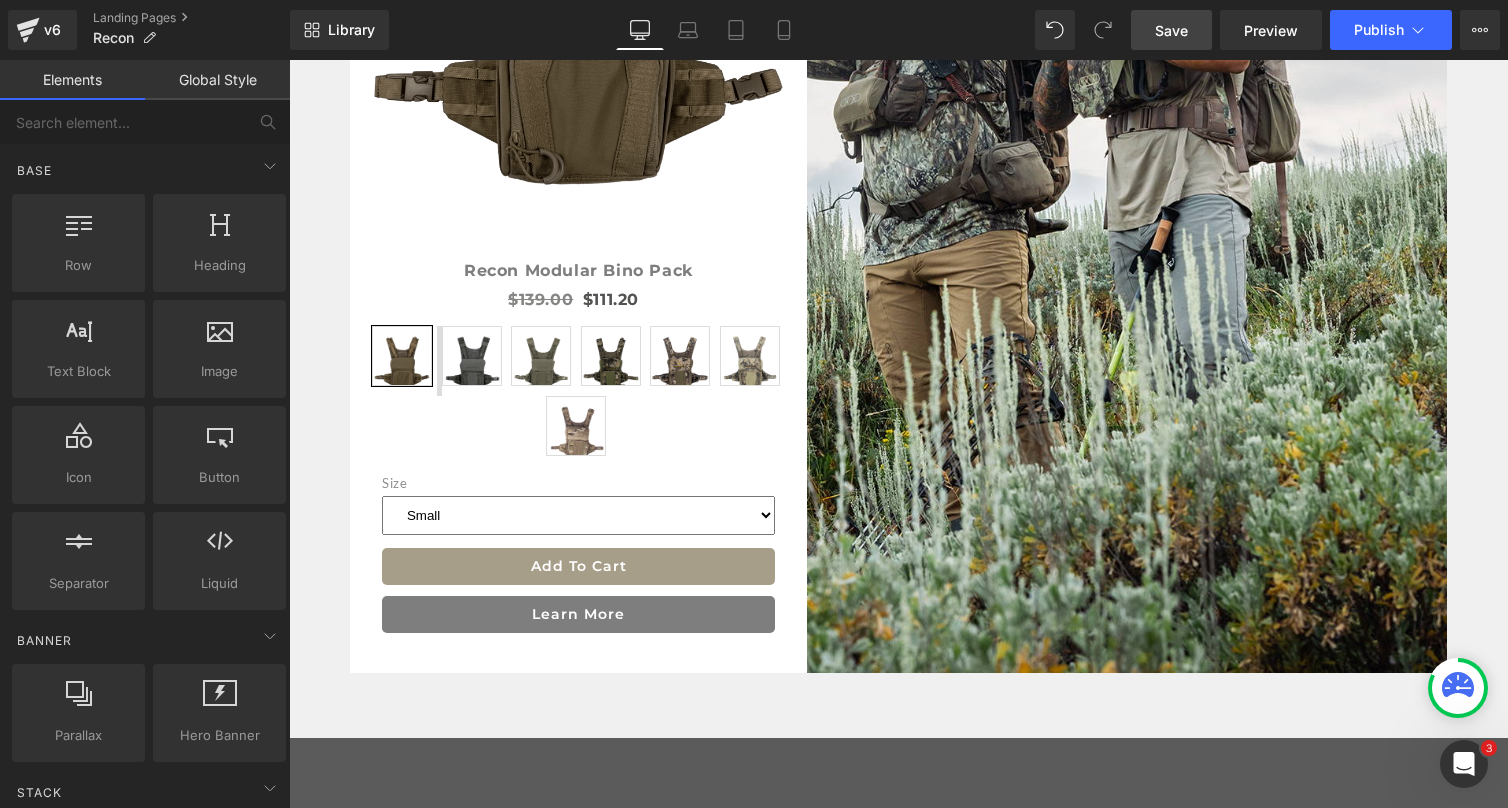 click on "Save" at bounding box center [1171, 30] 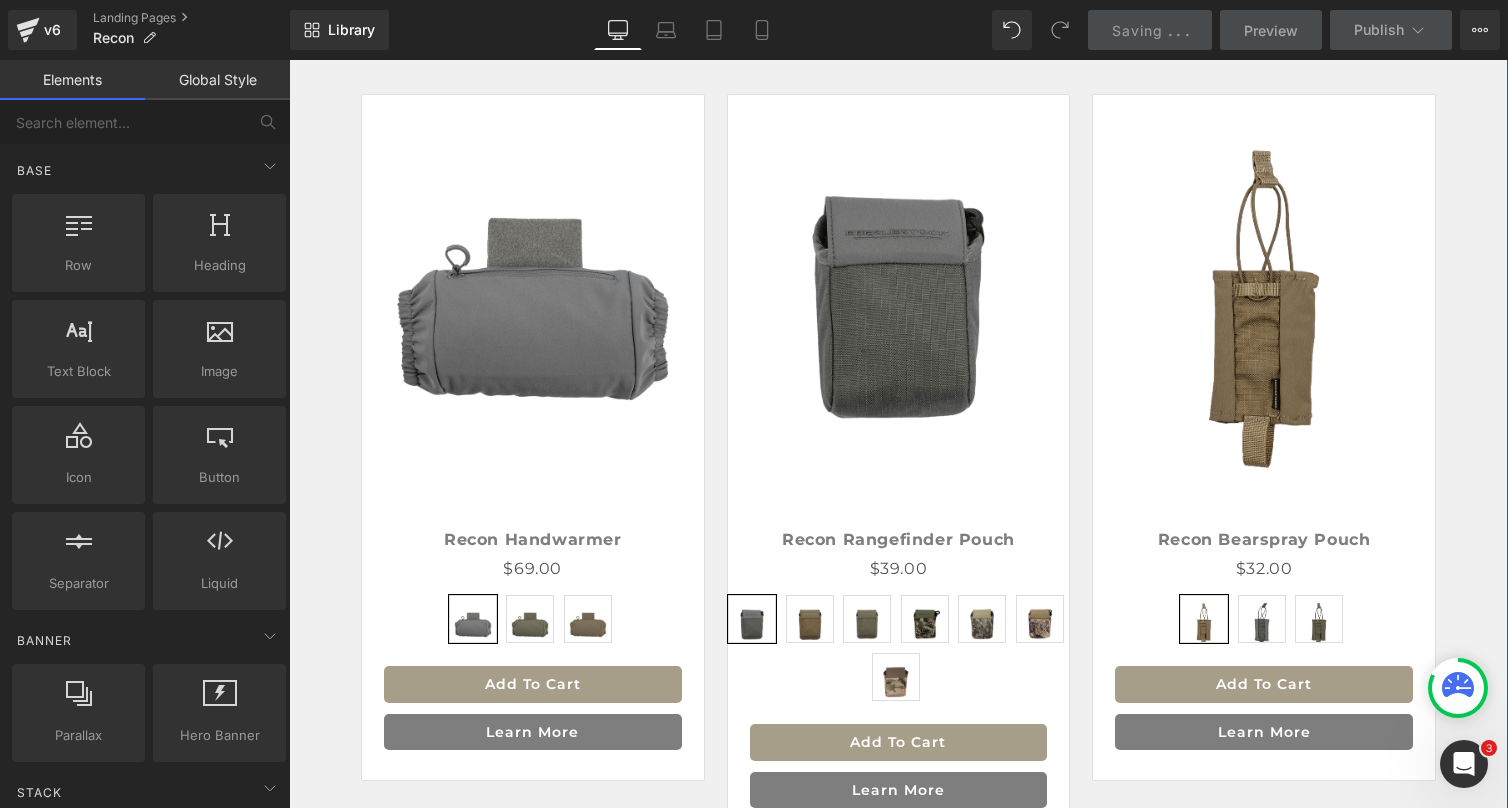 scroll, scrollTop: 3864, scrollLeft: 0, axis: vertical 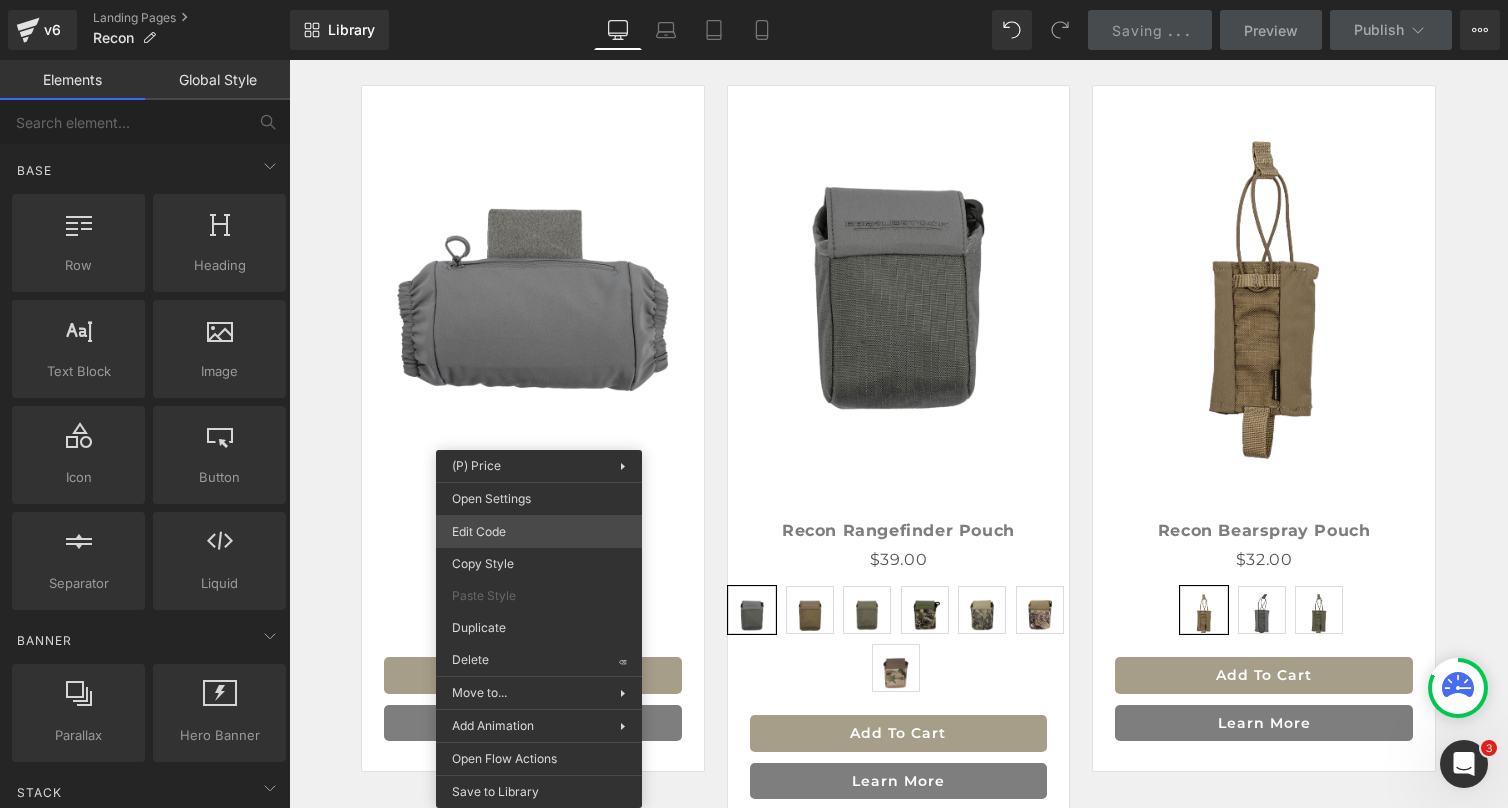 click on "You are previewing how the   will restyle your page. You can not edit Elements in Preset Preview Mode.  v6 Landing Pages Recon Library Desktop Desktop Laptop Tablet Mobile   Saving   .   .   .   Preview Publish Scheduled View Live Page View with current Template Save Template to Library Schedule Publish Publish Settings Shortcuts  Your page can’t be published   You've reached the maximum number of published pages on your plan  (0/0).  You need to upgrade your plan or unpublish all your pages to get 1 publish slot.   Unpublish pages   Upgrade plan  Elements Global Style Base Row  rows, columns, layouts, div Heading  headings, titles, h1,h2,h3,h4,h5,h6 Text Block  texts, paragraphs, contents, blocks Image  images, photos, alts, uploads Icon  icons, symbols Button  button, call to action, cta Separator  separators, dividers, horizontal lines Liquid  liquid, custom code, html, javascript, css, reviews, apps, applications, embeded, iframe Banner Parallax  banner, slideshow, hero, image, cover, parallax, effect" at bounding box center (754, 0) 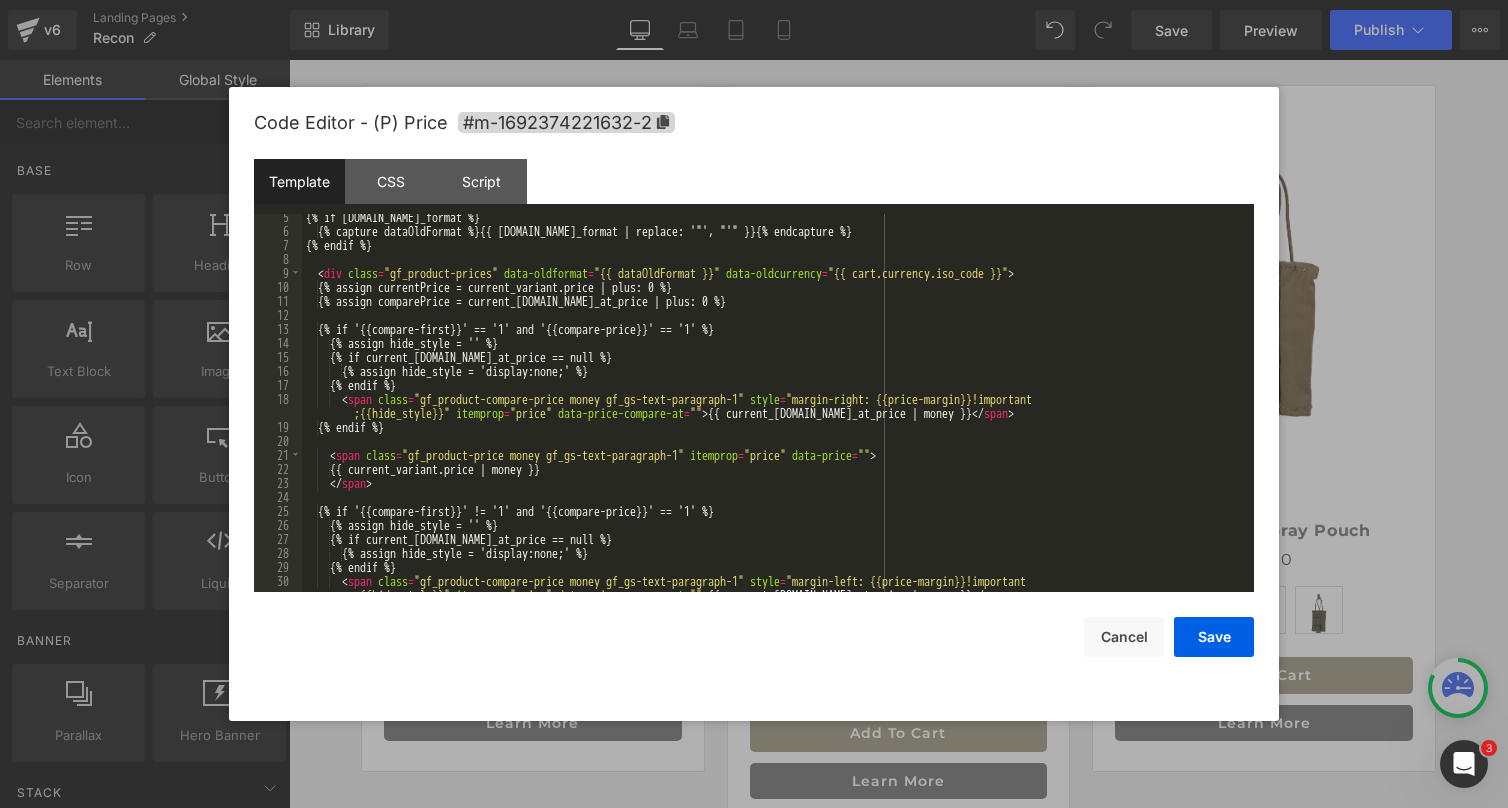 scroll, scrollTop: 91, scrollLeft: 0, axis: vertical 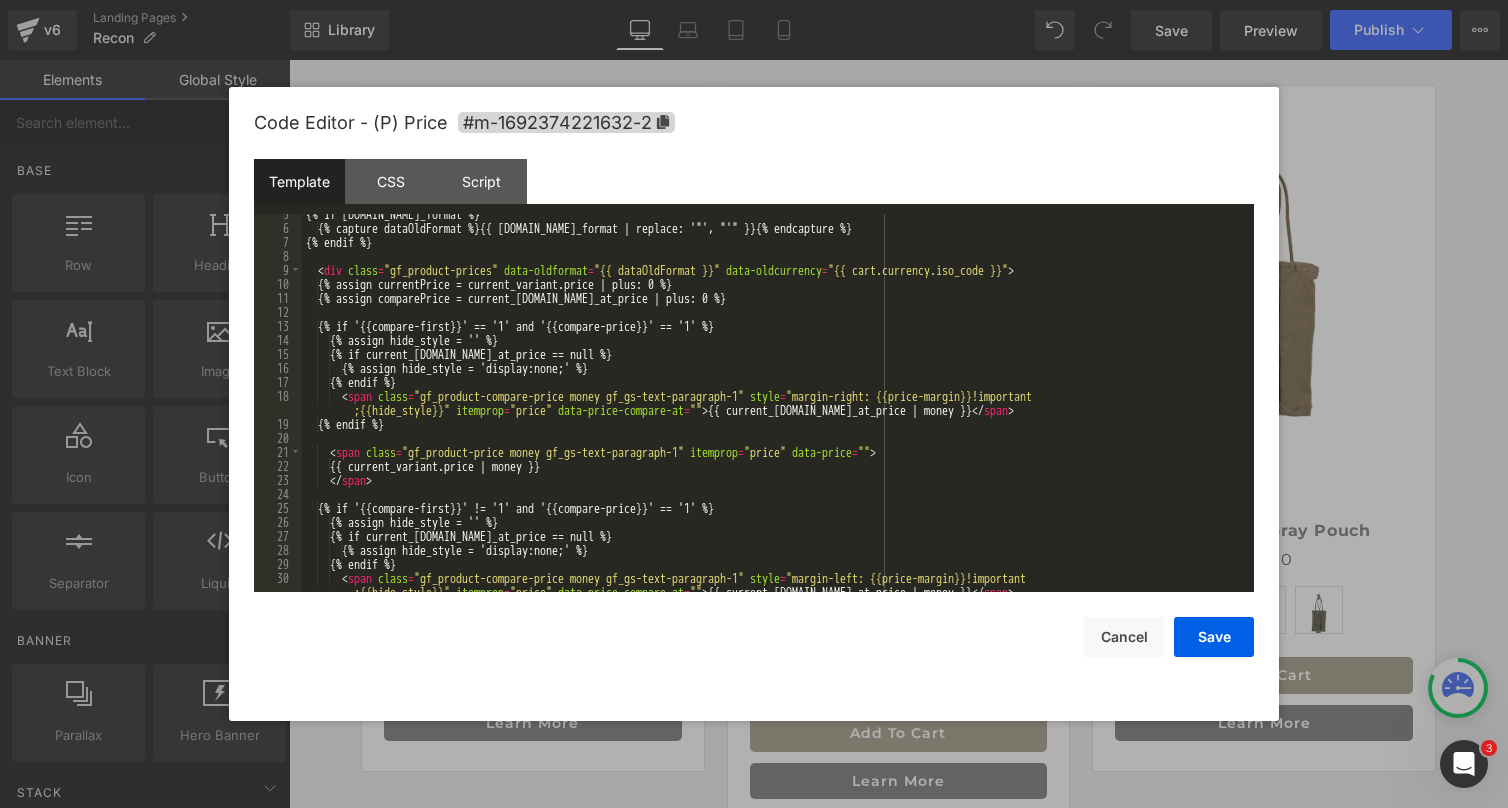 click on "{% if [DOMAIN_NAME]_format %}      {% capture dataOldFormat %}{{ [DOMAIN_NAME]_format | replace: '"', "'" }}{% endcapture %}   {% endif %}    < div   class = "gf_product-prices"   data-oldformat = "{{ dataOldFormat }}"   data-oldcurrency = "{{ cart.currency.iso_code }}" >      {% assign currentPrice = current_variant.price | plus: 0 %}      {% assign comparePrice = current_[DOMAIN_NAME]_at_price | plus: 0 %}      {% if '{{compare-first}}' == '1' and '{{compare-price}}' == '1' %}         {% assign hide_style = '' %}         {% if current_[DOMAIN_NAME]_at_price == null %}            {% assign hide_style = 'display:none;' %}         {% endif %}          < span   class = "gf_product-compare-price money gf_gs-text-paragraph-1"   style = "margin-right: {{price-margin}}!important          ;{{hide_style}}"   itemprop = "price"   data-price-compare-at = "" > {{ current_[DOMAIN_NAME]_at_price | money }} </ span >      {% endif %}       < span   class = "gf_product-price money gf_gs-text-paragraph-1"   =   = >" at bounding box center (774, 417) 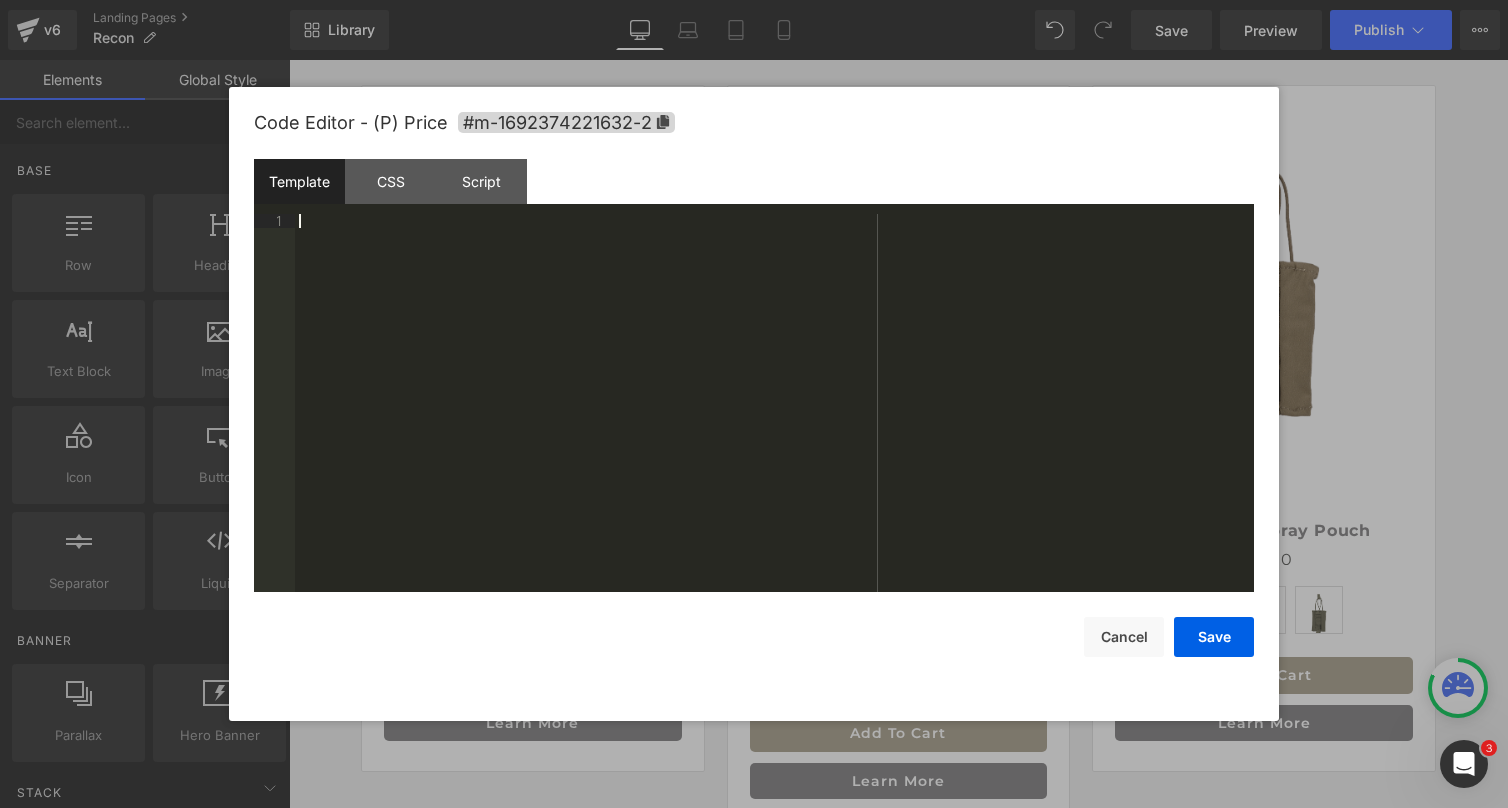 scroll, scrollTop: 644, scrollLeft: 0, axis: vertical 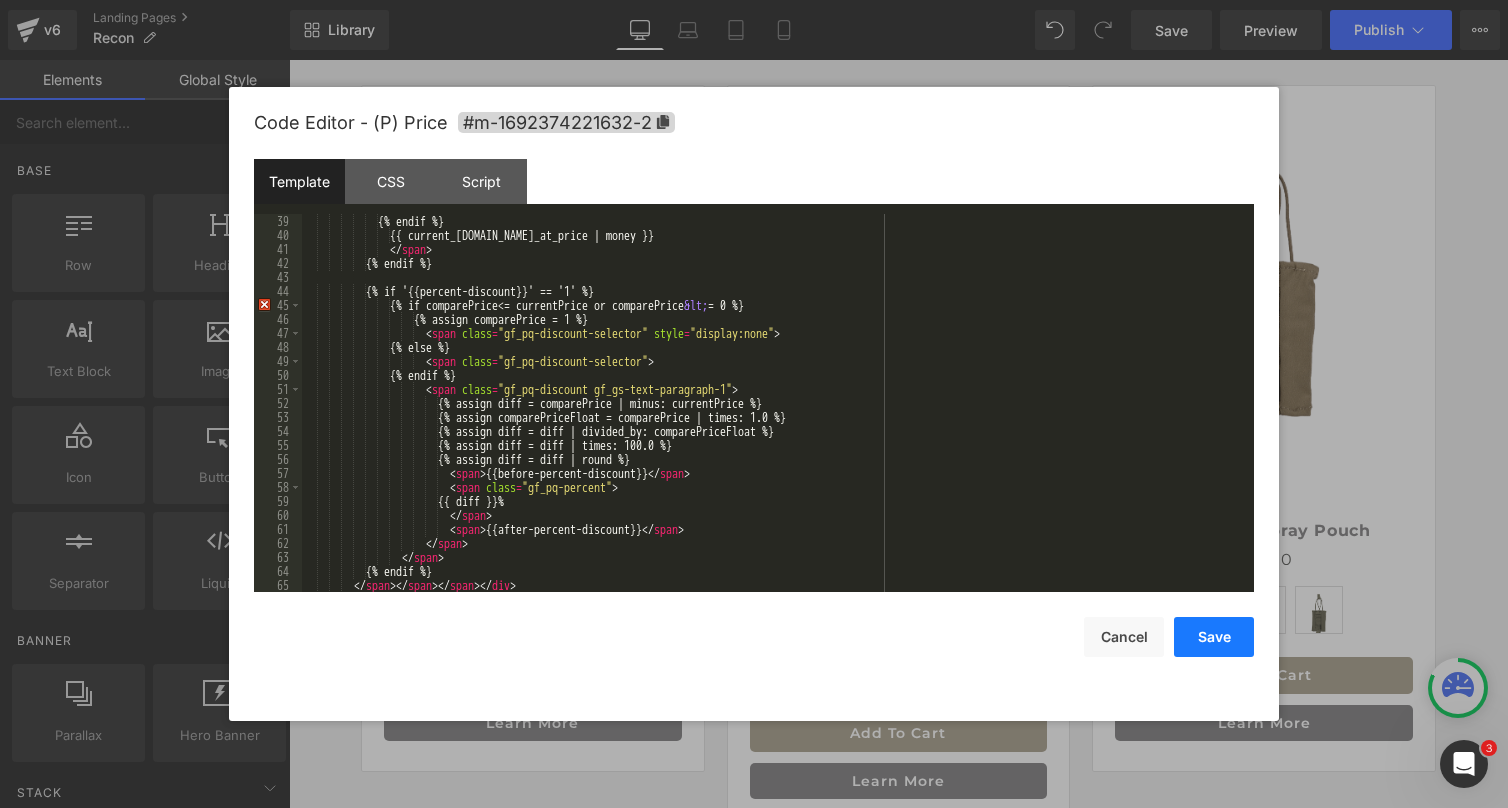 click on "Save" at bounding box center (1214, 637) 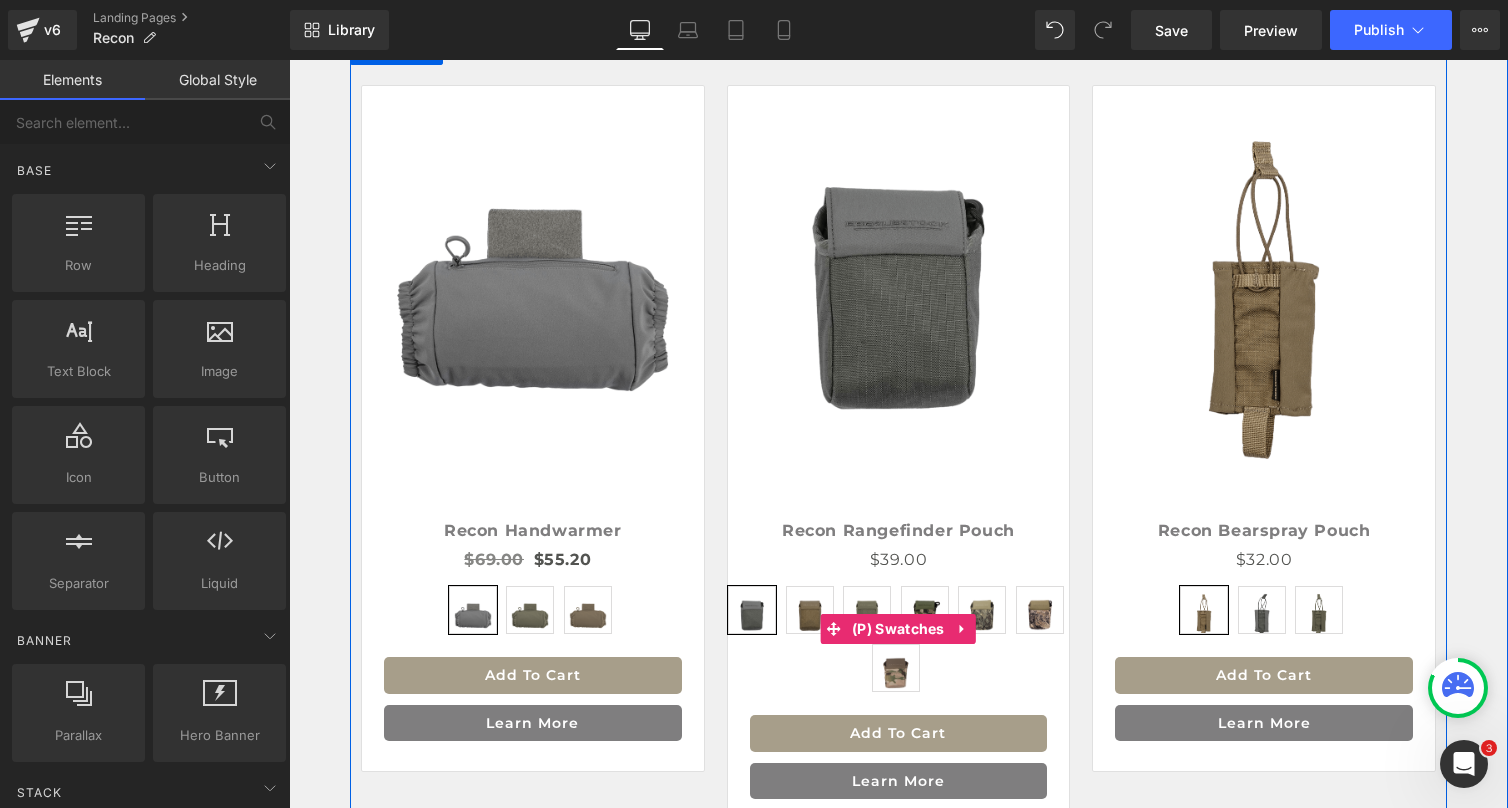 click on "Gray
Dry Earth
[GEOGRAPHIC_DATA]
Mountain
Mirage
Skye
Multicam" at bounding box center [899, 629] 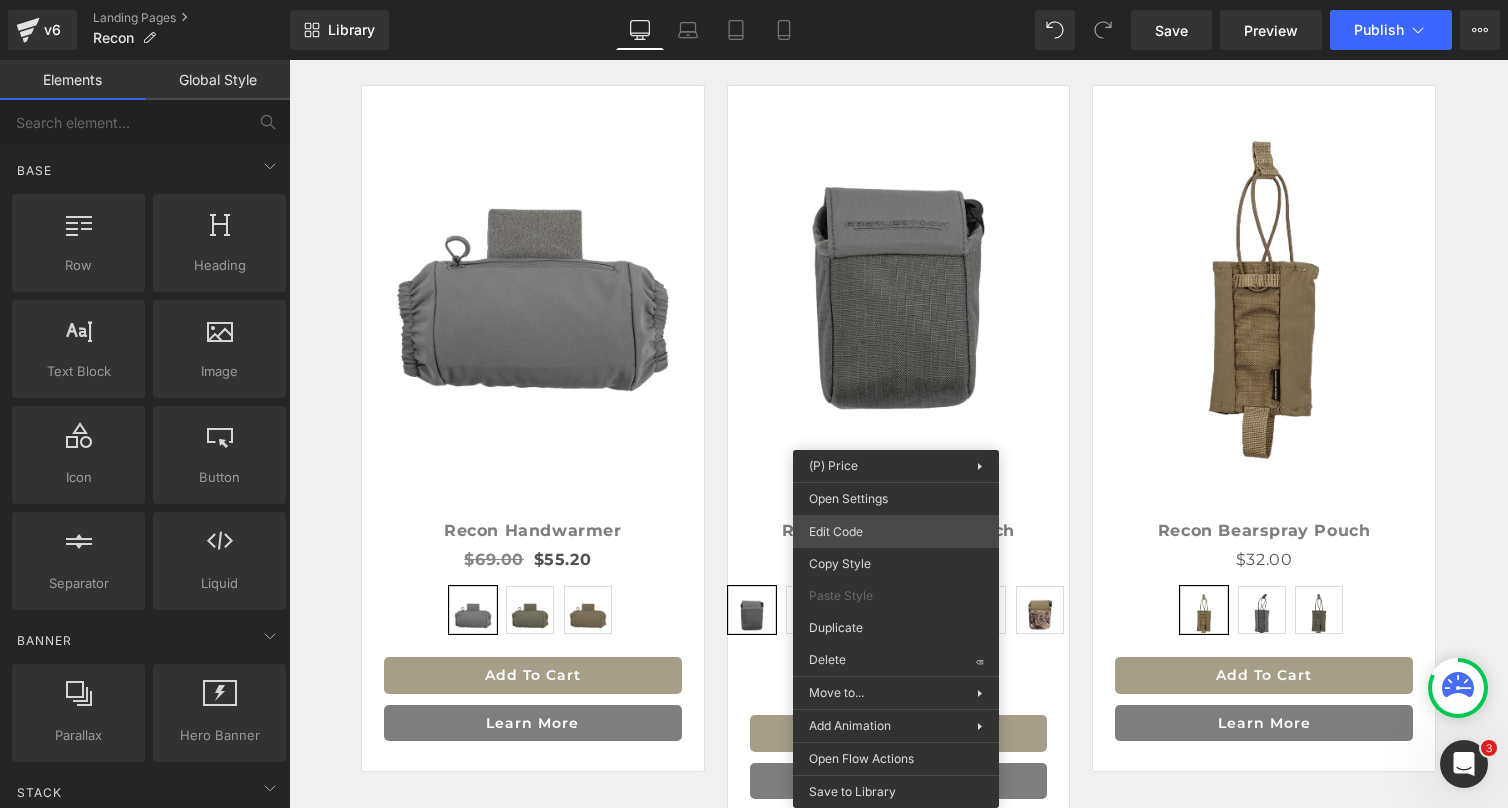 click on "You are previewing how the   will restyle your page. You can not edit Elements in Preset Preview Mode.  v6 Landing Pages Recon Library Desktop Desktop Laptop Tablet Mobile Save Preview Publish Scheduled View Live Page View with current Template Save Template to Library Schedule Publish Publish Settings Shortcuts  Your page can’t be published   You've reached the maximum number of published pages on your plan  (0/0).  You need to upgrade your plan or unpublish all your pages to get 1 publish slot.   Unpublish pages   Upgrade plan  Elements Global Style Base Row  rows, columns, layouts, div Heading  headings, titles, h1,h2,h3,h4,h5,h6 Text Block  texts, paragraphs, contents, blocks Image  images, photos, alts, uploads Icon  icons, symbols Button  button, call to action, cta Separator  separators, dividers, horizontal lines Liquid  liquid, custom code, html, javascript, css, reviews, apps, applications, embeded, iframe Banner Parallax  banner, slideshow, hero, image, cover, parallax, effect Hero Banner  Stack" at bounding box center [754, 0] 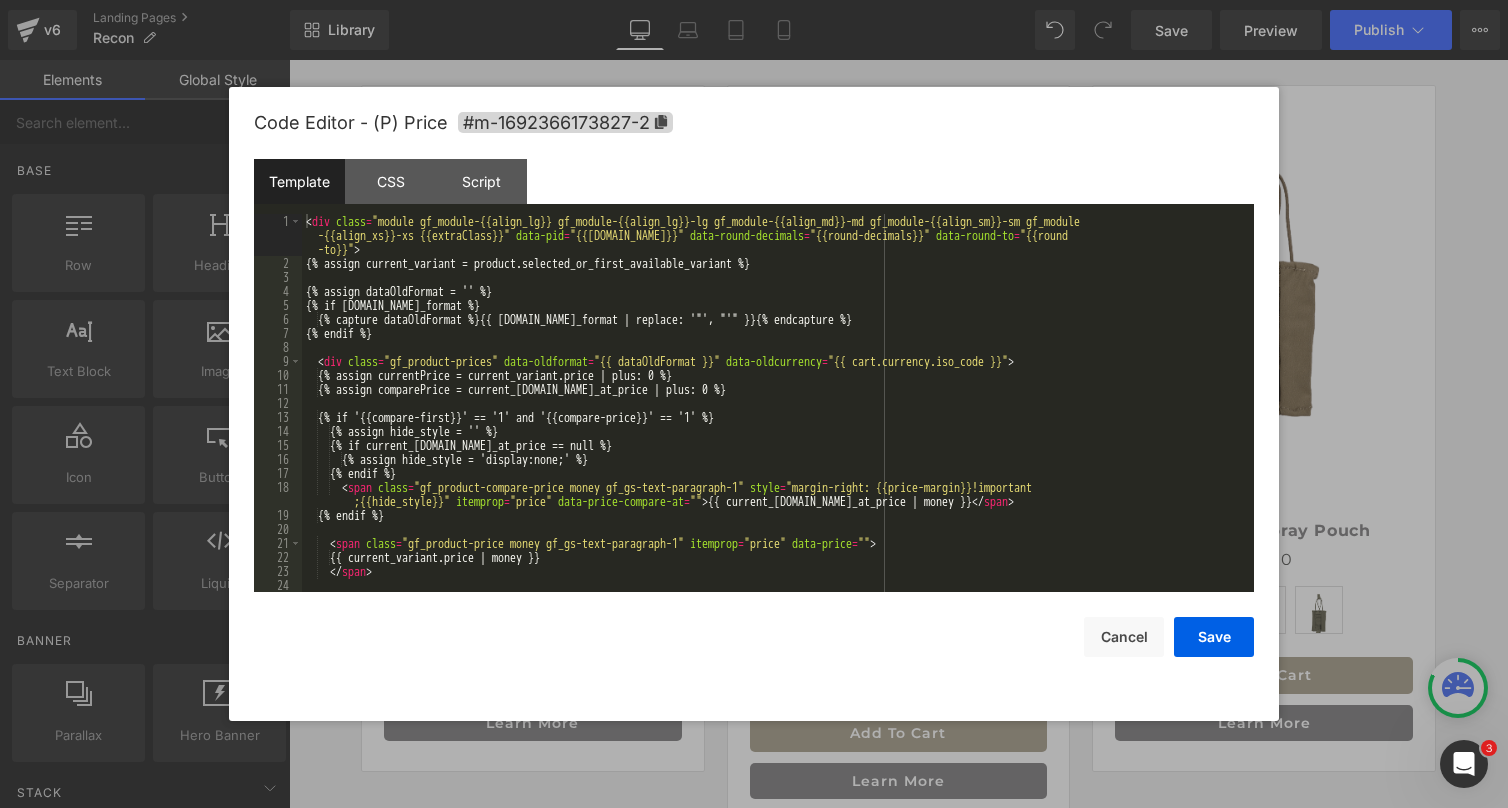 click on "< div   class = "module gf_module-{{align_lg}} gf_module-{{align_lg}}-lg gf_module-{{align_md}}-md gf_module-{{align_sm}}-sm gf_module    -{{align_xs}}-xs {{extraClass}}"   data-pid = "{{[DOMAIN_NAME]}}"   data-round-decimals = "{{round-decimals}}"   data-round-to = "{{round    -to}}" >   {% assign current_variant = product.selected_or_first_available_variant %}   {% assign dataOldFormat = '' %}   {% if [DOMAIN_NAME]_format %}      {% capture dataOldFormat %}{{ [DOMAIN_NAME]_format | replace: '"', "'" }}{% endcapture %}   {% endif %}    < div   class = "gf_product-prices"   data-oldformat = "{{ dataOldFormat }}"   data-oldcurrency = "{{ cart.currency.iso_code }}" >      {% assign currentPrice = current_variant.price | plus: 0 %}      {% assign comparePrice = current_[DOMAIN_NAME]_at_price | plus: 0 %}      {% if '{{compare-first}}' == '1' and '{{compare-price}}' == '1' %}         {% assign hide_style = '' %}         {% if current_[DOMAIN_NAME]_at_price == null %}                  {% endif %}          < span" at bounding box center [774, 431] 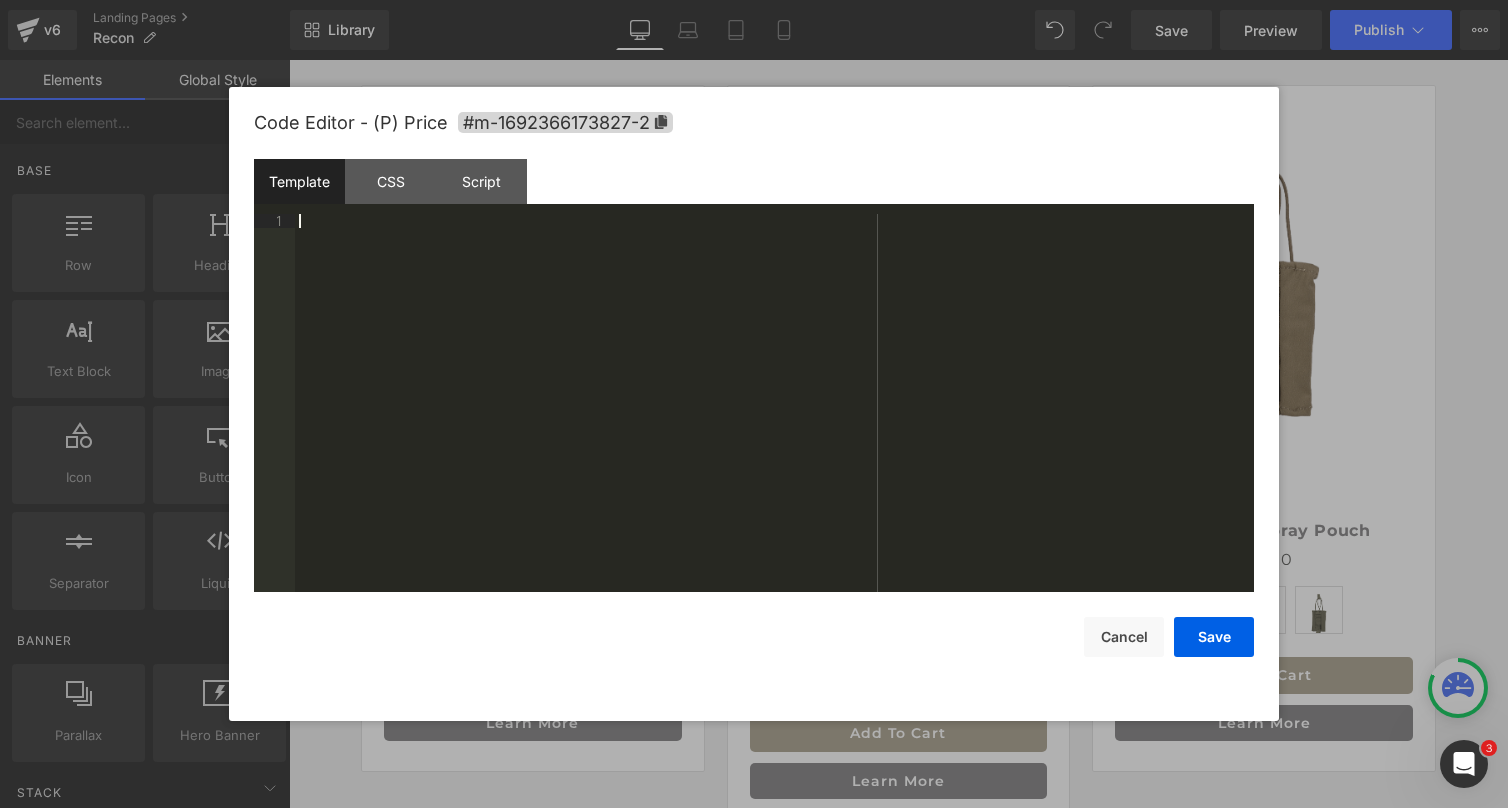 scroll, scrollTop: 644, scrollLeft: 0, axis: vertical 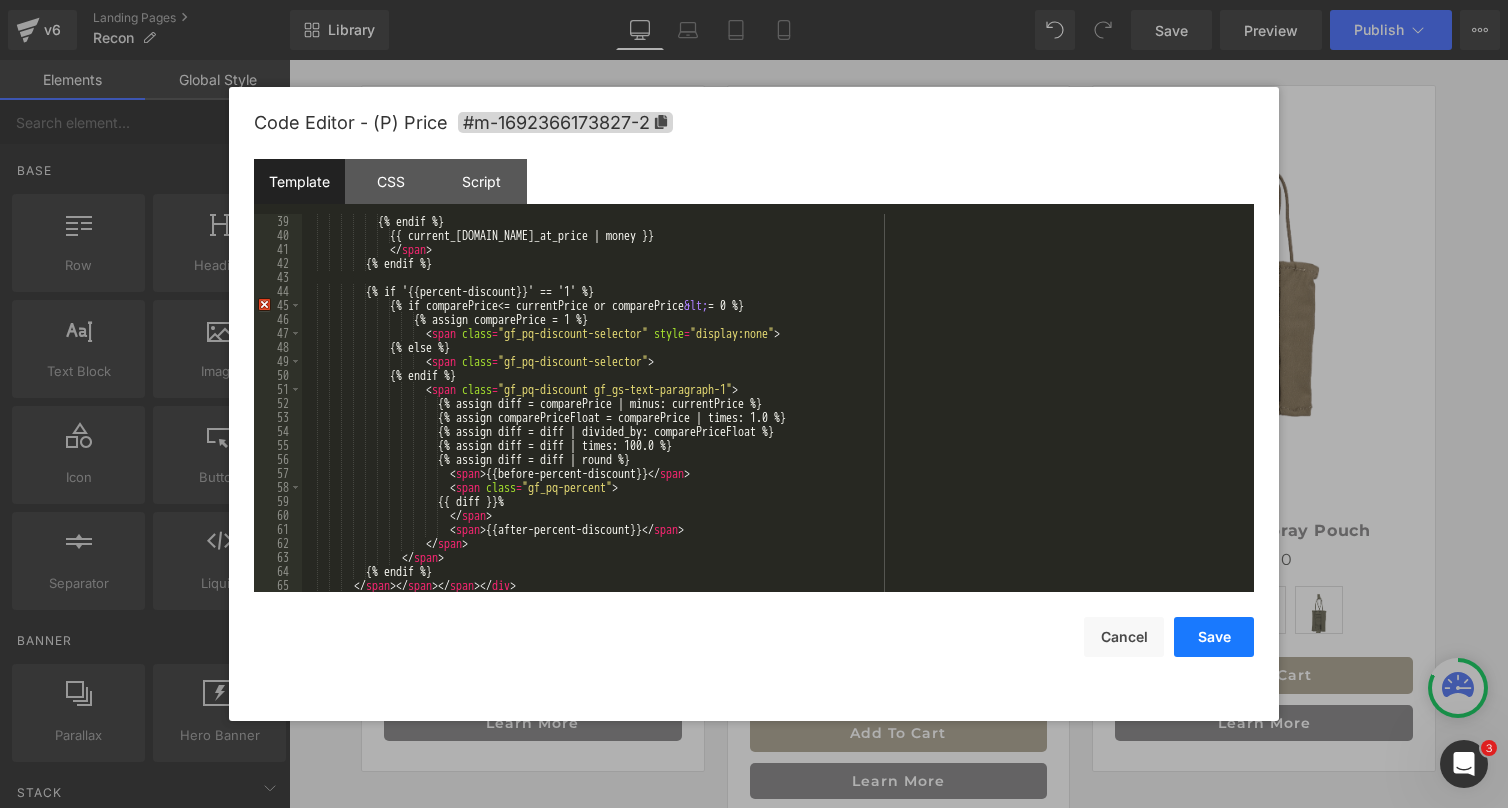 click on "Save" at bounding box center (1214, 637) 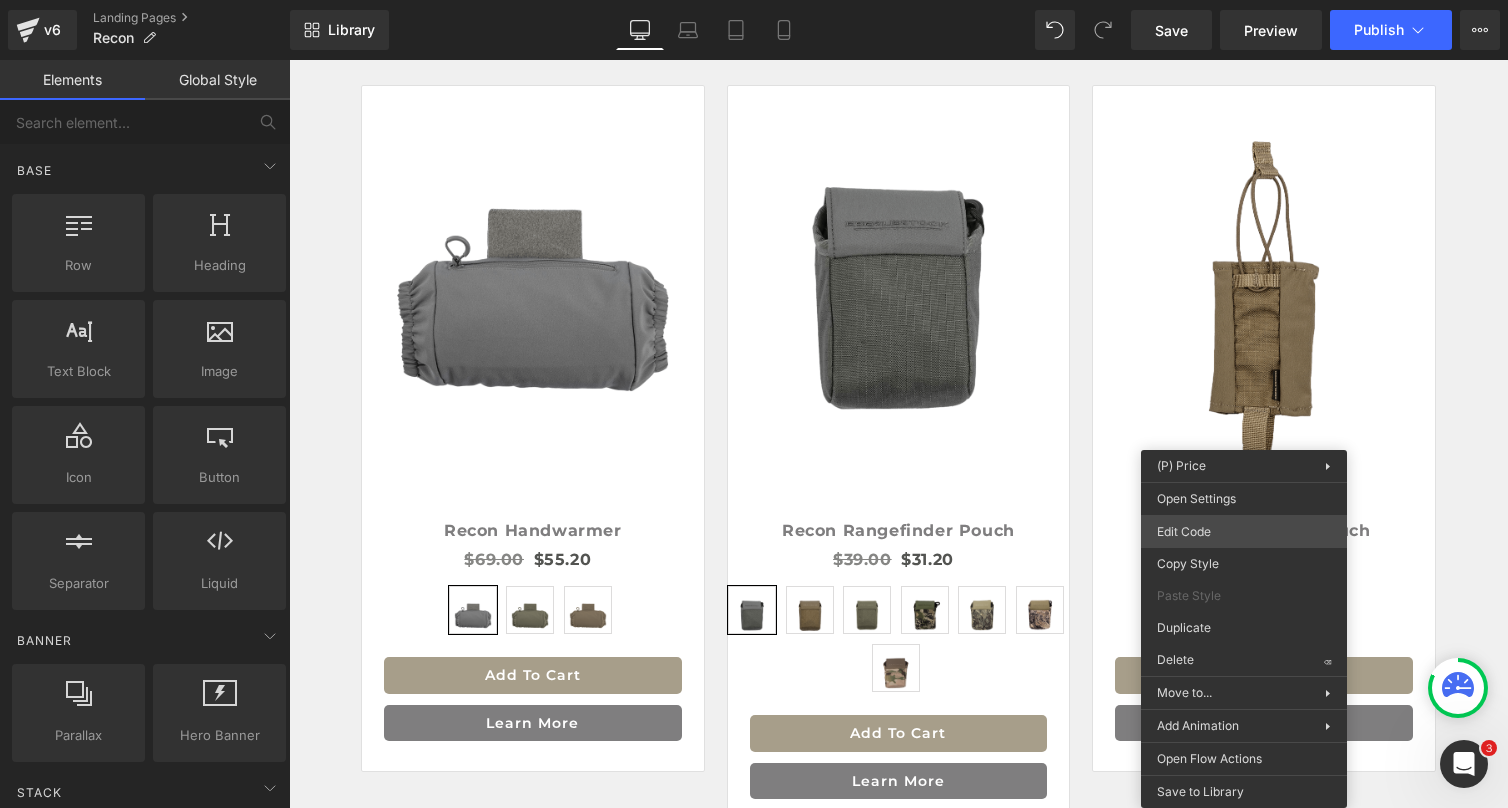 click on "You are previewing how the   will restyle your page. You can not edit Elements in Preset Preview Mode.  v6 Landing Pages Recon Library Desktop Desktop Laptop Tablet Mobile Save Preview Publish Scheduled View Live Page View with current Template Save Template to Library Schedule Publish Publish Settings Shortcuts  Your page can’t be published   You've reached the maximum number of published pages on your plan  (0/0).  You need to upgrade your plan or unpublish all your pages to get 1 publish slot.   Unpublish pages   Upgrade plan  Elements Global Style Base Row  rows, columns, layouts, div Heading  headings, titles, h1,h2,h3,h4,h5,h6 Text Block  texts, paragraphs, contents, blocks Image  images, photos, alts, uploads Icon  icons, symbols Button  button, call to action, cta Separator  separators, dividers, horizontal lines Liquid  liquid, custom code, html, javascript, css, reviews, apps, applications, embeded, iframe Banner Parallax  banner, slideshow, hero, image, cover, parallax, effect Hero Banner  Stack" at bounding box center [754, 0] 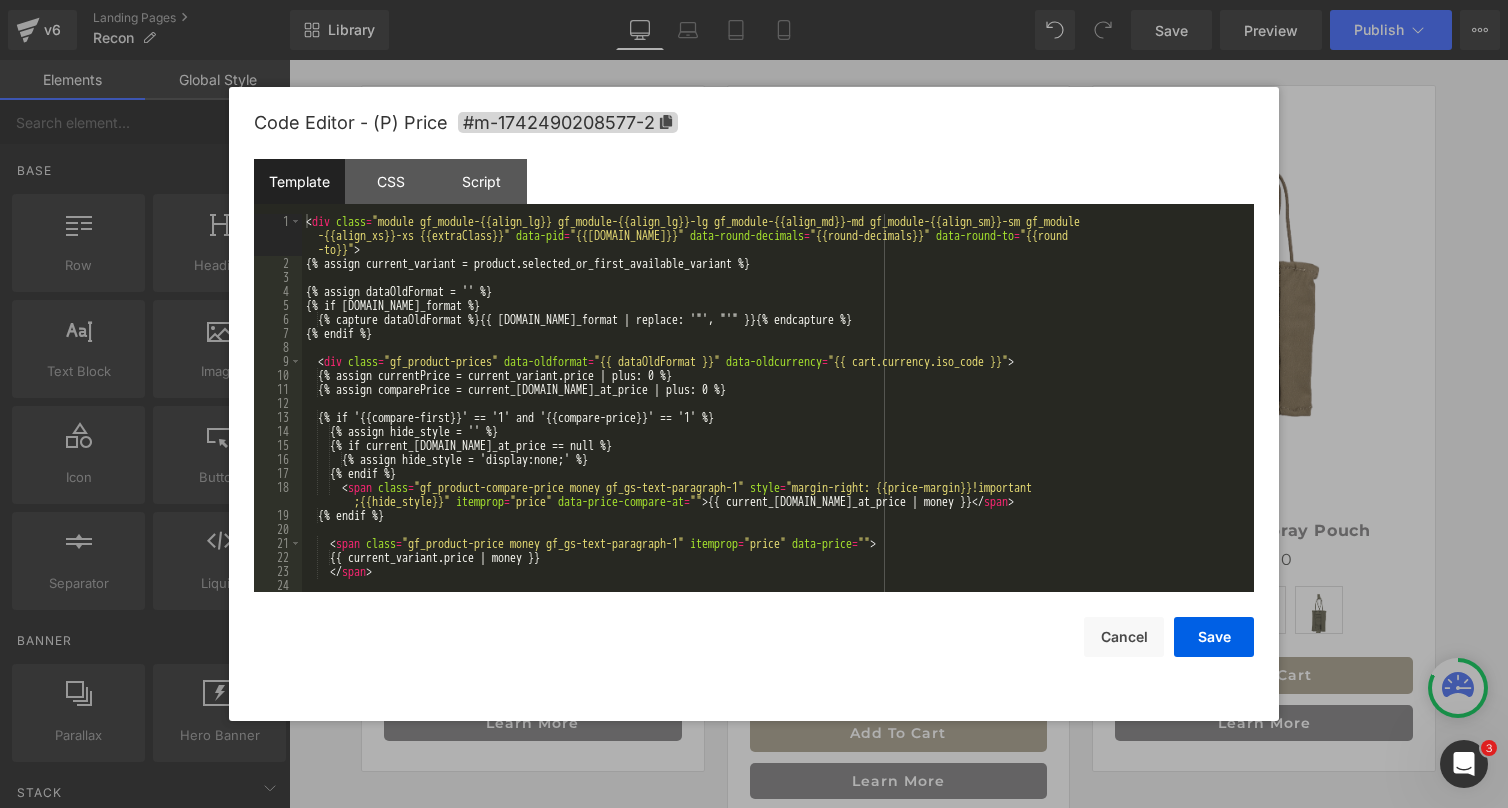 click on "< div   class = "module gf_module-{{align_lg}} gf_module-{{align_lg}}-lg gf_module-{{align_md}}-md gf_module-{{align_sm}}-sm gf_module    -{{align_xs}}-xs {{extraClass}}"   data-pid = "{{[DOMAIN_NAME]}}"   data-round-decimals = "{{round-decimals}}"   data-round-to = "{{round    -to}}" >   {% assign current_variant = product.selected_or_first_available_variant %}   {% assign dataOldFormat = '' %}   {% if [DOMAIN_NAME]_format %}      {% capture dataOldFormat %}{{ [DOMAIN_NAME]_format | replace: '"', "'" }}{% endcapture %}   {% endif %}    < div   class = "gf_product-prices"   data-oldformat = "{{ dataOldFormat }}"   data-oldcurrency = "{{ cart.currency.iso_code }}" >      {% assign currentPrice = current_variant.price | plus: 0 %}      {% assign comparePrice = current_[DOMAIN_NAME]_at_price | plus: 0 %}      {% if '{{compare-first}}' == '1' and '{{compare-price}}' == '1' %}         {% assign hide_style = '' %}         {% if current_[DOMAIN_NAME]_at_price == null %}                  {% endif %}          < span" at bounding box center (774, 431) 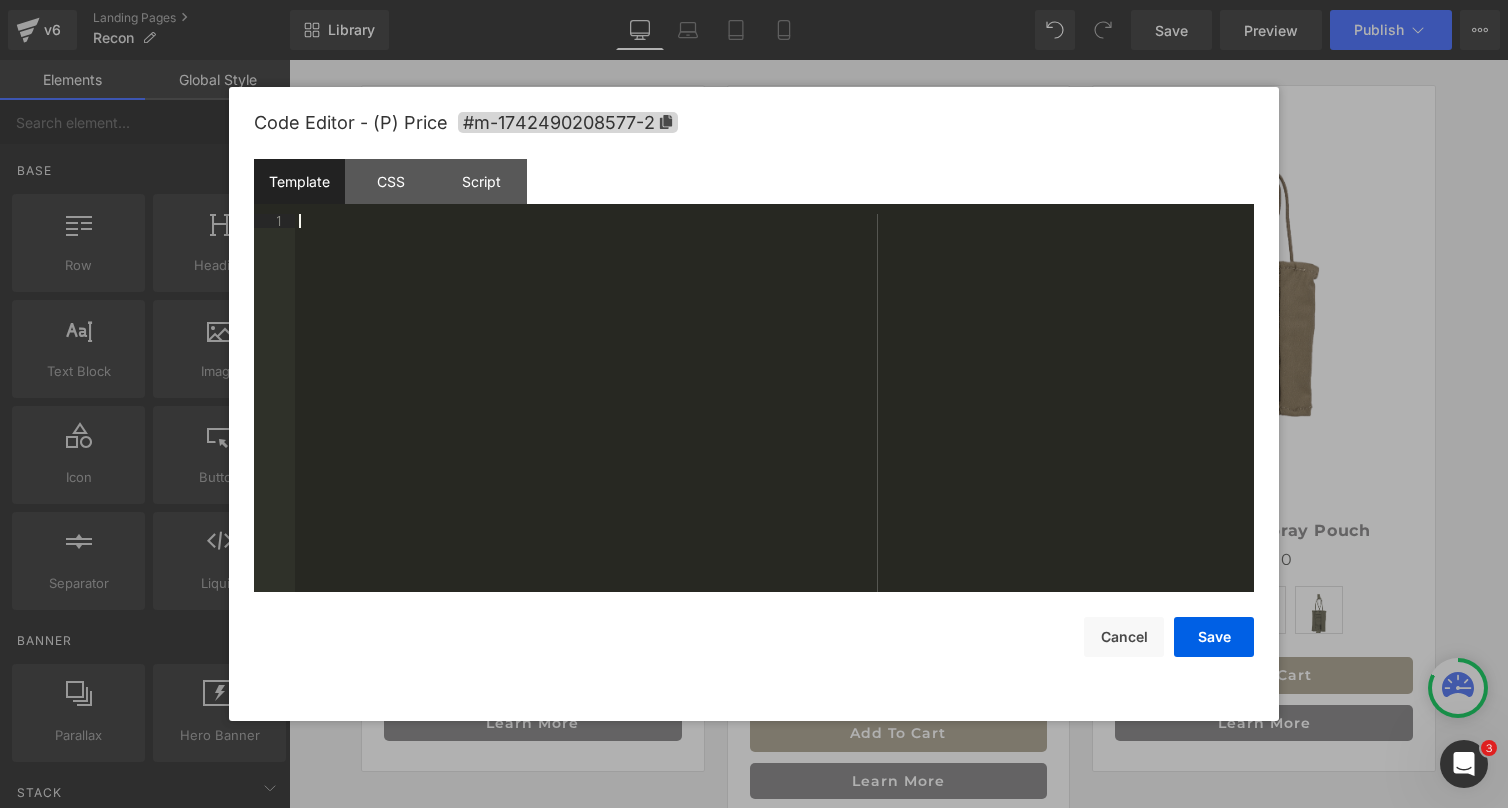 scroll, scrollTop: 644, scrollLeft: 0, axis: vertical 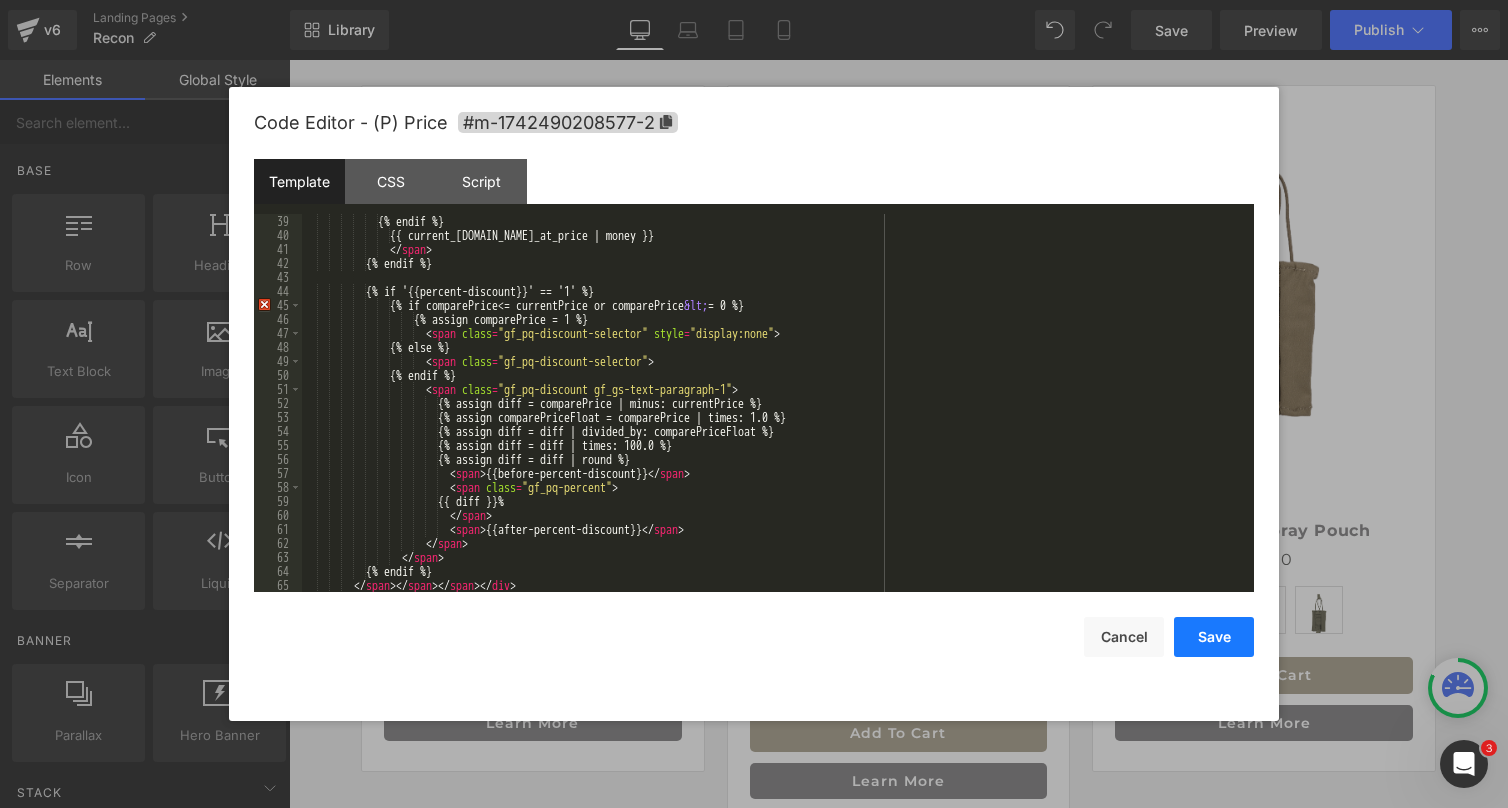 click on "Save" at bounding box center [1214, 637] 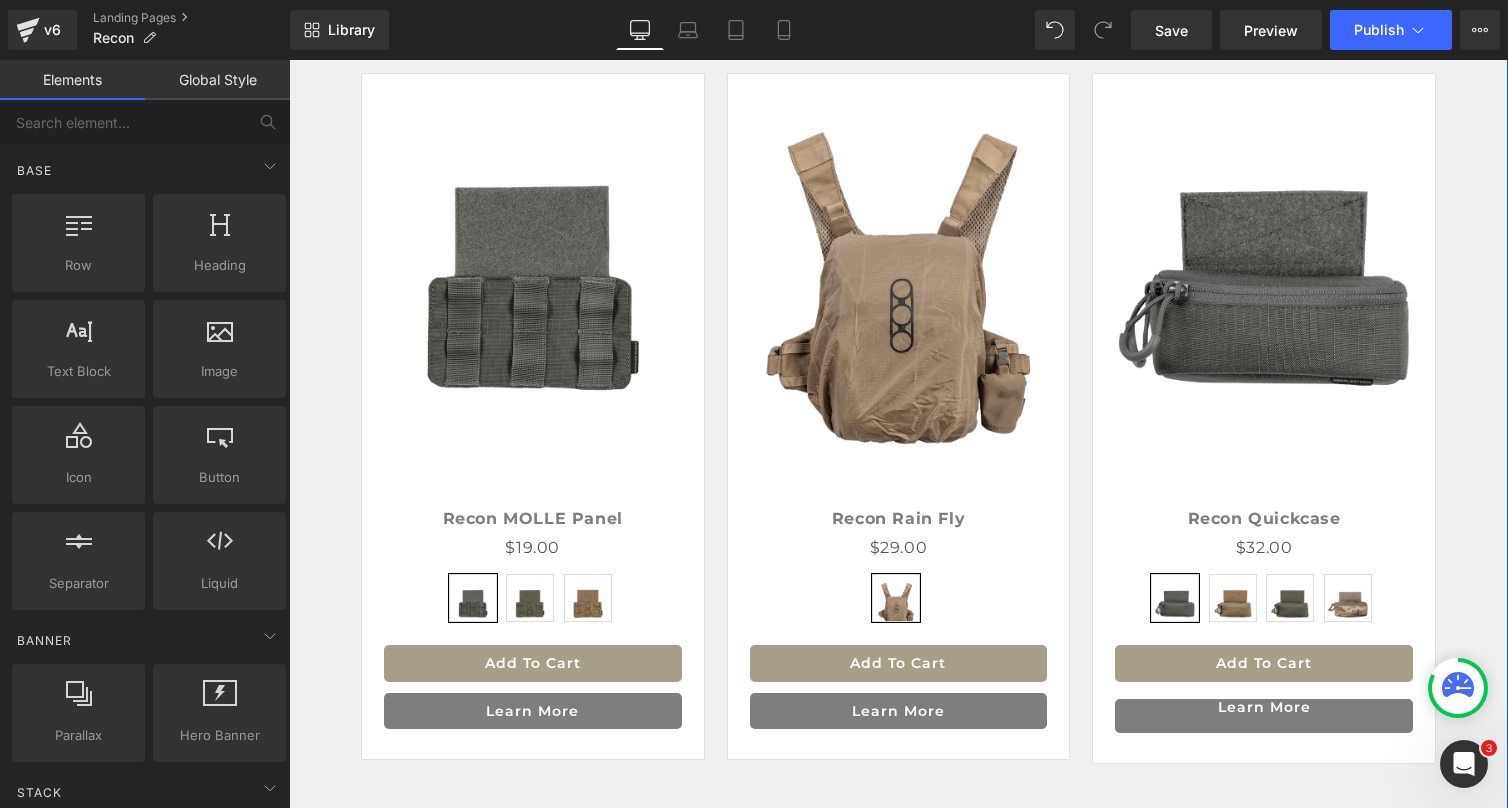 scroll, scrollTop: 4734, scrollLeft: 0, axis: vertical 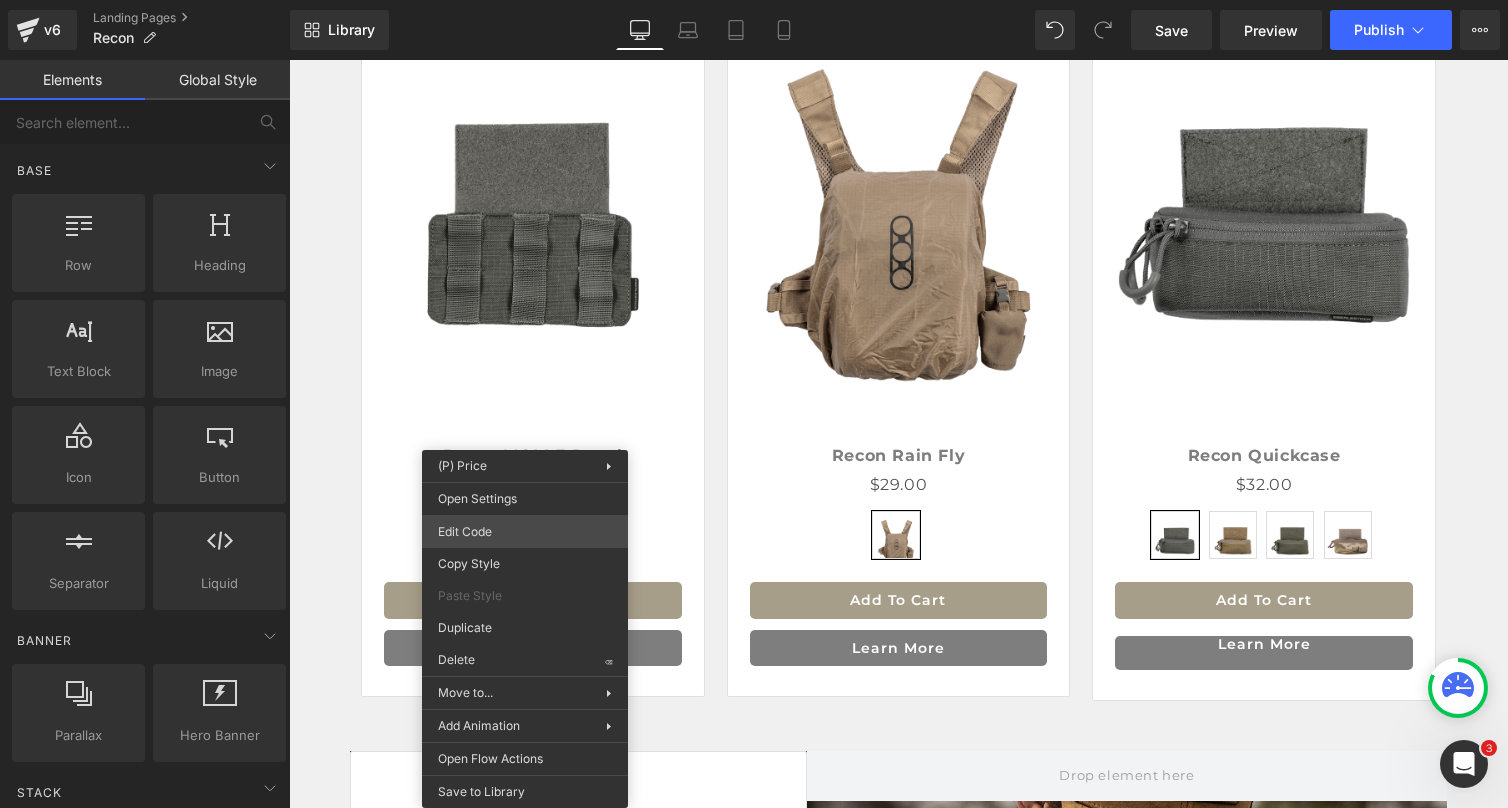 click on "You are previewing how the   will restyle your page. You can not edit Elements in Preset Preview Mode.  v6 Landing Pages Recon Library Desktop Desktop Laptop Tablet Mobile Save Preview Publish Scheduled View Live Page View with current Template Save Template to Library Schedule Publish Publish Settings Shortcuts  Your page can’t be published   You've reached the maximum number of published pages on your plan  (0/0).  You need to upgrade your plan or unpublish all your pages to get 1 publish slot.   Unpublish pages   Upgrade plan  Elements Global Style Base Row  rows, columns, layouts, div Heading  headings, titles, h1,h2,h3,h4,h5,h6 Text Block  texts, paragraphs, contents, blocks Image  images, photos, alts, uploads Icon  icons, symbols Button  button, call to action, cta Separator  separators, dividers, horizontal lines Liquid  liquid, custom code, html, javascript, css, reviews, apps, applications, embeded, iframe Banner Parallax  banner, slideshow, hero, image, cover, parallax, effect Hero Banner  Stack" at bounding box center (754, 0) 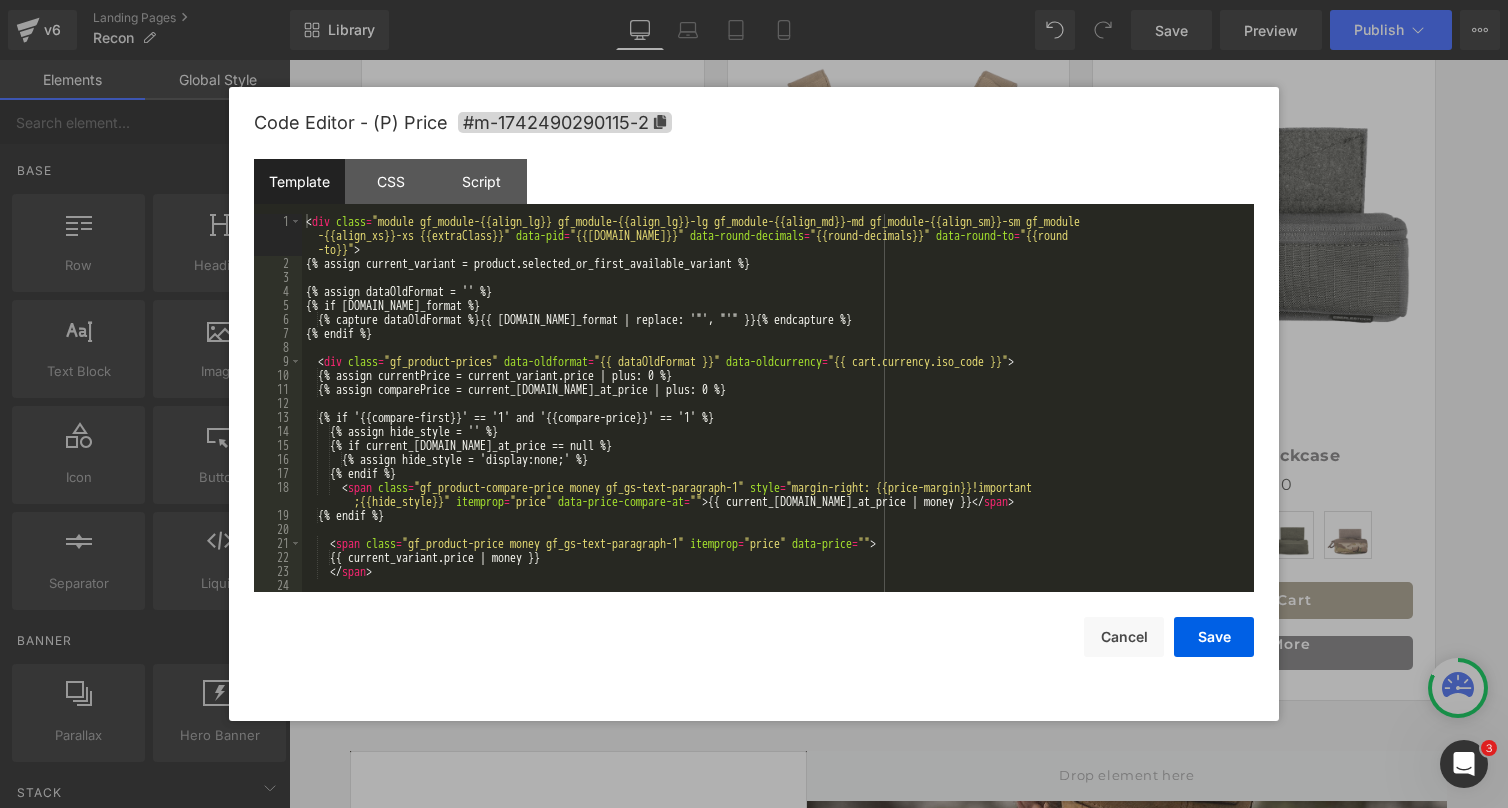 click on "< div   class = "module gf_module-{{align_lg}} gf_module-{{align_lg}}-lg gf_module-{{align_md}}-md gf_module-{{align_sm}}-sm gf_module    -{{align_xs}}-xs {{extraClass}}"   data-pid = "{{[DOMAIN_NAME]}}"   data-round-decimals = "{{round-decimals}}"   data-round-to = "{{round    -to}}" >   {% assign current_variant = product.selected_or_first_available_variant %}   {% assign dataOldFormat = '' %}   {% if [DOMAIN_NAME]_format %}      {% capture dataOldFormat %}{{ [DOMAIN_NAME]_format | replace: '"', "'" }}{% endcapture %}   {% endif %}    < div   class = "gf_product-prices"   data-oldformat = "{{ dataOldFormat }}"   data-oldcurrency = "{{ cart.currency.iso_code }}" >      {% assign currentPrice = current_variant.price | plus: 0 %}      {% assign comparePrice = current_[DOMAIN_NAME]_at_price | plus: 0 %}      {% if '{{compare-first}}' == '1' and '{{compare-price}}' == '1' %}         {% assign hide_style = '' %}         {% if current_[DOMAIN_NAME]_at_price == null %}                  {% endif %}          < span" at bounding box center [774, 431] 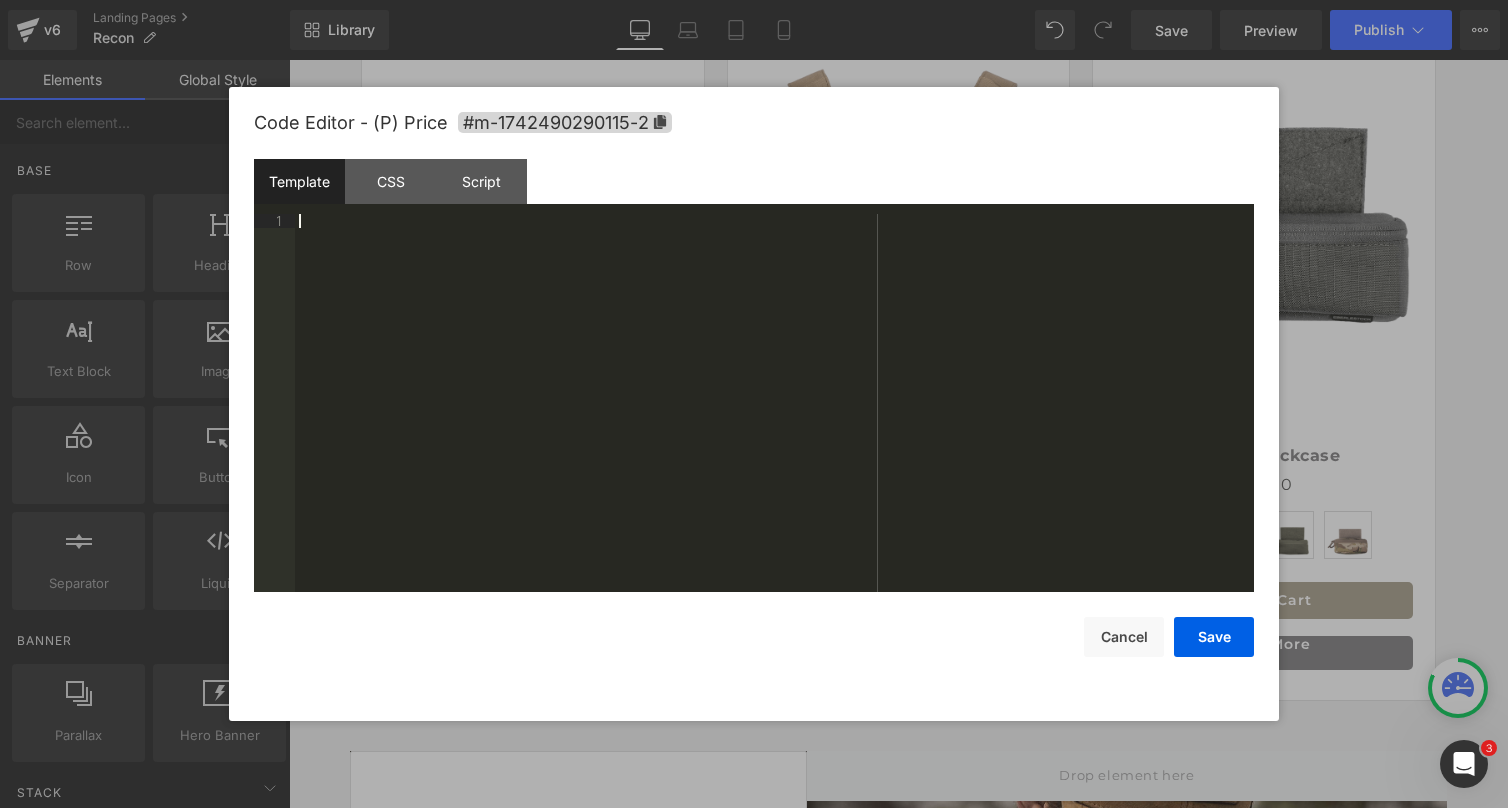 scroll, scrollTop: 644, scrollLeft: 0, axis: vertical 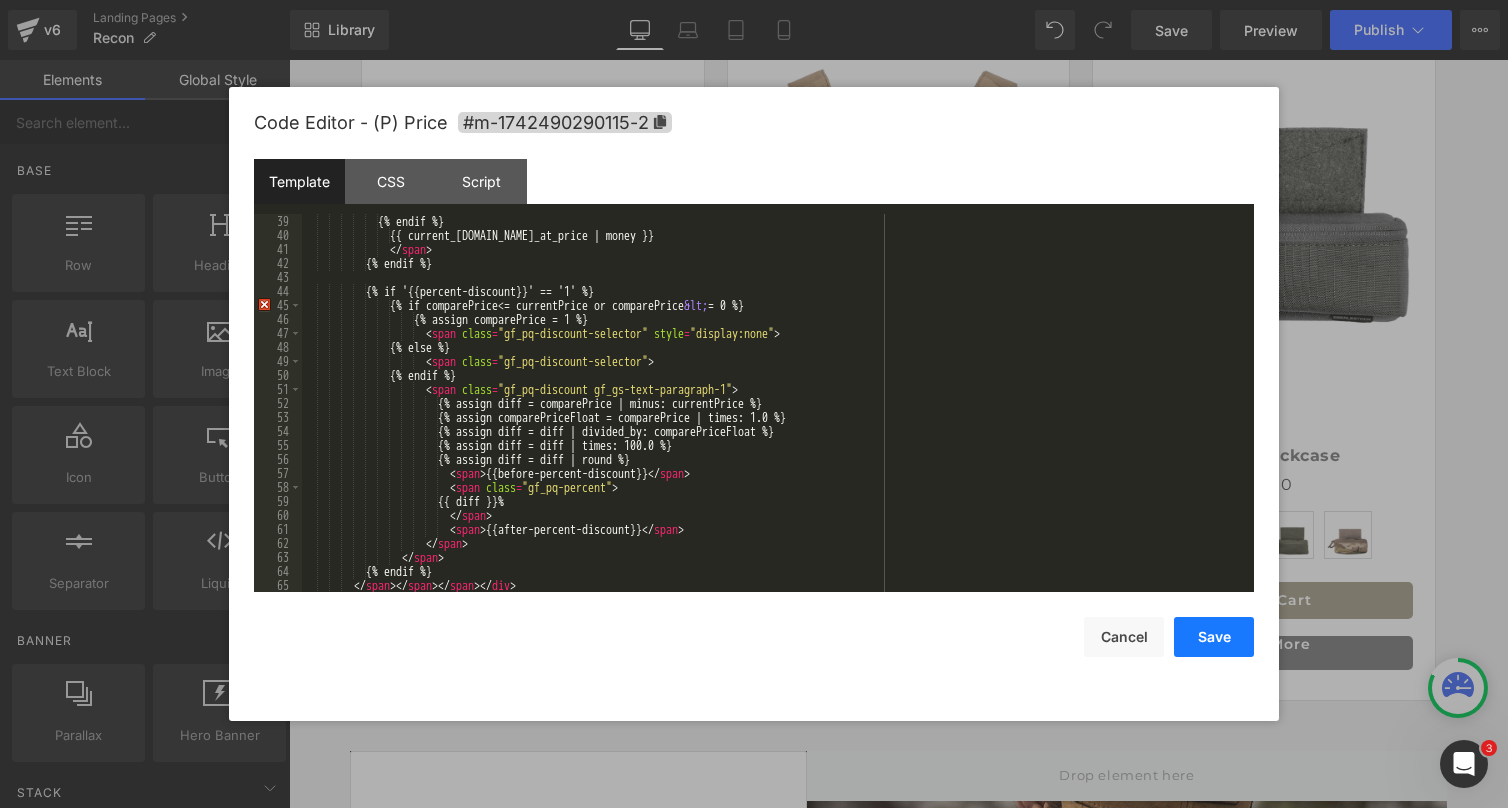 click on "Save" at bounding box center [1214, 637] 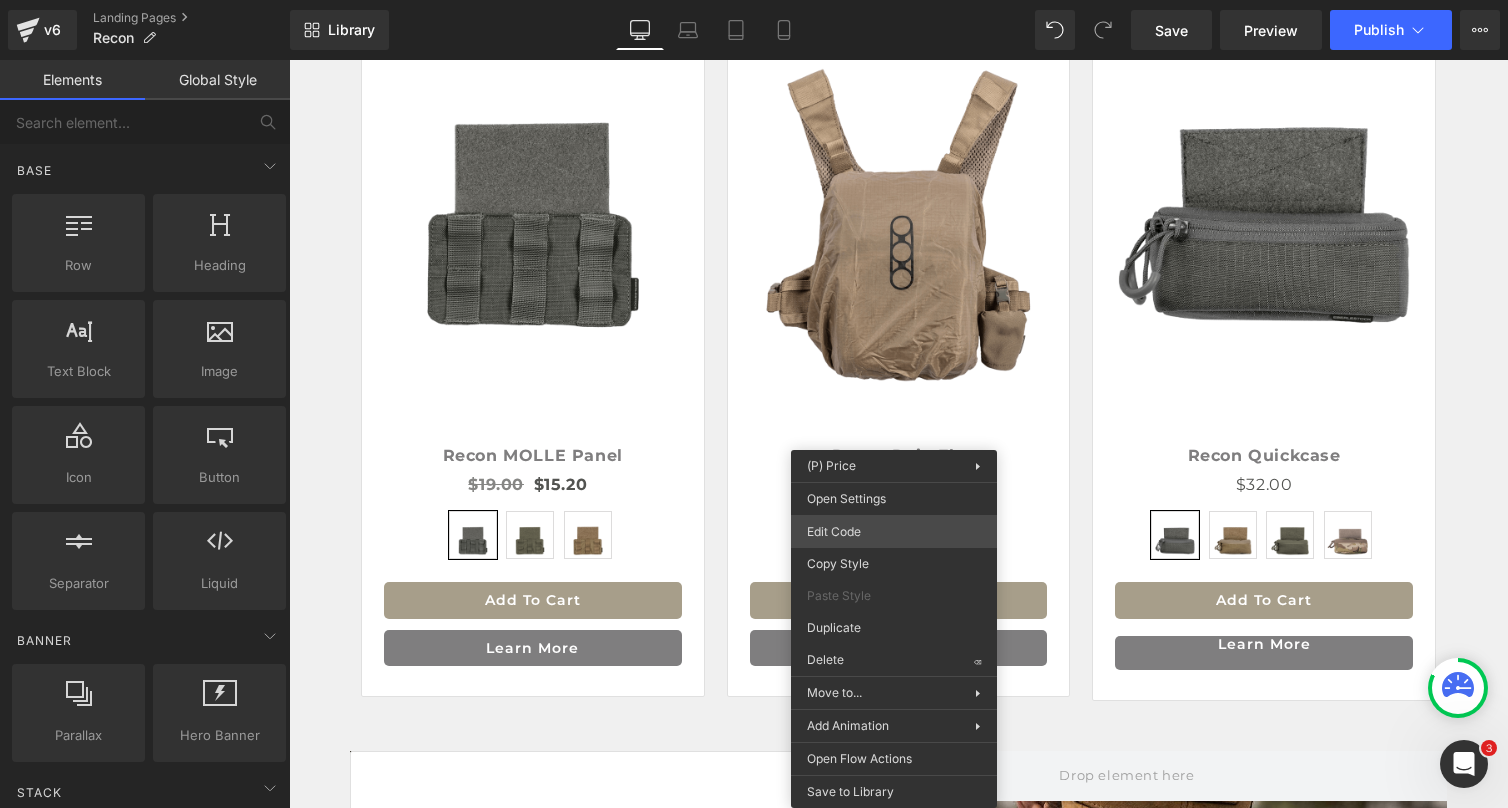 click on "You are previewing how the   will restyle your page. You can not edit Elements in Preset Preview Mode.  v6 Landing Pages Recon Library Desktop Desktop Laptop Tablet Mobile Save Preview Publish Scheduled View Live Page View with current Template Save Template to Library Schedule Publish Publish Settings Shortcuts  Your page can’t be published   You've reached the maximum number of published pages on your plan  (0/0).  You need to upgrade your plan or unpublish all your pages to get 1 publish slot.   Unpublish pages   Upgrade plan  Elements Global Style Base Row  rows, columns, layouts, div Heading  headings, titles, h1,h2,h3,h4,h5,h6 Text Block  texts, paragraphs, contents, blocks Image  images, photos, alts, uploads Icon  icons, symbols Button  button, call to action, cta Separator  separators, dividers, horizontal lines Liquid  liquid, custom code, html, javascript, css, reviews, apps, applications, embeded, iframe Banner Parallax  banner, slideshow, hero, image, cover, parallax, effect Hero Banner  Stack" at bounding box center (754, 0) 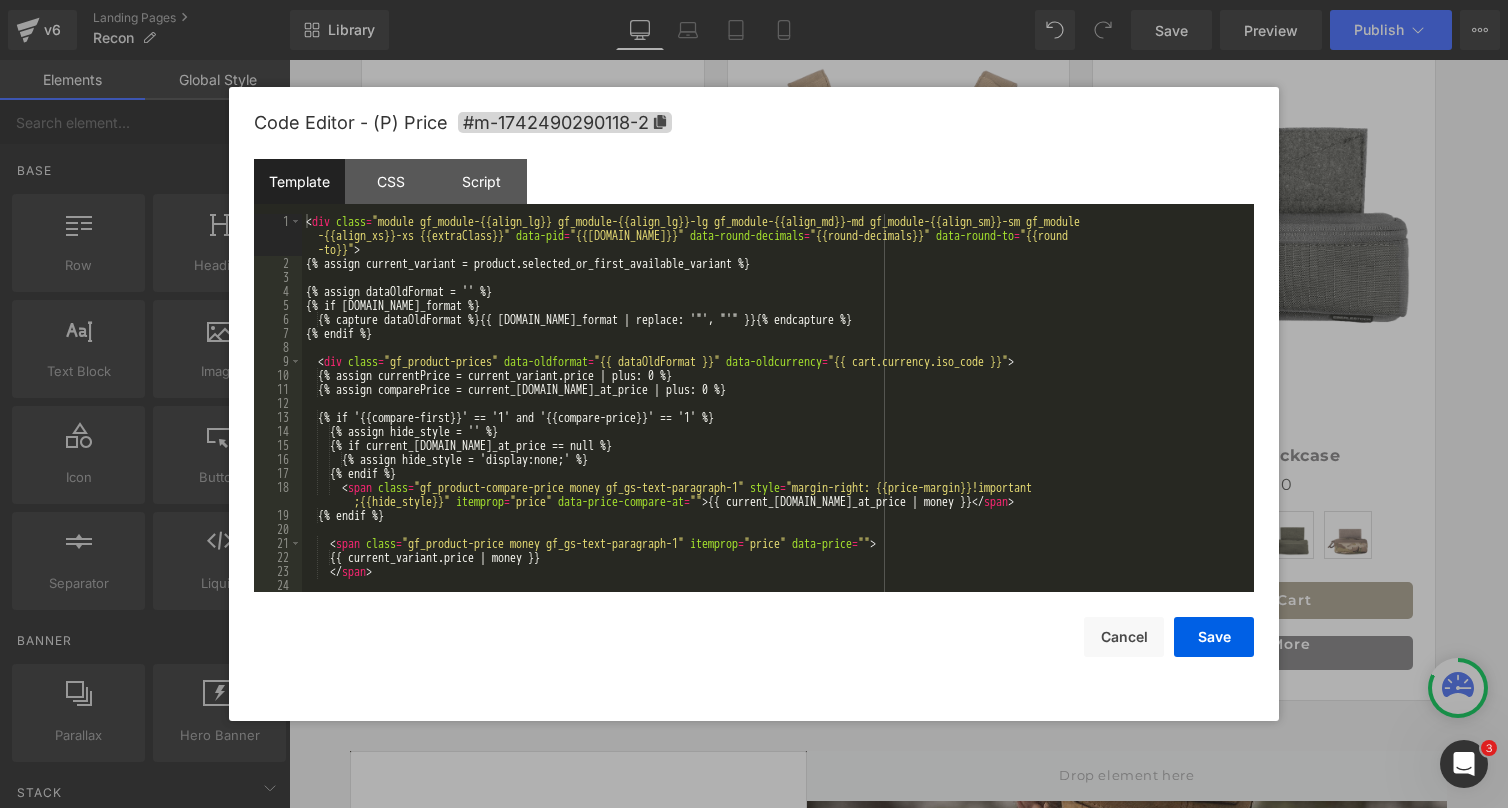 click on "< div   class = "module gf_module-{{align_lg}} gf_module-{{align_lg}}-lg gf_module-{{align_md}}-md gf_module-{{align_sm}}-sm gf_module    -{{align_xs}}-xs {{extraClass}}"   data-pid = "{{[DOMAIN_NAME]}}"   data-round-decimals = "{{round-decimals}}"   data-round-to = "{{round    -to}}" >   {% assign current_variant = product.selected_or_first_available_variant %}   {% assign dataOldFormat = '' %}   {% if [DOMAIN_NAME]_format %}      {% capture dataOldFormat %}{{ [DOMAIN_NAME]_format | replace: '"', "'" }}{% endcapture %}   {% endif %}    < div   class = "gf_product-prices"   data-oldformat = "{{ dataOldFormat }}"   data-oldcurrency = "{{ cart.currency.iso_code }}" >      {% assign currentPrice = current_variant.price | plus: 0 %}      {% assign comparePrice = current_[DOMAIN_NAME]_at_price | plus: 0 %}      {% if '{{compare-first}}' == '1' and '{{compare-price}}' == '1' %}         {% assign hide_style = '' %}         {% if current_[DOMAIN_NAME]_at_price == null %}                  {% endif %}          < span" at bounding box center (774, 431) 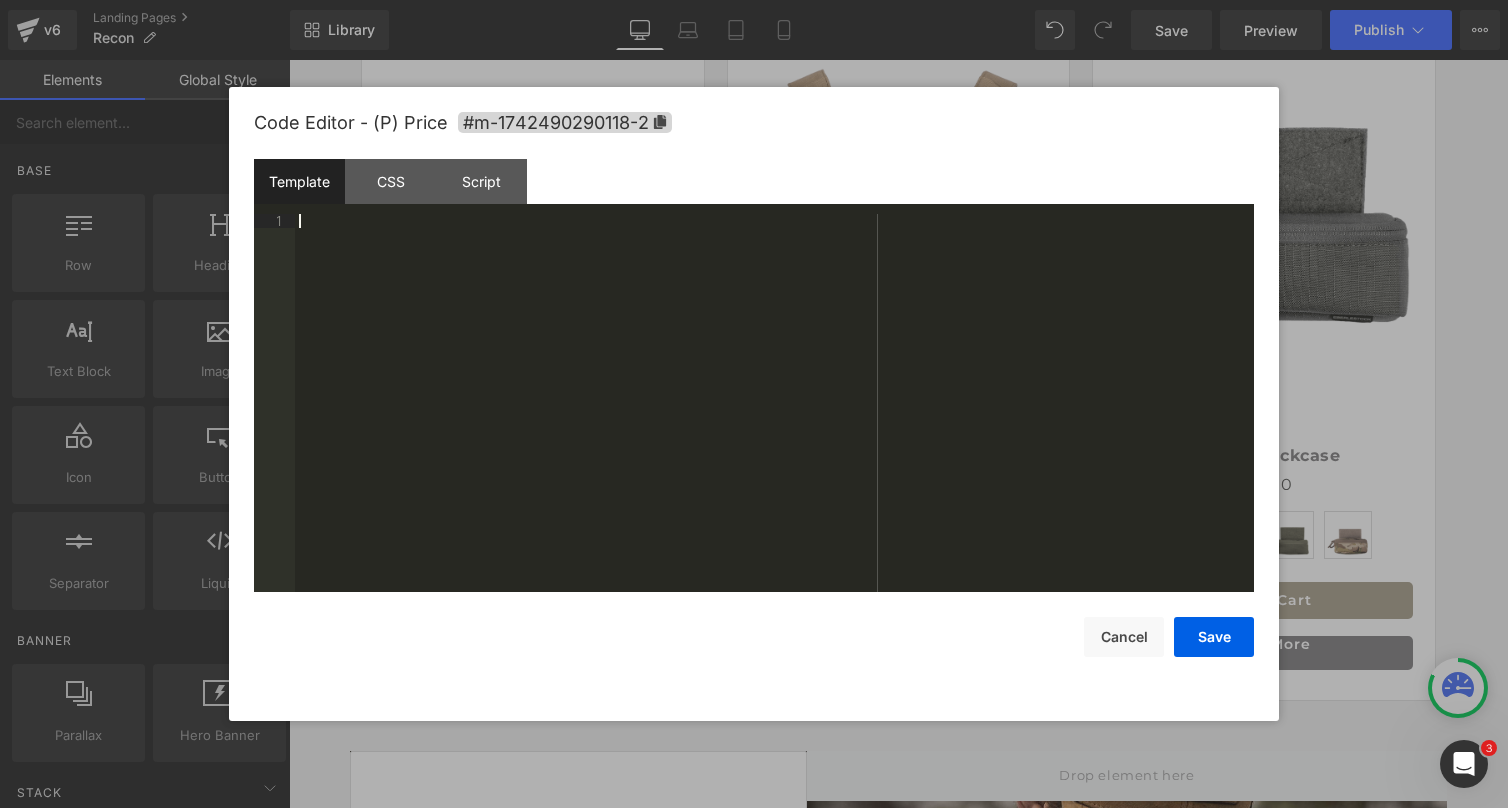 scroll, scrollTop: 644, scrollLeft: 0, axis: vertical 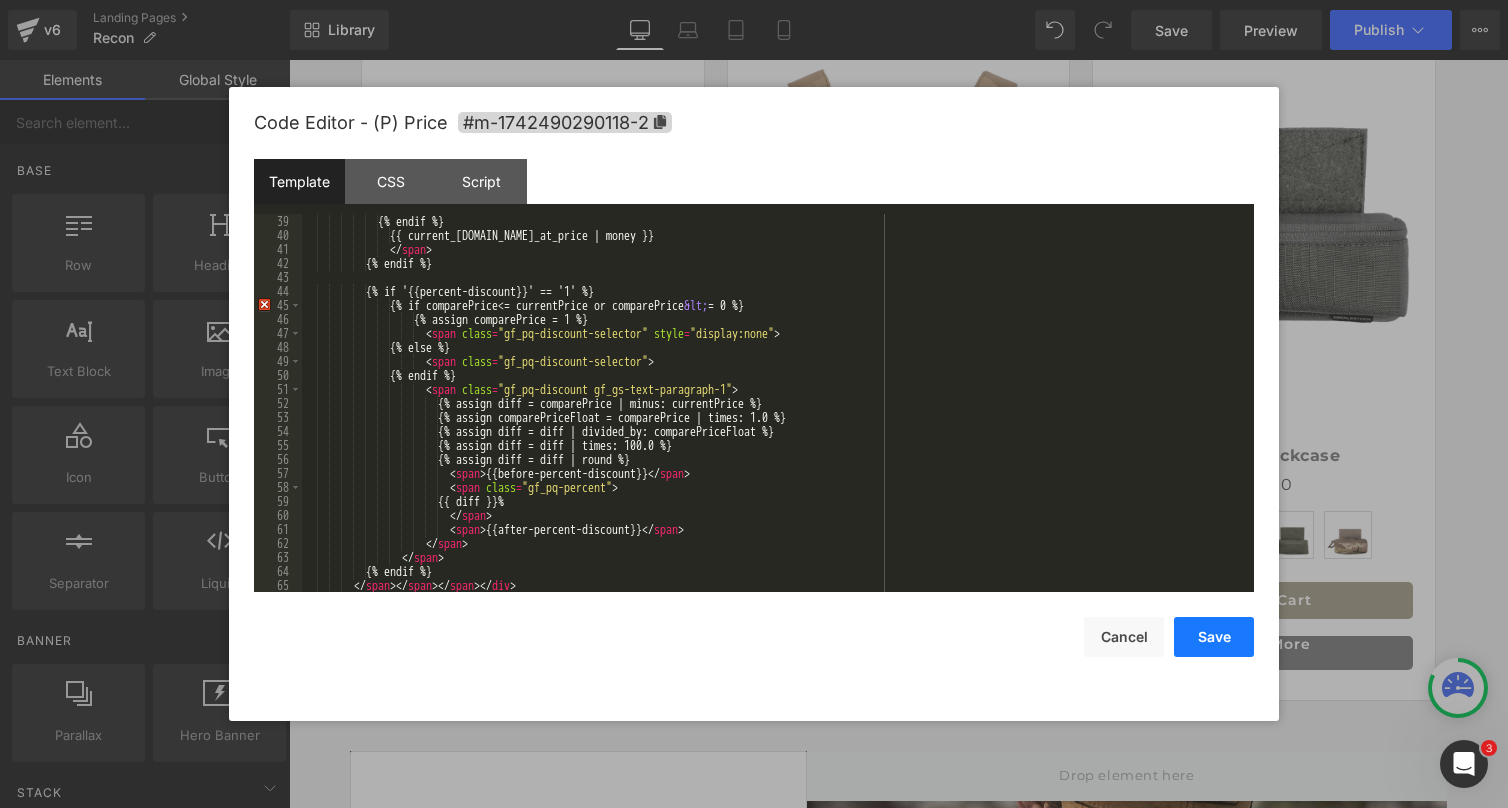 click on "Save" at bounding box center (1214, 637) 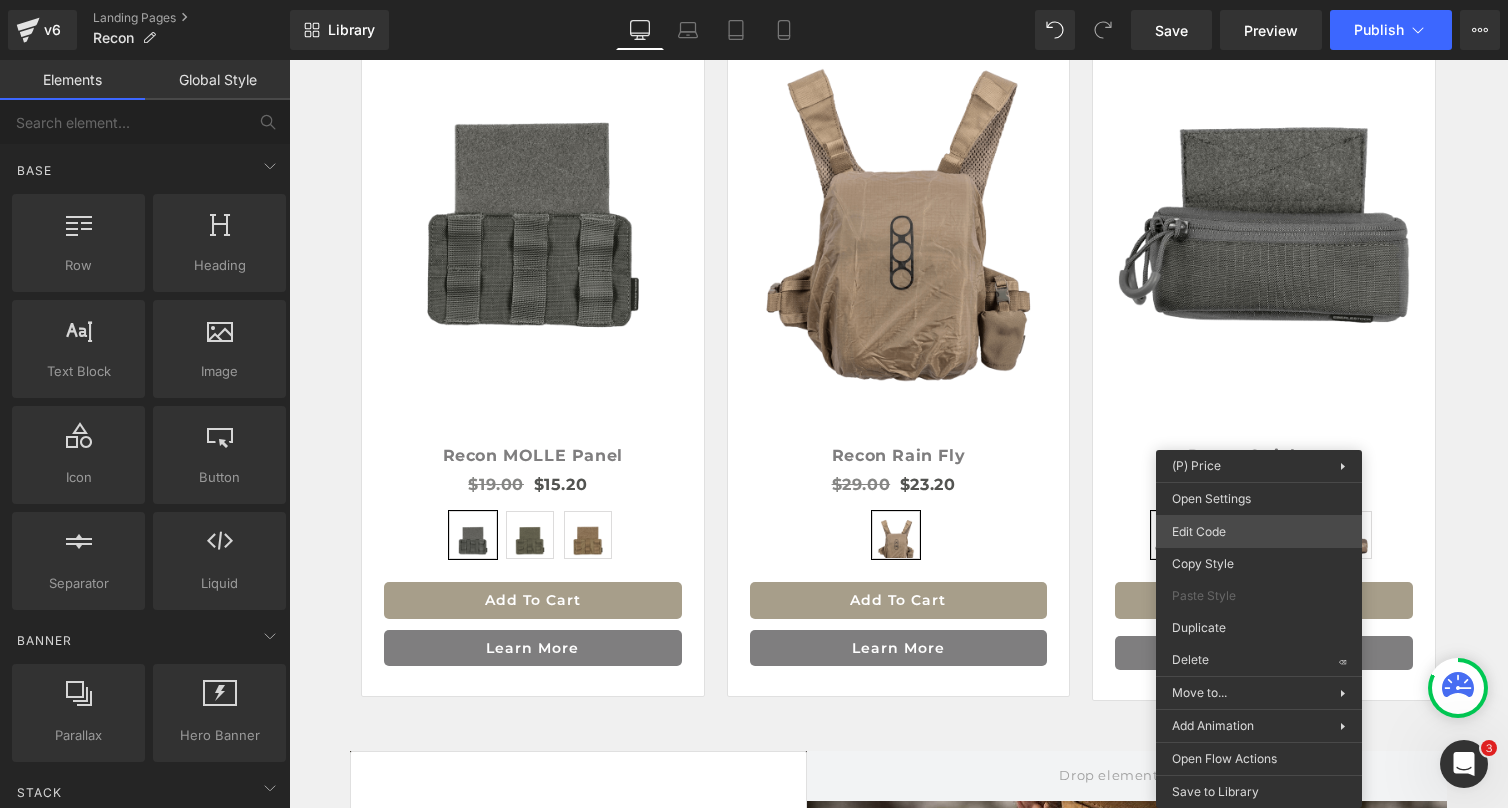 click on "You are previewing how the   will restyle your page. You can not edit Elements in Preset Preview Mode.  v6 Landing Pages Recon Library Desktop Desktop Laptop Tablet Mobile Save Preview Publish Scheduled View Live Page View with current Template Save Template to Library Schedule Publish Publish Settings Shortcuts  Your page can’t be published   You've reached the maximum number of published pages on your plan  (0/0).  You need to upgrade your plan or unpublish all your pages to get 1 publish slot.   Unpublish pages   Upgrade plan  Elements Global Style Base Row  rows, columns, layouts, div Heading  headings, titles, h1,h2,h3,h4,h5,h6 Text Block  texts, paragraphs, contents, blocks Image  images, photos, alts, uploads Icon  icons, symbols Button  button, call to action, cta Separator  separators, dividers, horizontal lines Liquid  liquid, custom code, html, javascript, css, reviews, apps, applications, embeded, iframe Banner Parallax  banner, slideshow, hero, image, cover, parallax, effect Hero Banner  Stack" at bounding box center [754, 0] 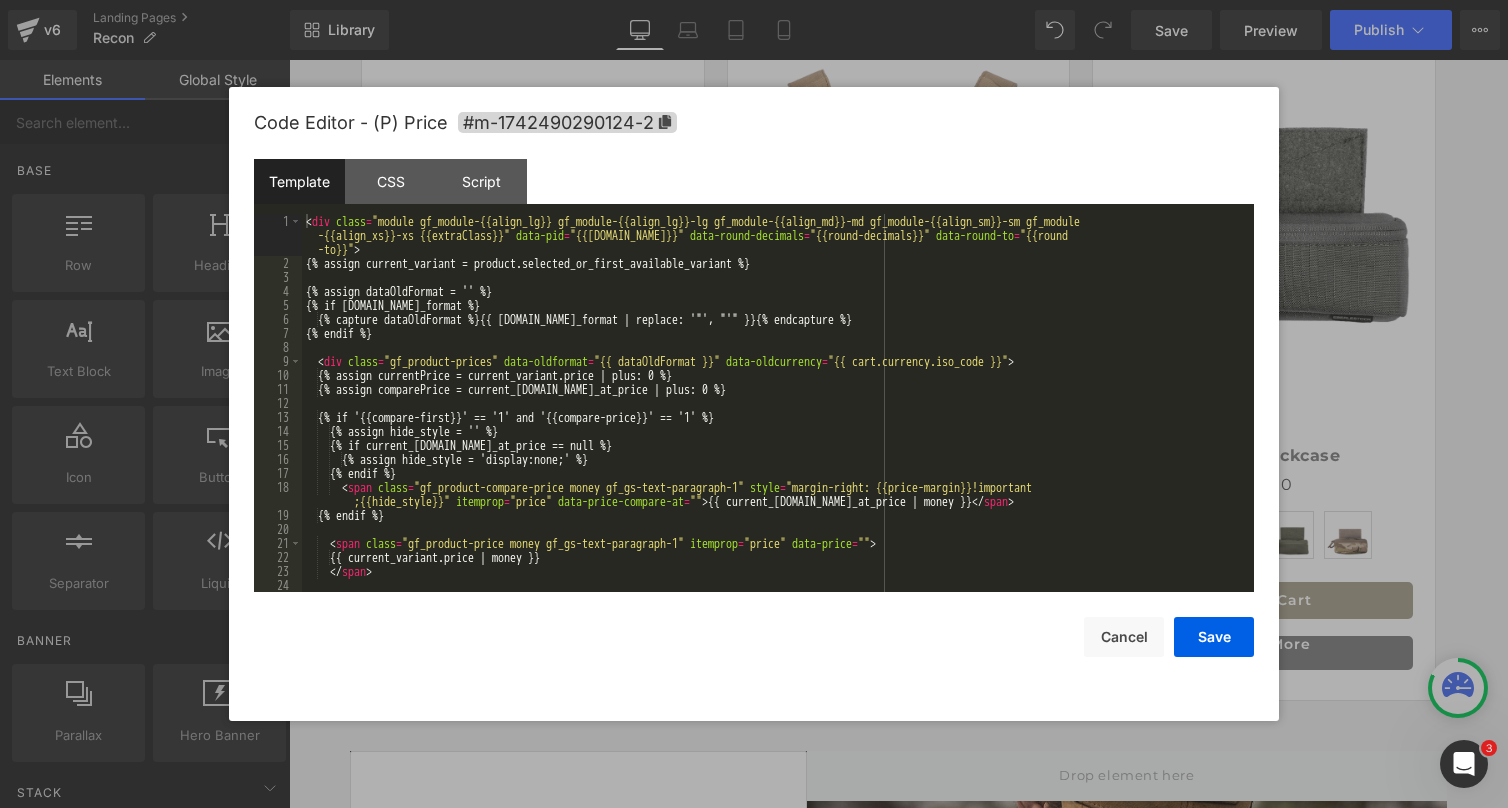 click on "< div   class = "module gf_module-{{align_lg}} gf_module-{{align_lg}}-lg gf_module-{{align_md}}-md gf_module-{{align_sm}}-sm gf_module    -{{align_xs}}-xs {{extraClass}}"   data-pid = "{{[DOMAIN_NAME]}}"   data-round-decimals = "{{round-decimals}}"   data-round-to = "{{round    -to}}" >   {% assign current_variant = product.selected_or_first_available_variant %}   {% assign dataOldFormat = '' %}   {% if [DOMAIN_NAME]_format %}      {% capture dataOldFormat %}{{ [DOMAIN_NAME]_format | replace: '"', "'" }}{% endcapture %}   {% endif %}    < div   class = "gf_product-prices"   data-oldformat = "{{ dataOldFormat }}"   data-oldcurrency = "{{ cart.currency.iso_code }}" >      {% assign currentPrice = current_variant.price | plus: 0 %}      {% assign comparePrice = current_[DOMAIN_NAME]_at_price | plus: 0 %}      {% if '{{compare-first}}' == '1' and '{{compare-price}}' == '1' %}         {% assign hide_style = '' %}         {% if current_[DOMAIN_NAME]_at_price == null %}                  {% endif %}          < span" at bounding box center (774, 431) 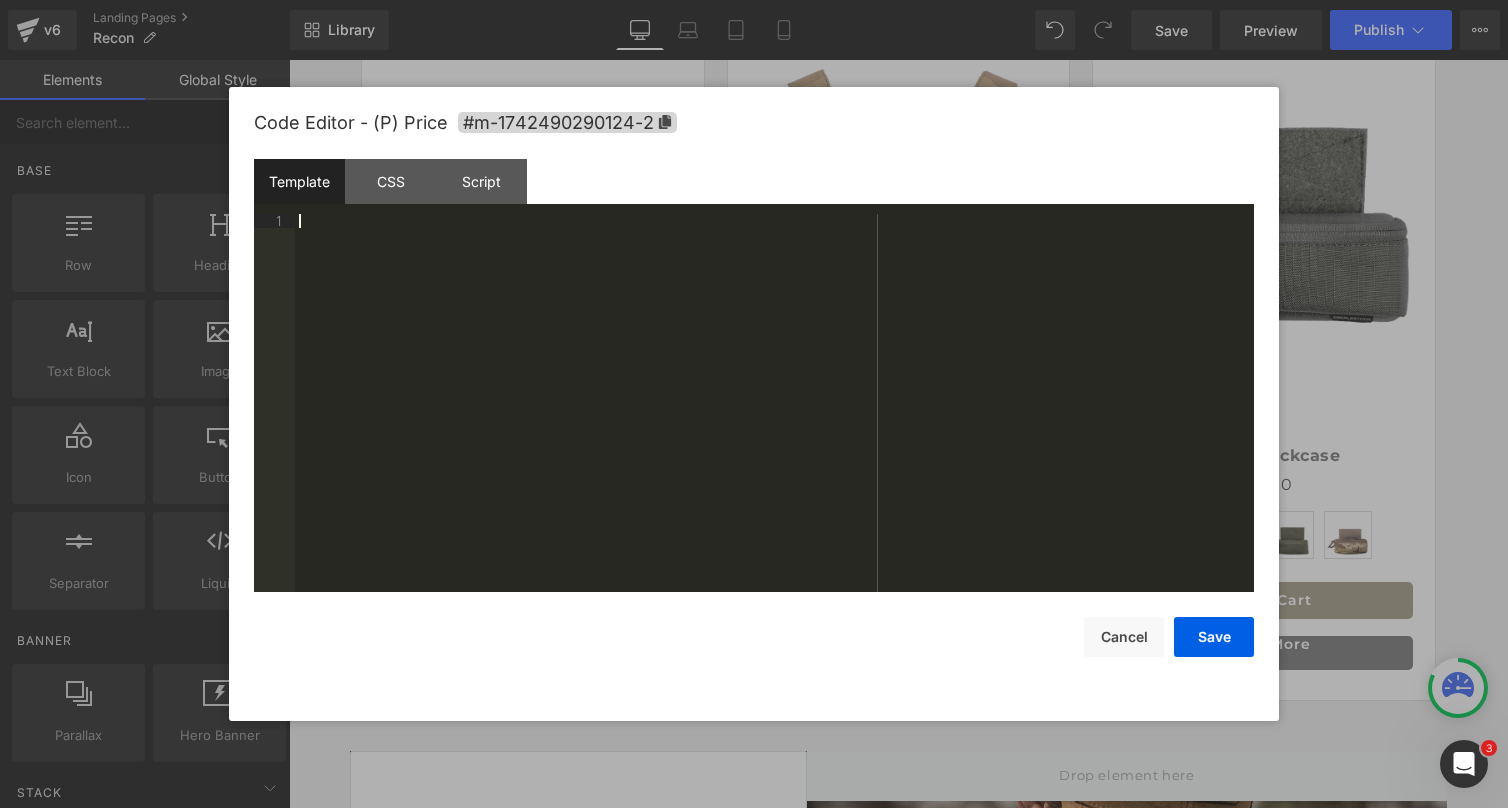 scroll, scrollTop: 644, scrollLeft: 0, axis: vertical 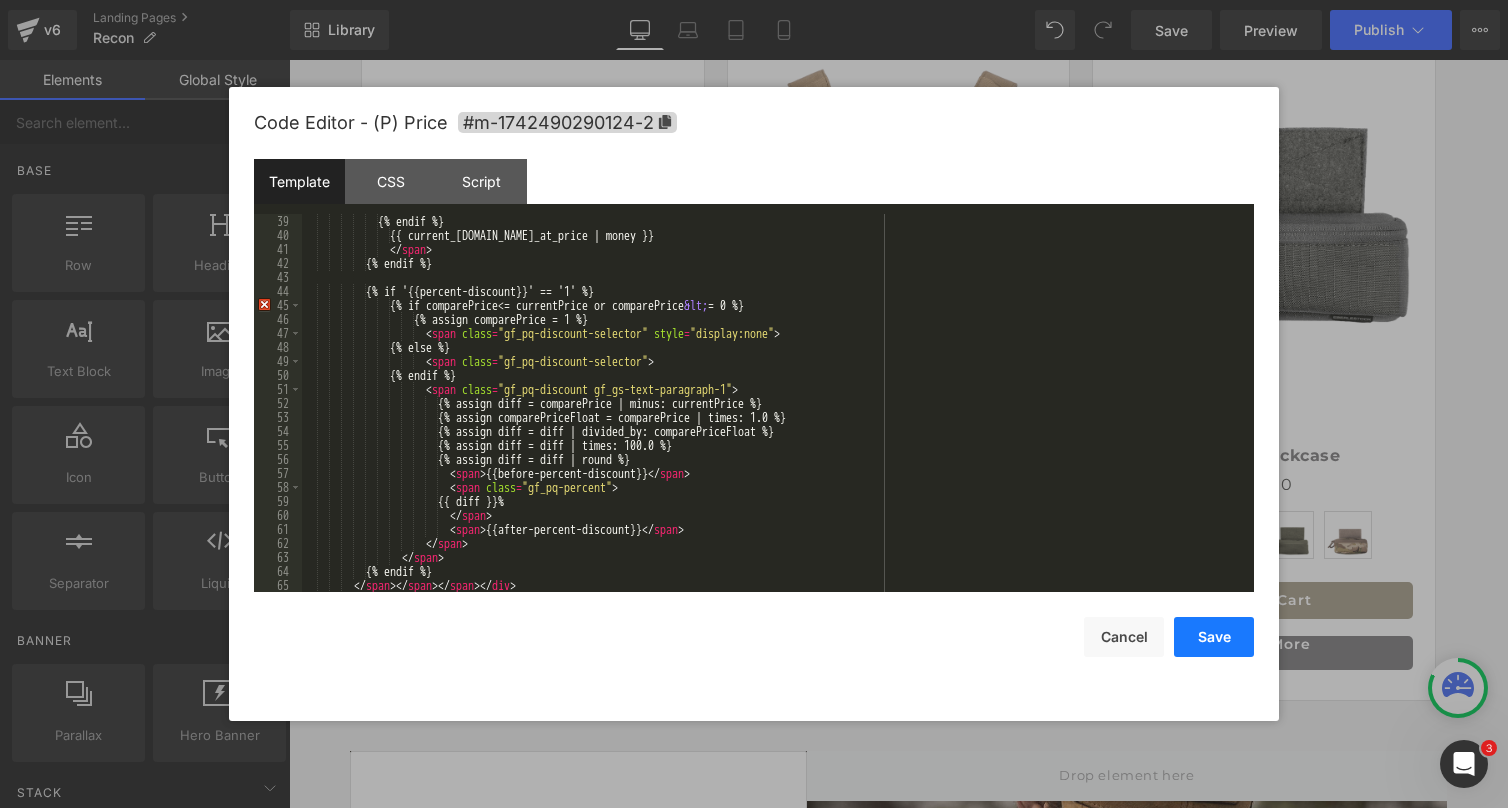 click on "Save" at bounding box center (1214, 637) 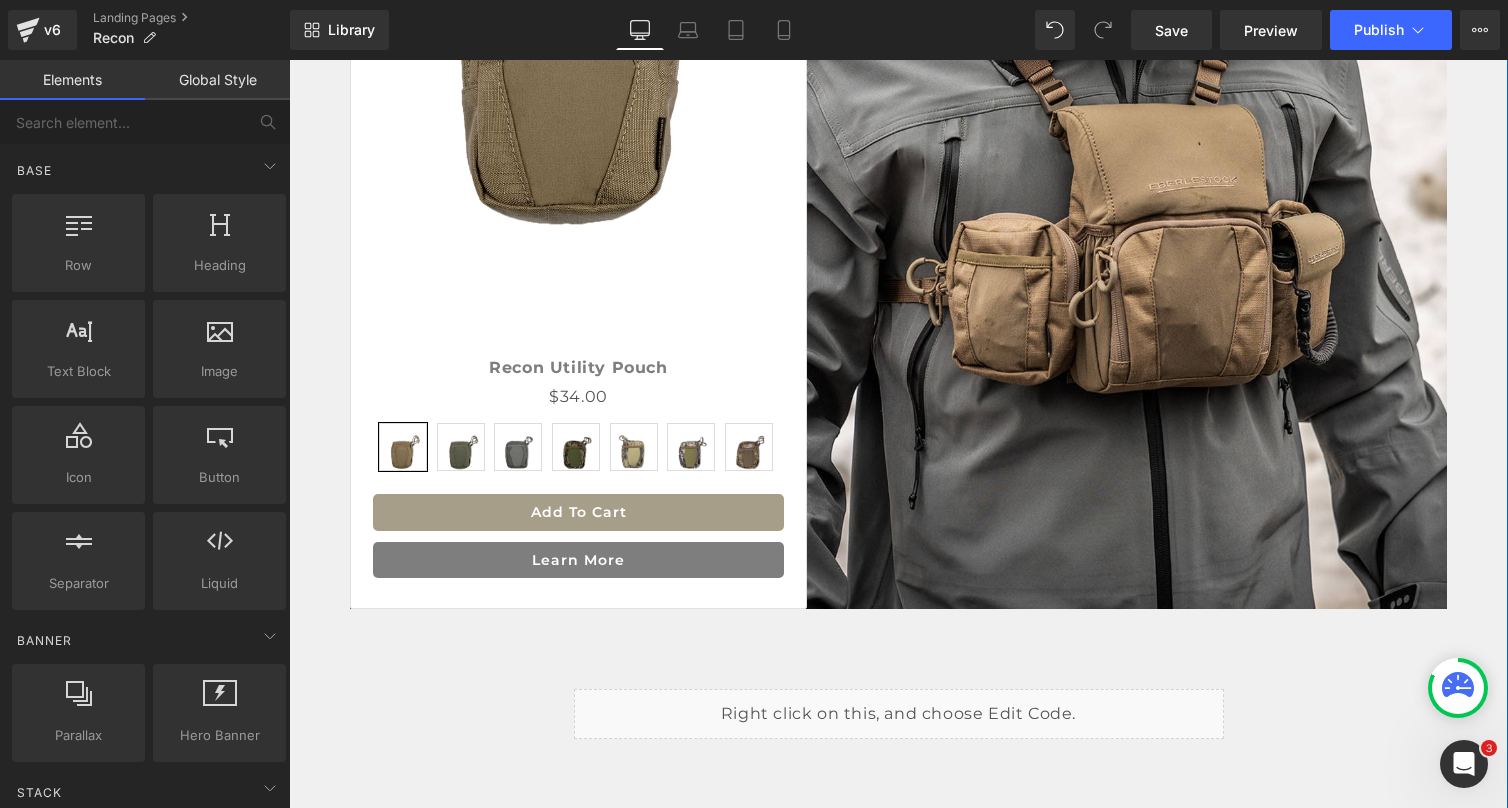 scroll, scrollTop: 5713, scrollLeft: 0, axis: vertical 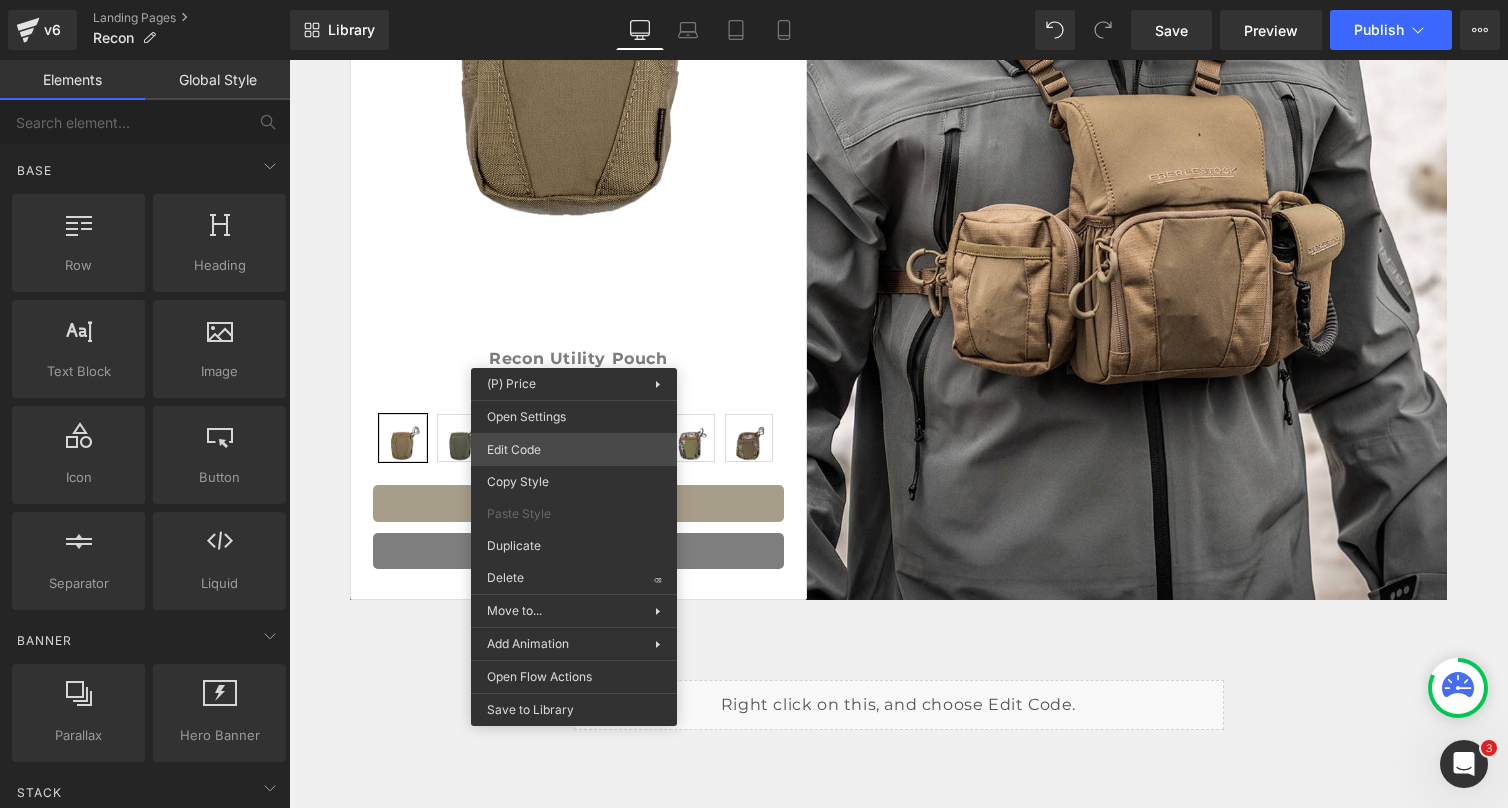 click on "You are previewing how the   will restyle your page. You can not edit Elements in Preset Preview Mode.  v6 Landing Pages Recon Library Desktop Desktop Laptop Tablet Mobile Save Preview Publish Scheduled View Live Page View with current Template Save Template to Library Schedule Publish Publish Settings Shortcuts  Your page can’t be published   You've reached the maximum number of published pages on your plan  (0/0).  You need to upgrade your plan or unpublish all your pages to get 1 publish slot.   Unpublish pages   Upgrade plan  Elements Global Style Base Row  rows, columns, layouts, div Heading  headings, titles, h1,h2,h3,h4,h5,h6 Text Block  texts, paragraphs, contents, blocks Image  images, photos, alts, uploads Icon  icons, symbols Button  button, call to action, cta Separator  separators, dividers, horizontal lines Liquid  liquid, custom code, html, javascript, css, reviews, apps, applications, embeded, iframe Banner Parallax  banner, slideshow, hero, image, cover, parallax, effect Hero Banner  Stack" at bounding box center [754, 0] 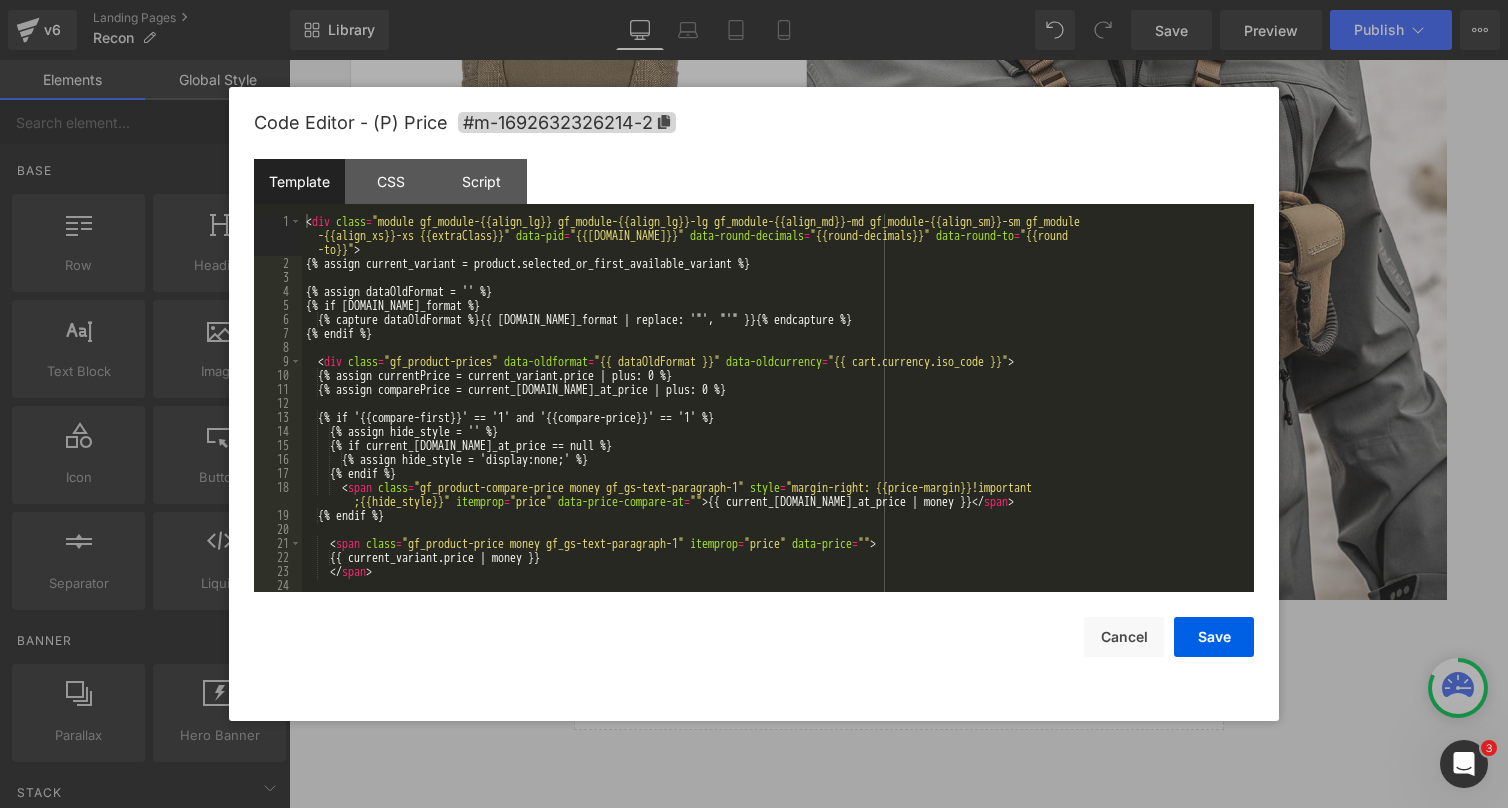 click on "< div   class = "module gf_module-{{align_lg}} gf_module-{{align_lg}}-lg gf_module-{{align_md}}-md gf_module-{{align_sm}}-sm gf_module    -{{align_xs}}-xs {{extraClass}}"   data-pid = "{{[DOMAIN_NAME]}}"   data-round-decimals = "{{round-decimals}}"   data-round-to = "{{round    -to}}" >   {% assign current_variant = product.selected_or_first_available_variant %}   {% assign dataOldFormat = '' %}   {% if [DOMAIN_NAME]_format %}      {% capture dataOldFormat %}{{ [DOMAIN_NAME]_format | replace: '"', "'" }}{% endcapture %}   {% endif %}    < div   class = "gf_product-prices"   data-oldformat = "{{ dataOldFormat }}"   data-oldcurrency = "{{ cart.currency.iso_code }}" >      {% assign currentPrice = current_variant.price | plus: 0 %}      {% assign comparePrice = current_[DOMAIN_NAME]_at_price | plus: 0 %}      {% if '{{compare-first}}' == '1' and '{{compare-price}}' == '1' %}         {% assign hide_style = '' %}         {% if current_[DOMAIN_NAME]_at_price == null %}                  {% endif %}          < span" at bounding box center (774, 431) 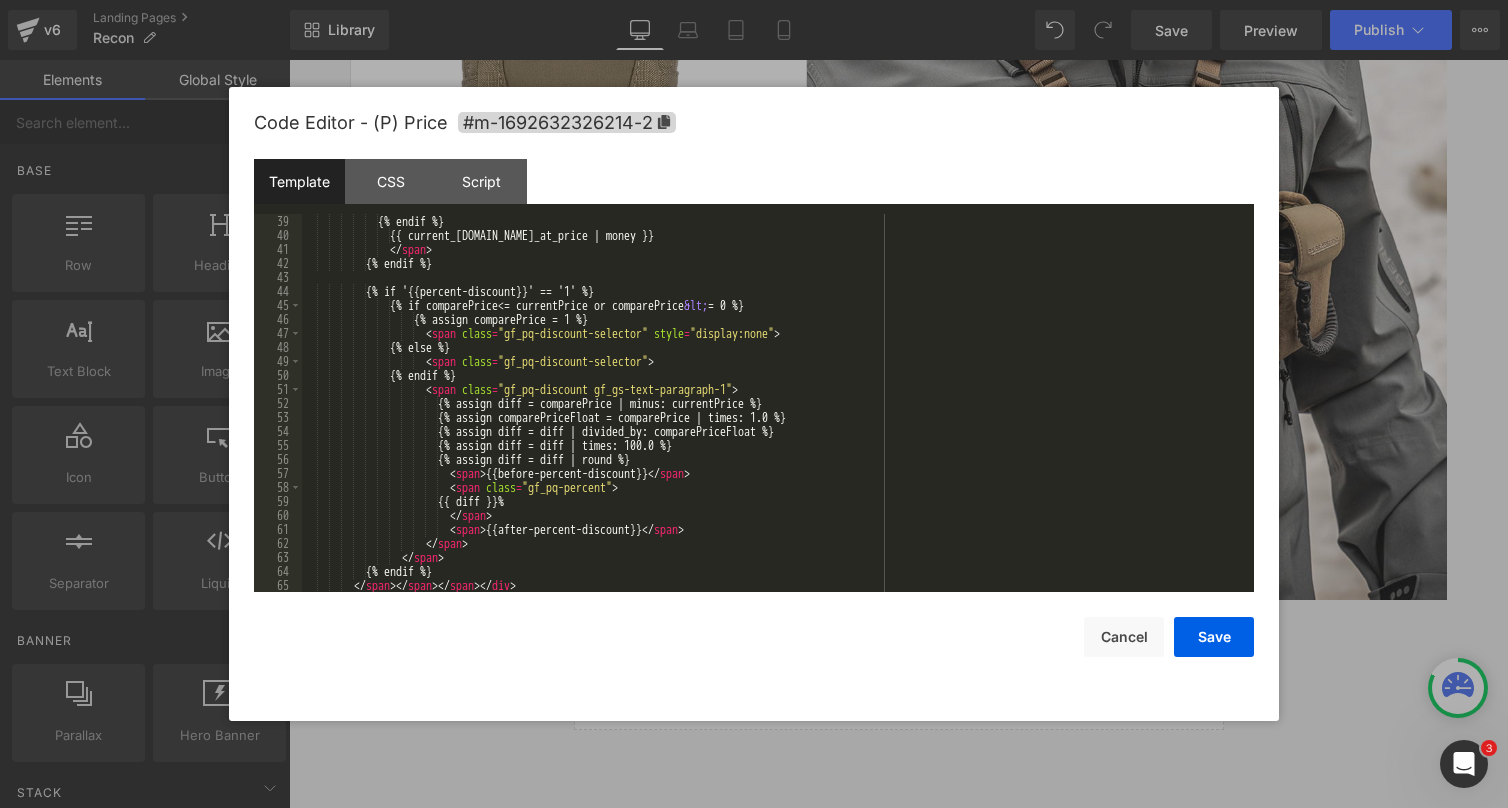 scroll, scrollTop: 644, scrollLeft: 0, axis: vertical 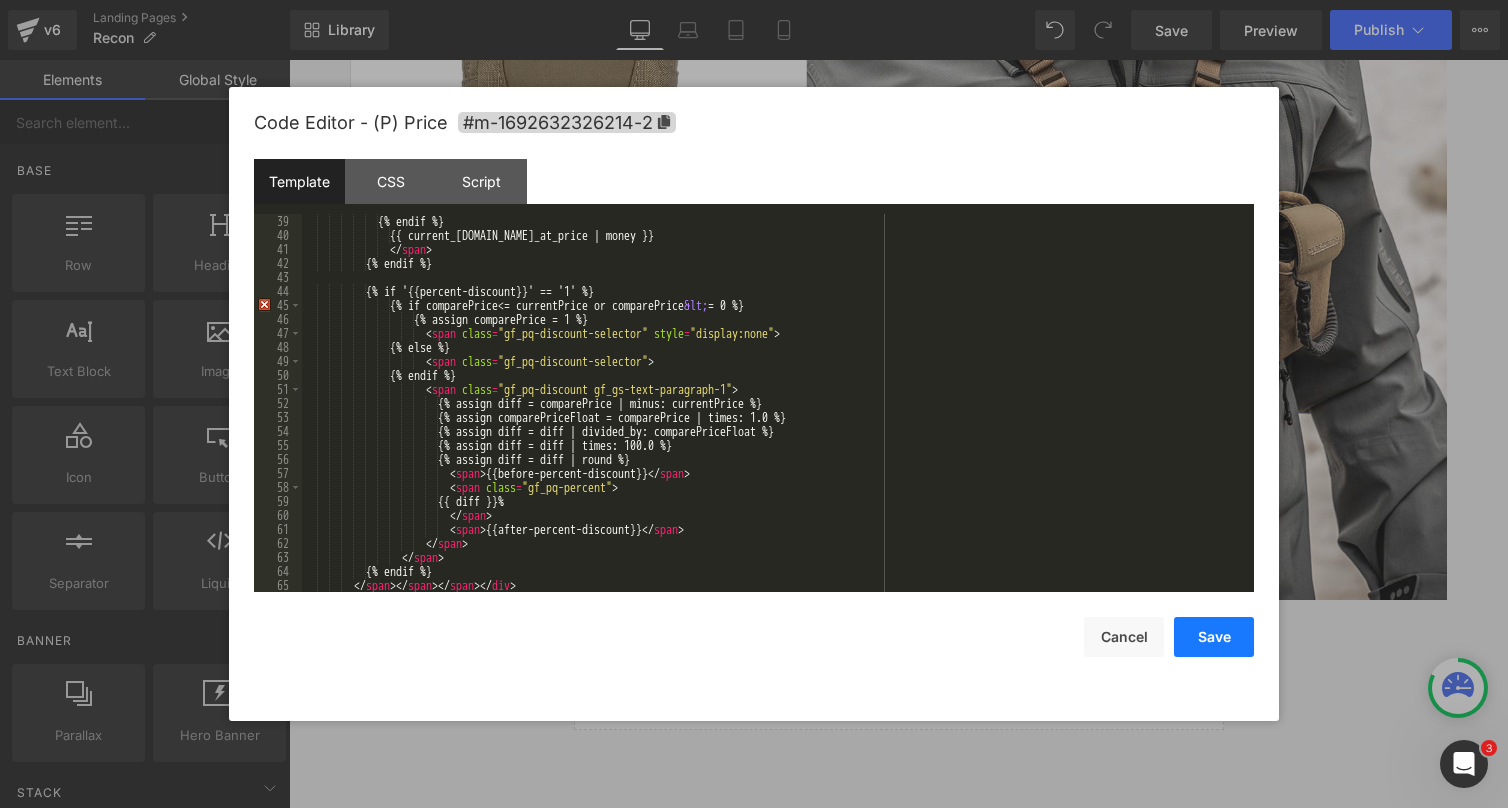 click on "Save" at bounding box center [1214, 637] 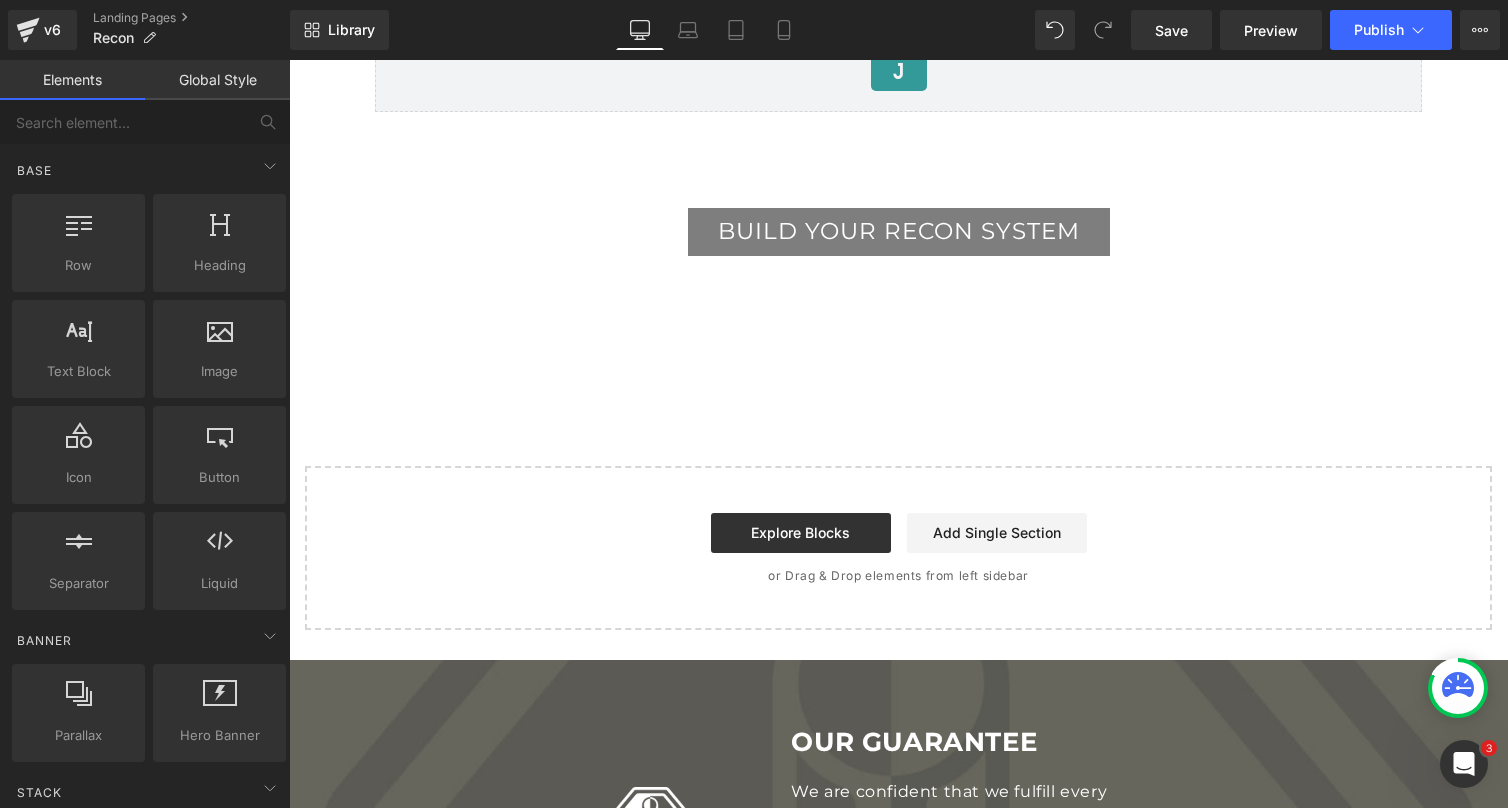 scroll, scrollTop: 7764, scrollLeft: 0, axis: vertical 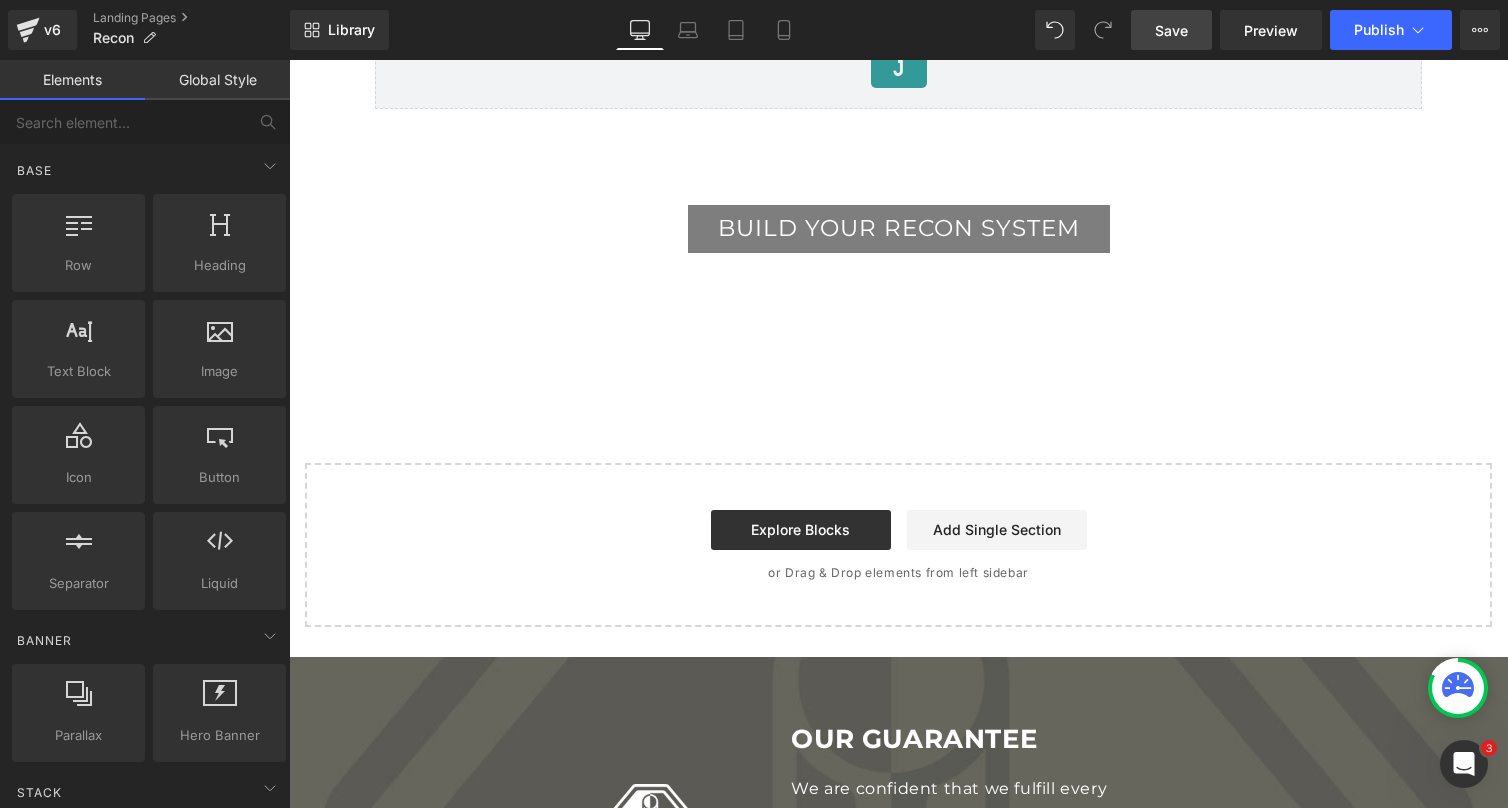 click on "Save" at bounding box center (1171, 30) 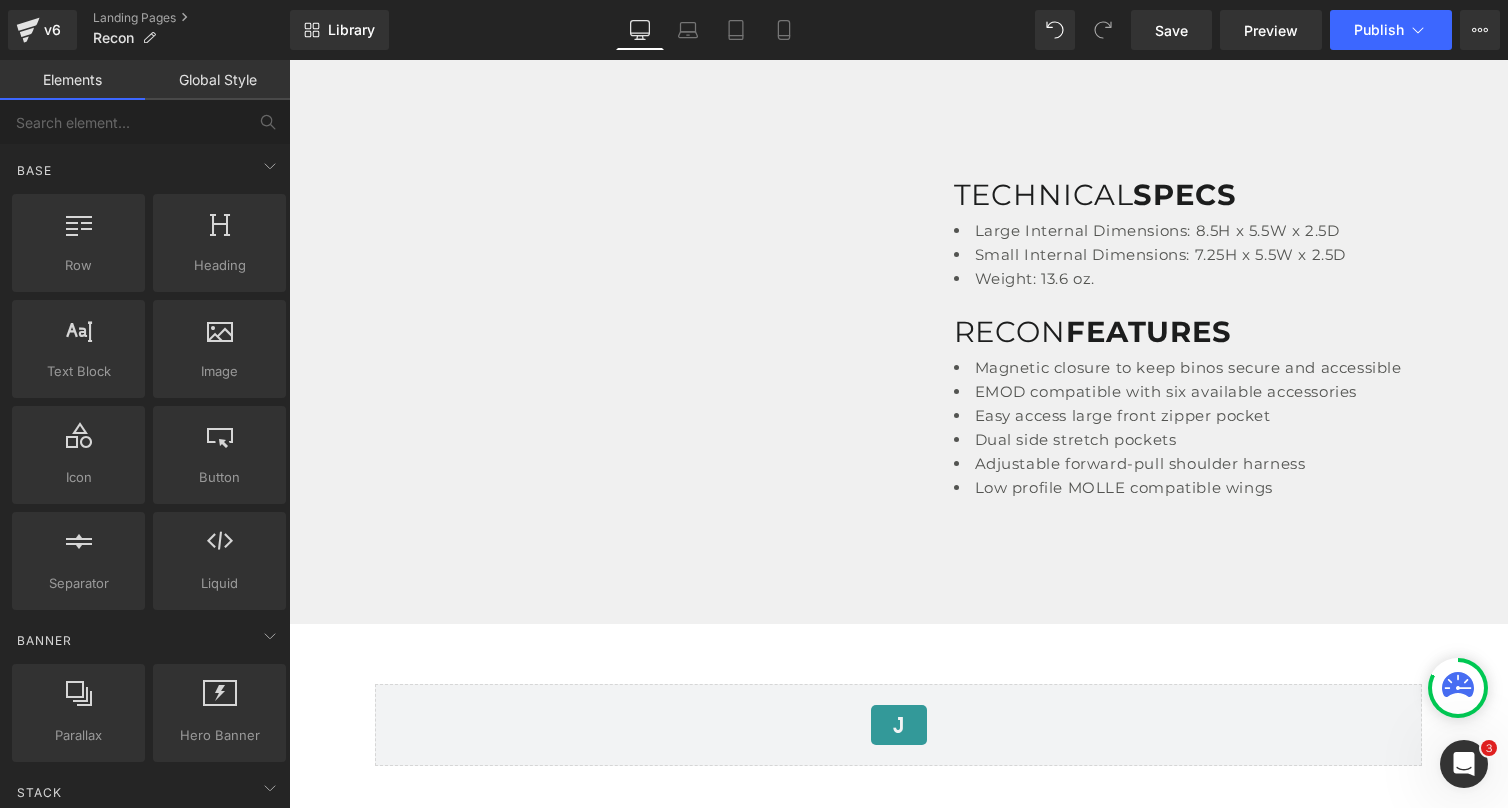 scroll, scrollTop: 7073, scrollLeft: 0, axis: vertical 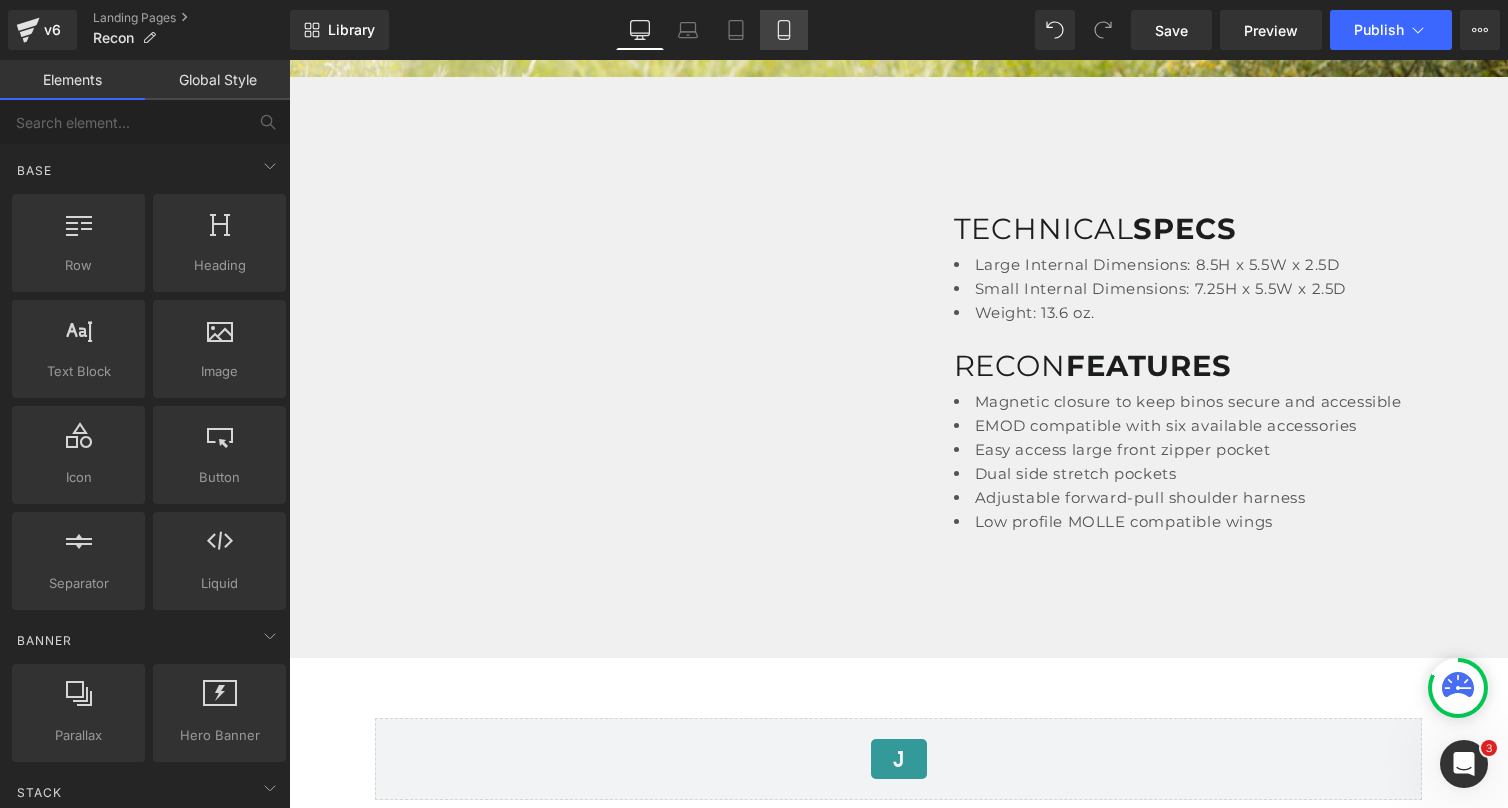click on "Mobile" at bounding box center [784, 30] 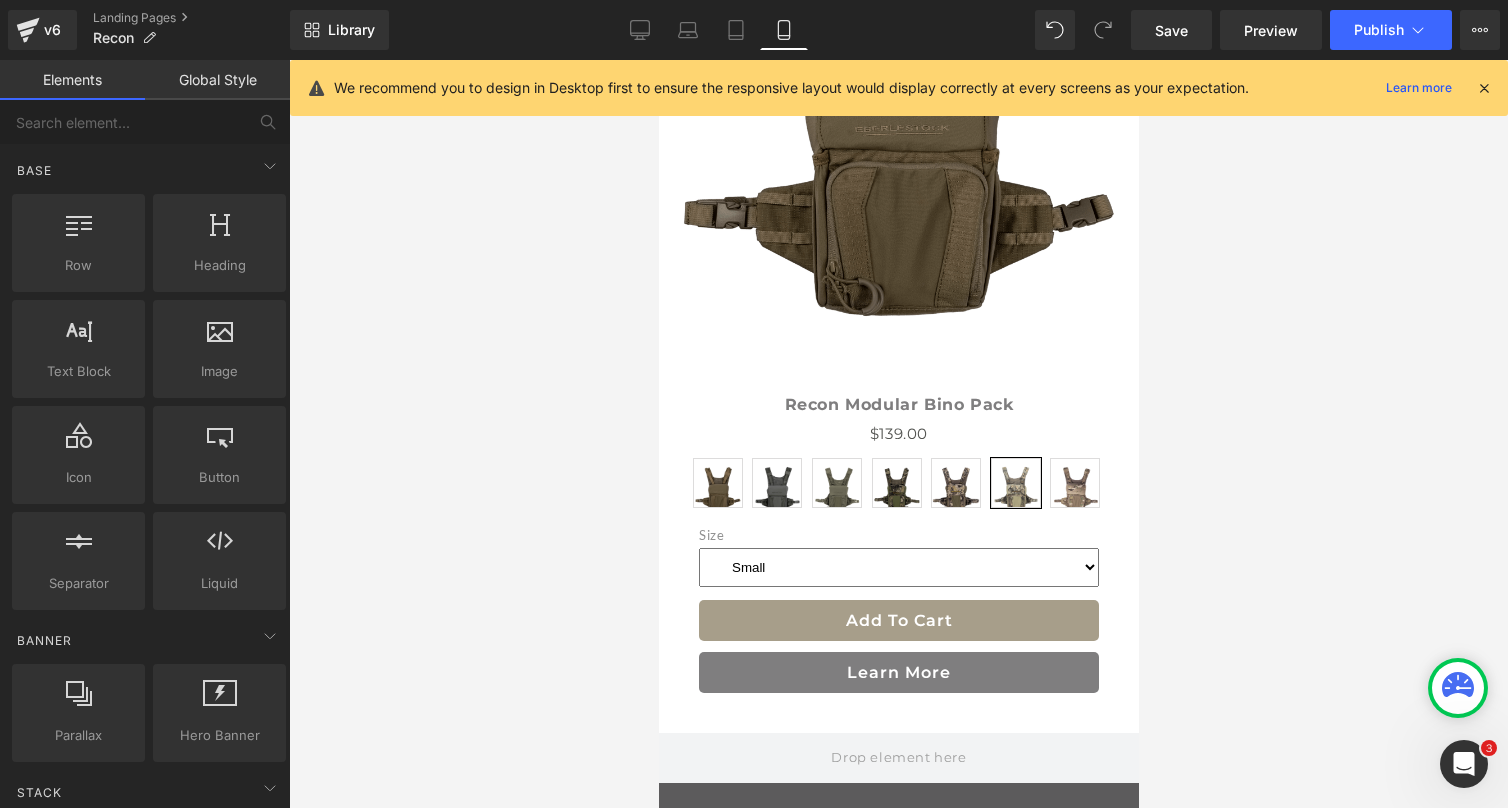 scroll, scrollTop: 3535, scrollLeft: 0, axis: vertical 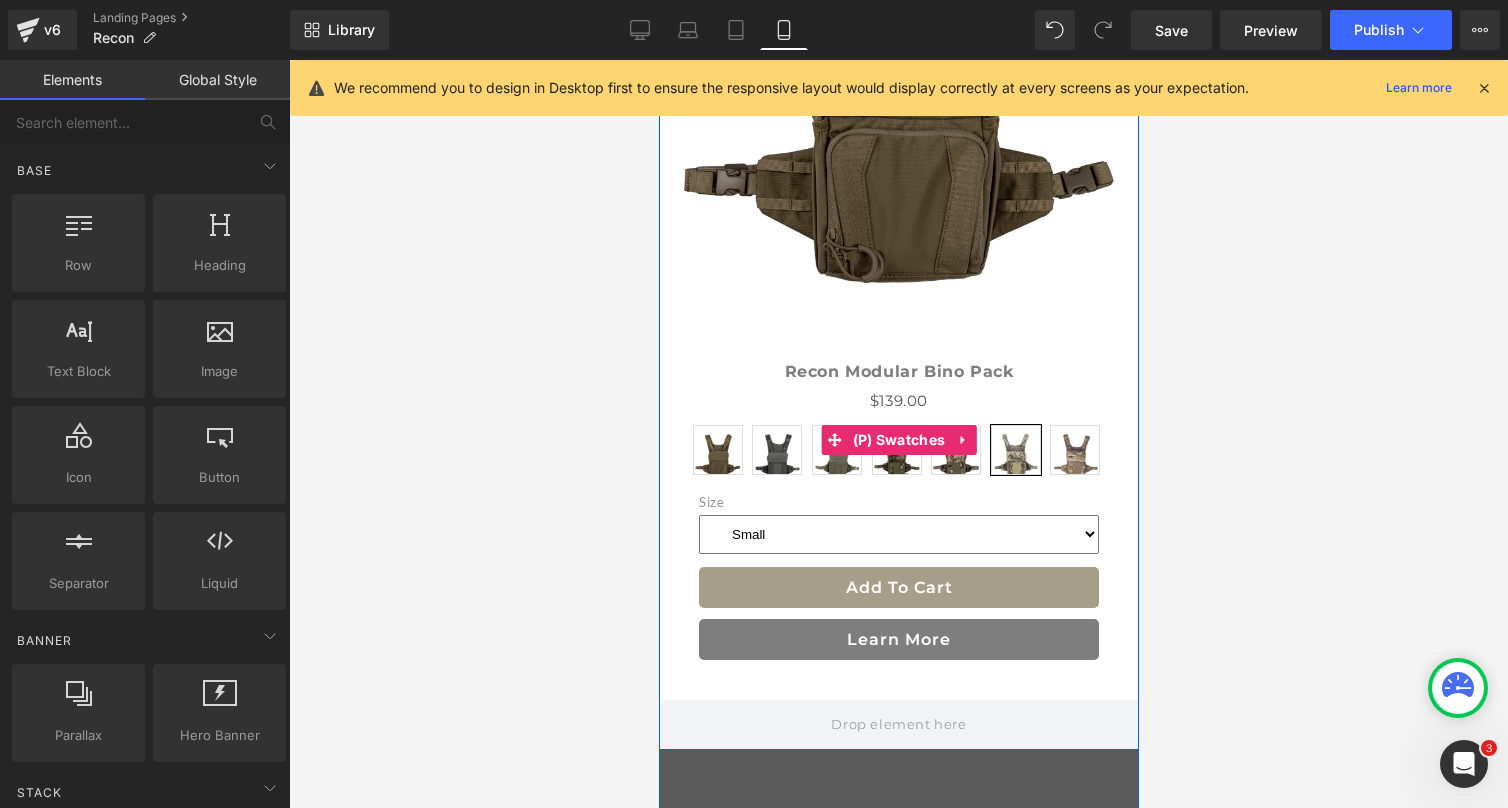 click on "Dry Earth
Gray
[GEOGRAPHIC_DATA]
Mountain
Skye
Mirage
Multicam
Small
Large" at bounding box center (898, 440) 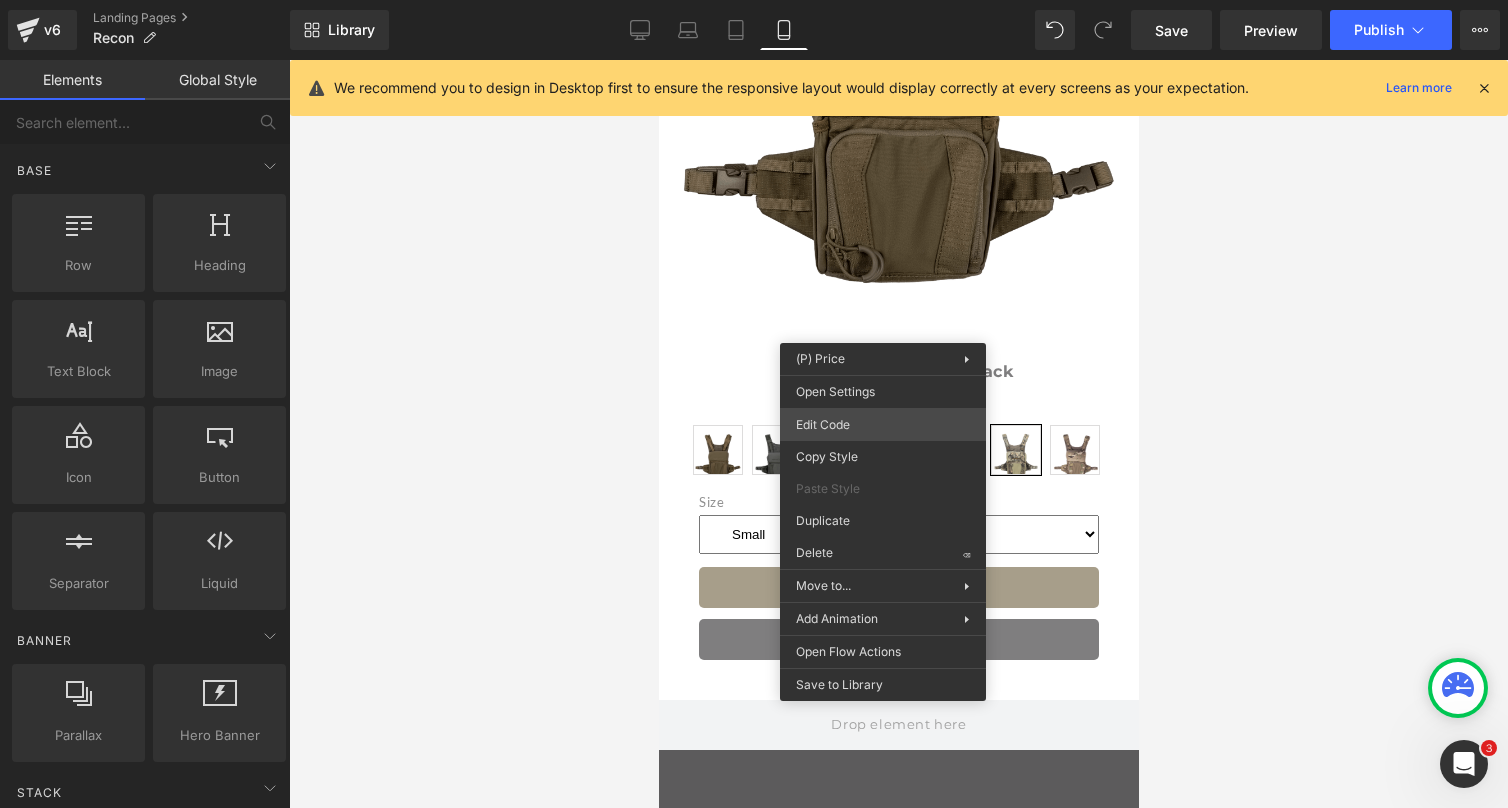 click on "You are previewing how the   will restyle your page. You can not edit Elements in Preset Preview Mode.  v6 Landing Pages Recon Library Mobile Desktop Laptop Tablet Mobile Save Preview Publish Scheduled View Live Page View with current Template Save Template to Library Schedule Publish Publish Settings Shortcuts We recommend you to design in Desktop first to ensure the responsive layout would display correctly at every screens as your expectation. Learn more  Your page can’t be published   You've reached the maximum number of published pages on your plan  (0/0).  You need to upgrade your plan or unpublish all your pages to get 1 publish slot.   Unpublish pages   Upgrade plan  Elements Global Style Base Row  rows, columns, layouts, div Heading  headings, titles, h1,h2,h3,h4,h5,h6 Text Block  texts, paragraphs, contents, blocks Image  images, photos, alts, uploads Icon  icons, symbols Button  button, call to action, cta Separator  separators, dividers, horizontal lines Liquid  Banner Parallax  Hero Banner  39" at bounding box center (754, 0) 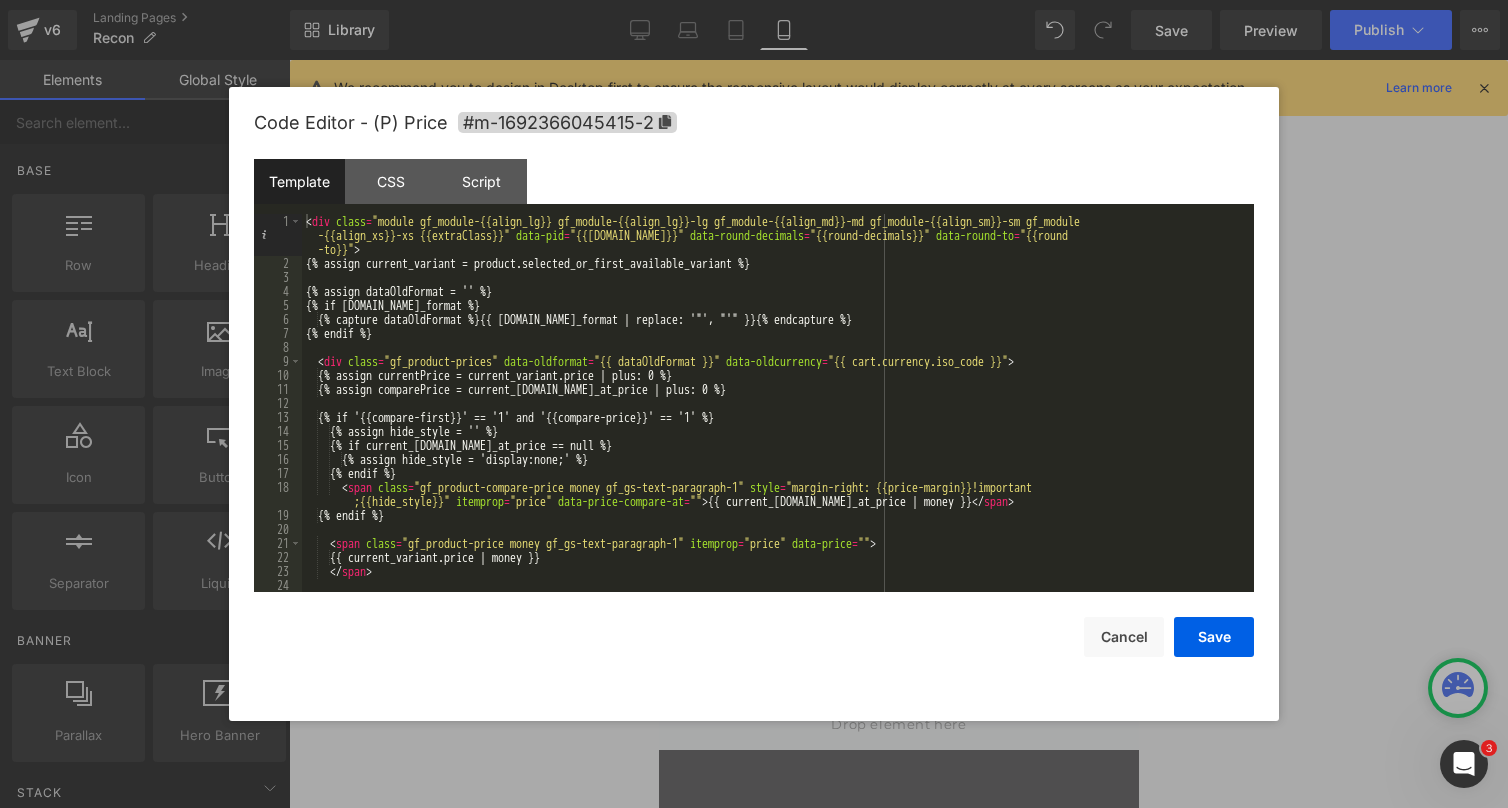 click on "< div   class = "module gf_module-{{align_lg}} gf_module-{{align_lg}}-lg gf_module-{{align_md}}-md gf_module-{{align_sm}}-sm gf_module    -{{align_xs}}-xs {{extraClass}}"   data-pid = "{{[DOMAIN_NAME]}}"   data-round-decimals = "{{round-decimals}}"   data-round-to = "{{round    -to}}" >   {% assign current_variant = product.selected_or_first_available_variant %}   {% assign dataOldFormat = '' %}   {% if [DOMAIN_NAME]_format %}      {% capture dataOldFormat %}{{ [DOMAIN_NAME]_format | replace: '"', "'" }}{% endcapture %}   {% endif %}    < div   class = "gf_product-prices"   data-oldformat = "{{ dataOldFormat }}"   data-oldcurrency = "{{ cart.currency.iso_code }}" >      {% assign currentPrice = current_variant.price | plus: 0 %}      {% assign comparePrice = current_[DOMAIN_NAME]_at_price | plus: 0 %}      {% if '{{compare-first}}' == '1' and '{{compare-price}}' == '1' %}         {% assign hide_style = '' %}         {% if current_[DOMAIN_NAME]_at_price == null %}                  {% endif %}          < span" at bounding box center (774, 431) 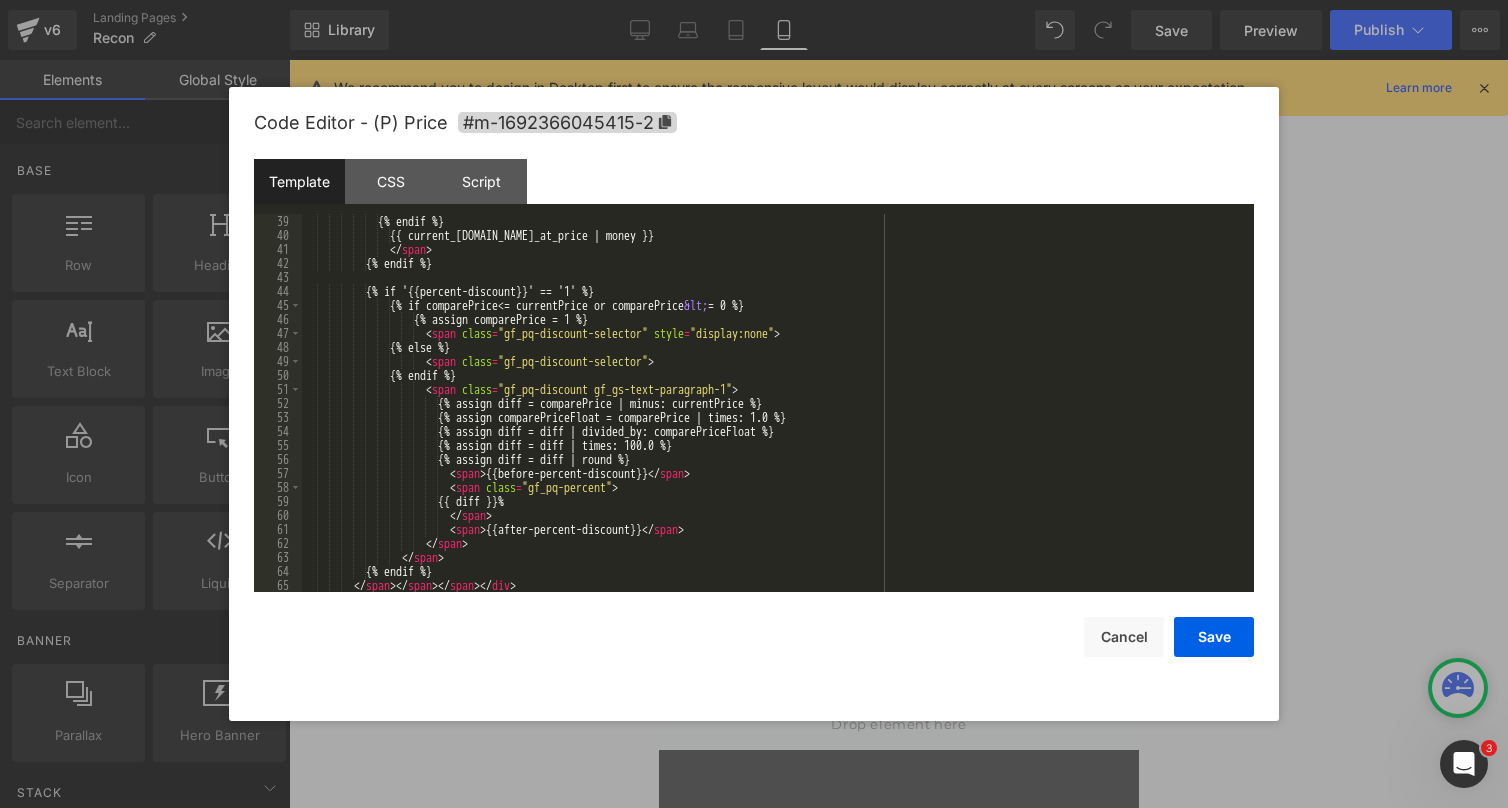 scroll, scrollTop: 644, scrollLeft: 0, axis: vertical 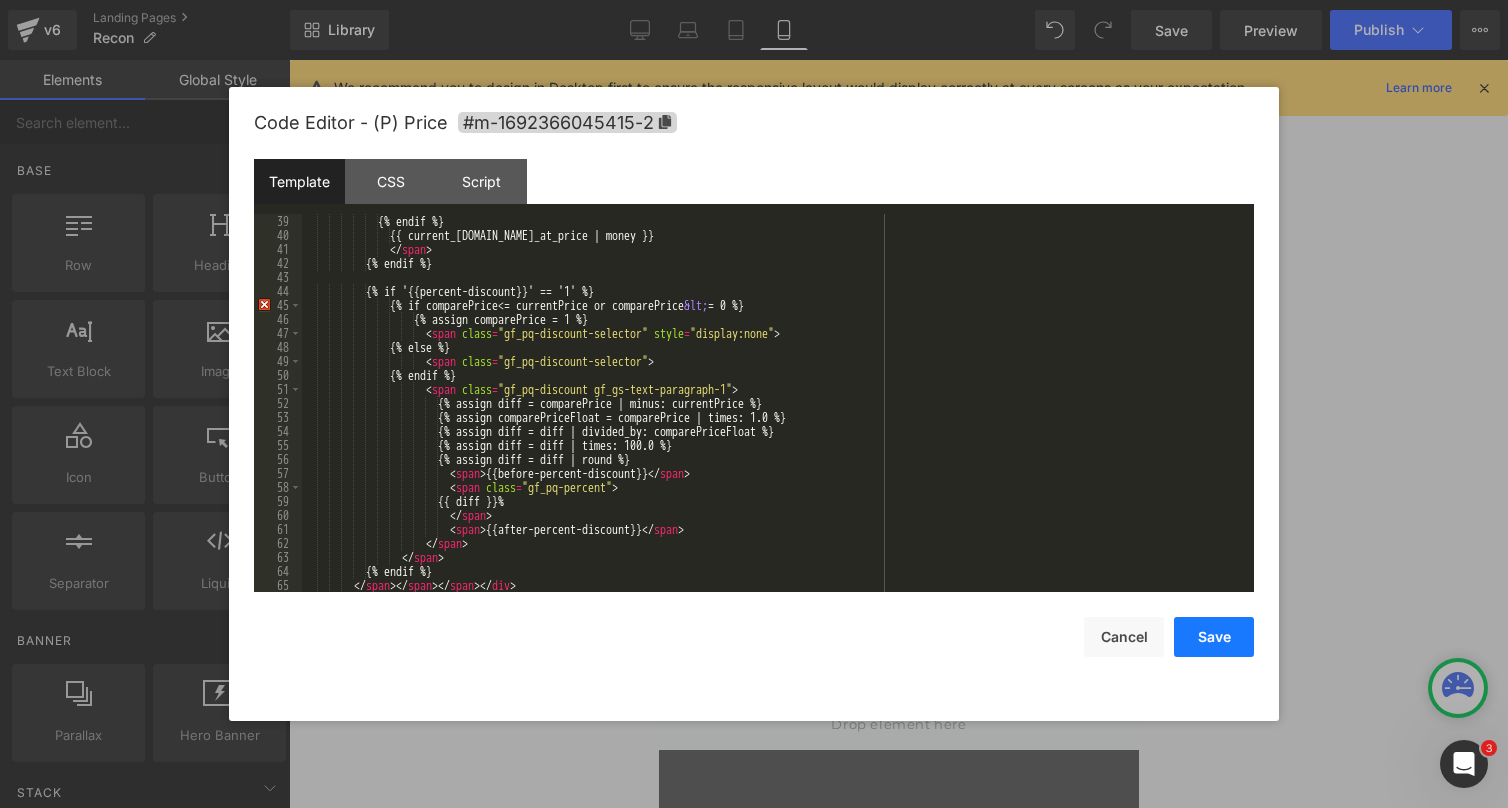 click on "Save" at bounding box center (1214, 637) 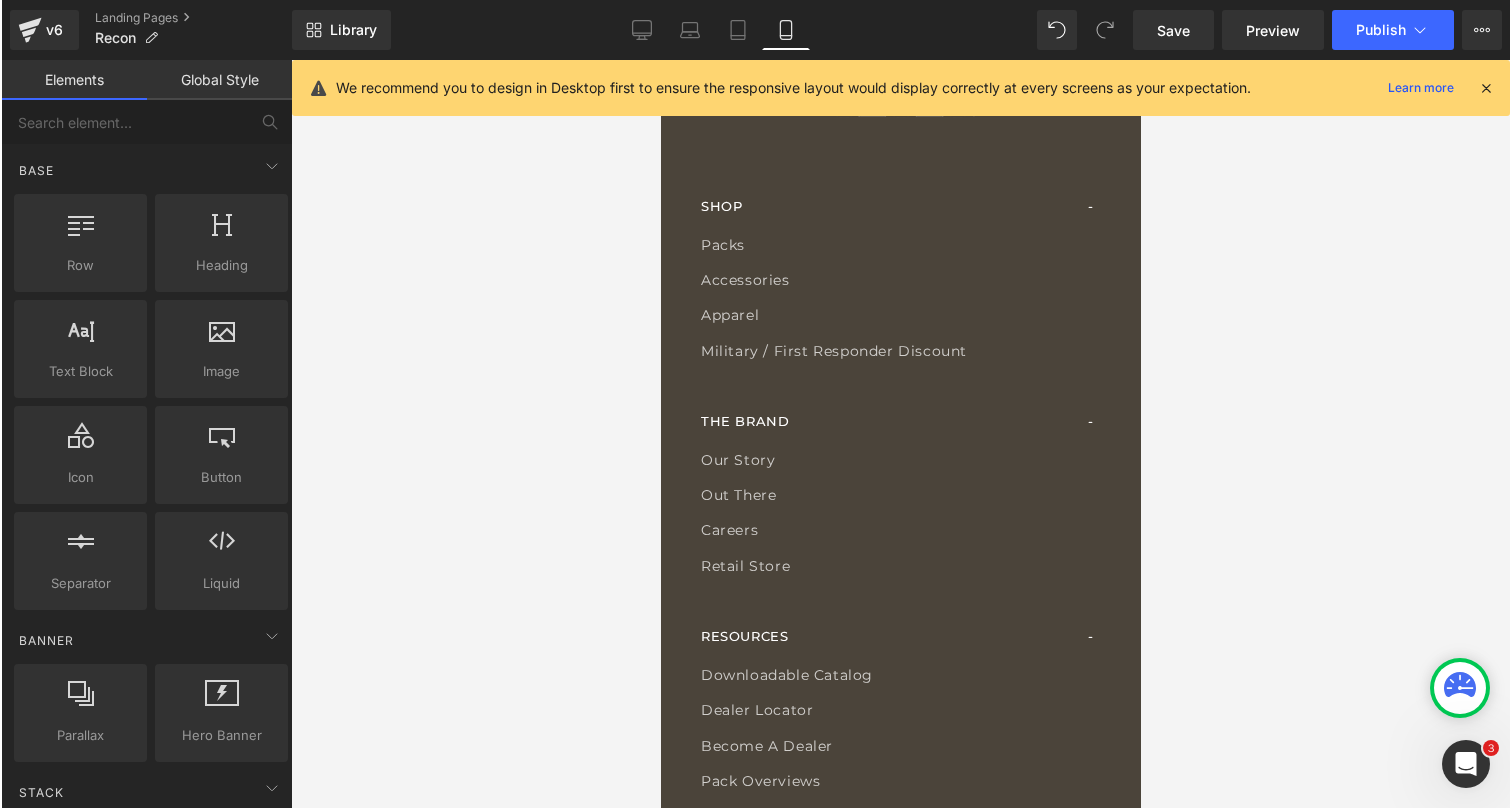 scroll, scrollTop: 14510, scrollLeft: 0, axis: vertical 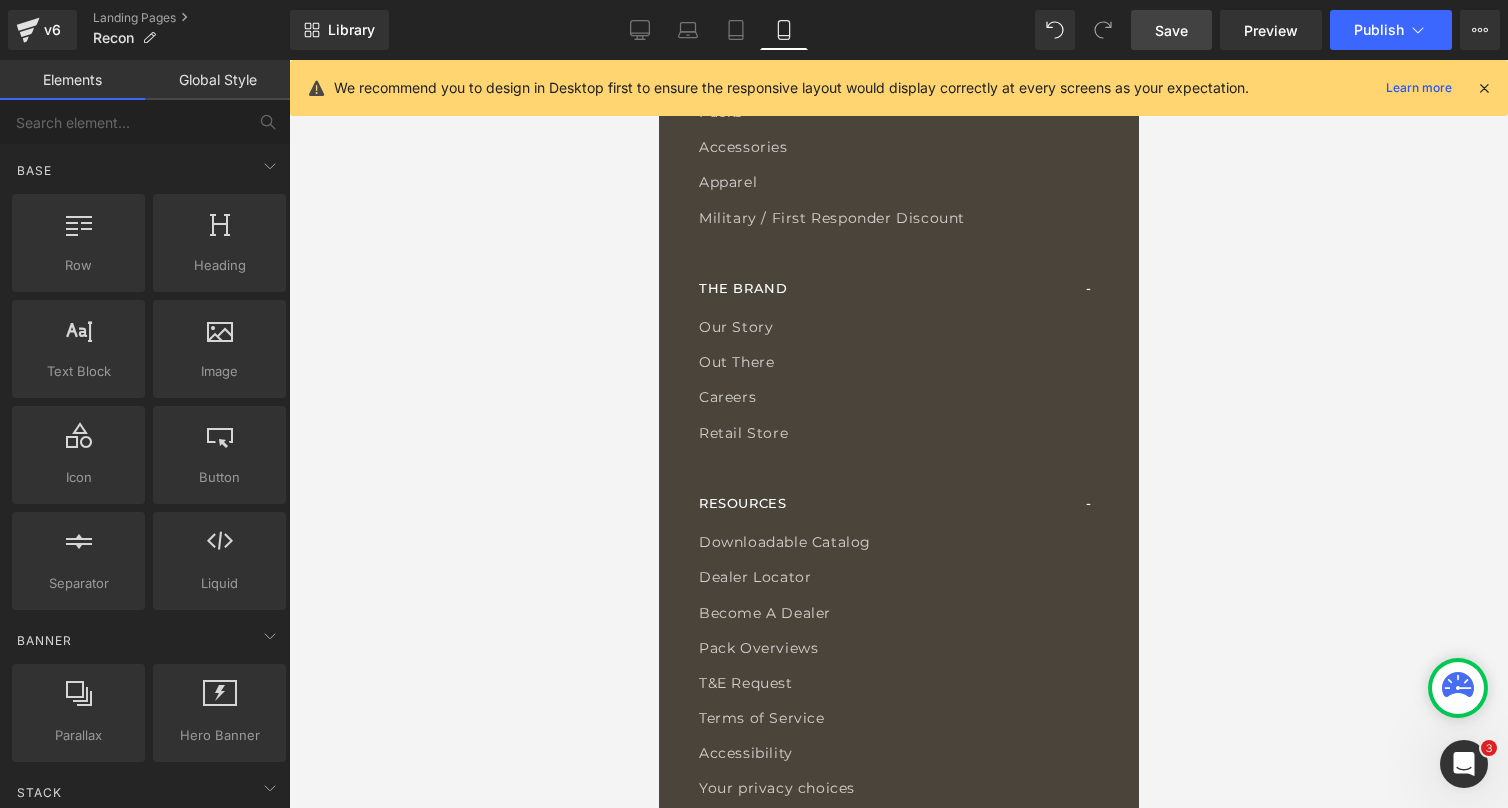 click on "Save" at bounding box center (1171, 30) 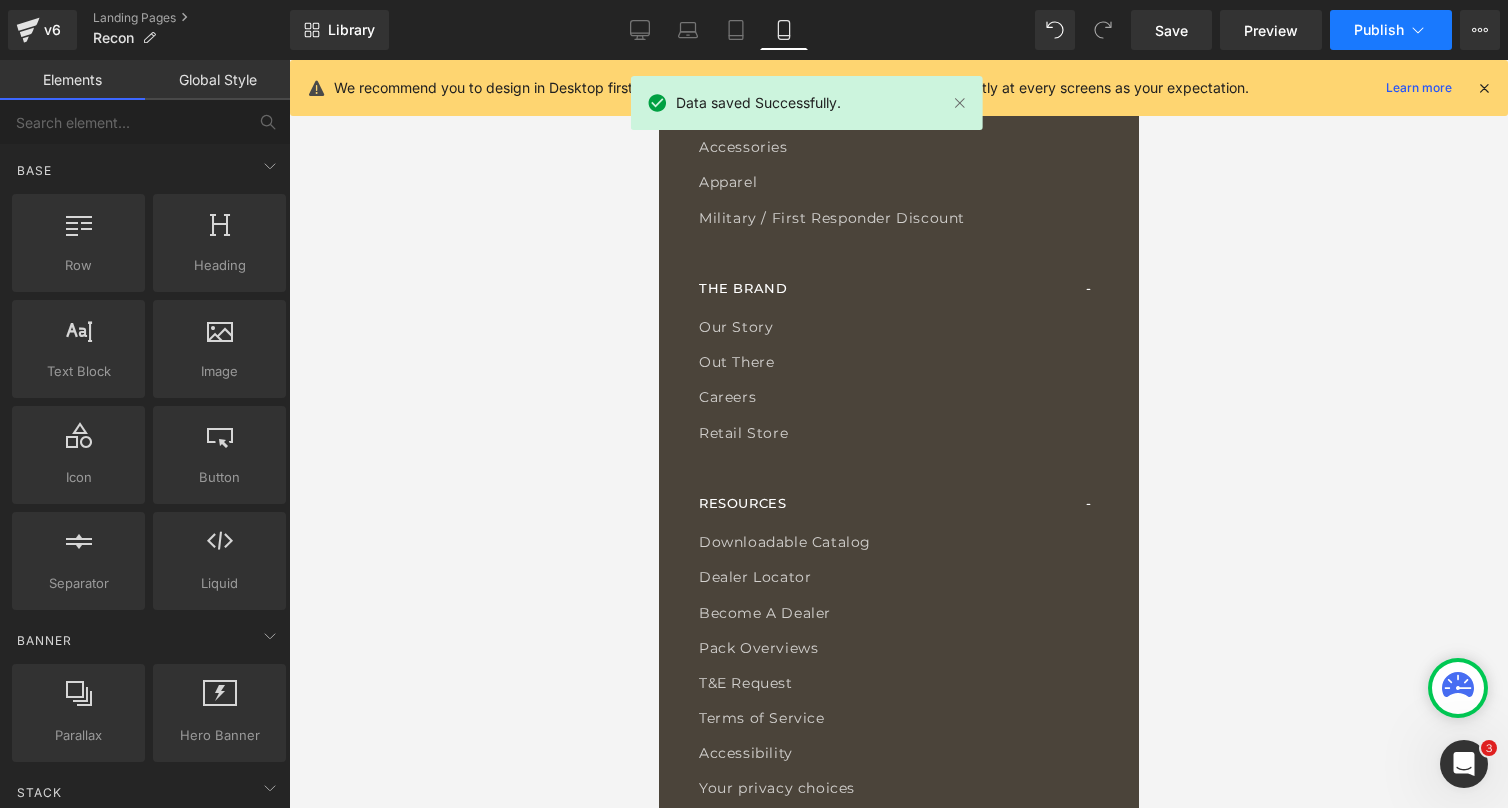 click on "Publish" at bounding box center [1379, 30] 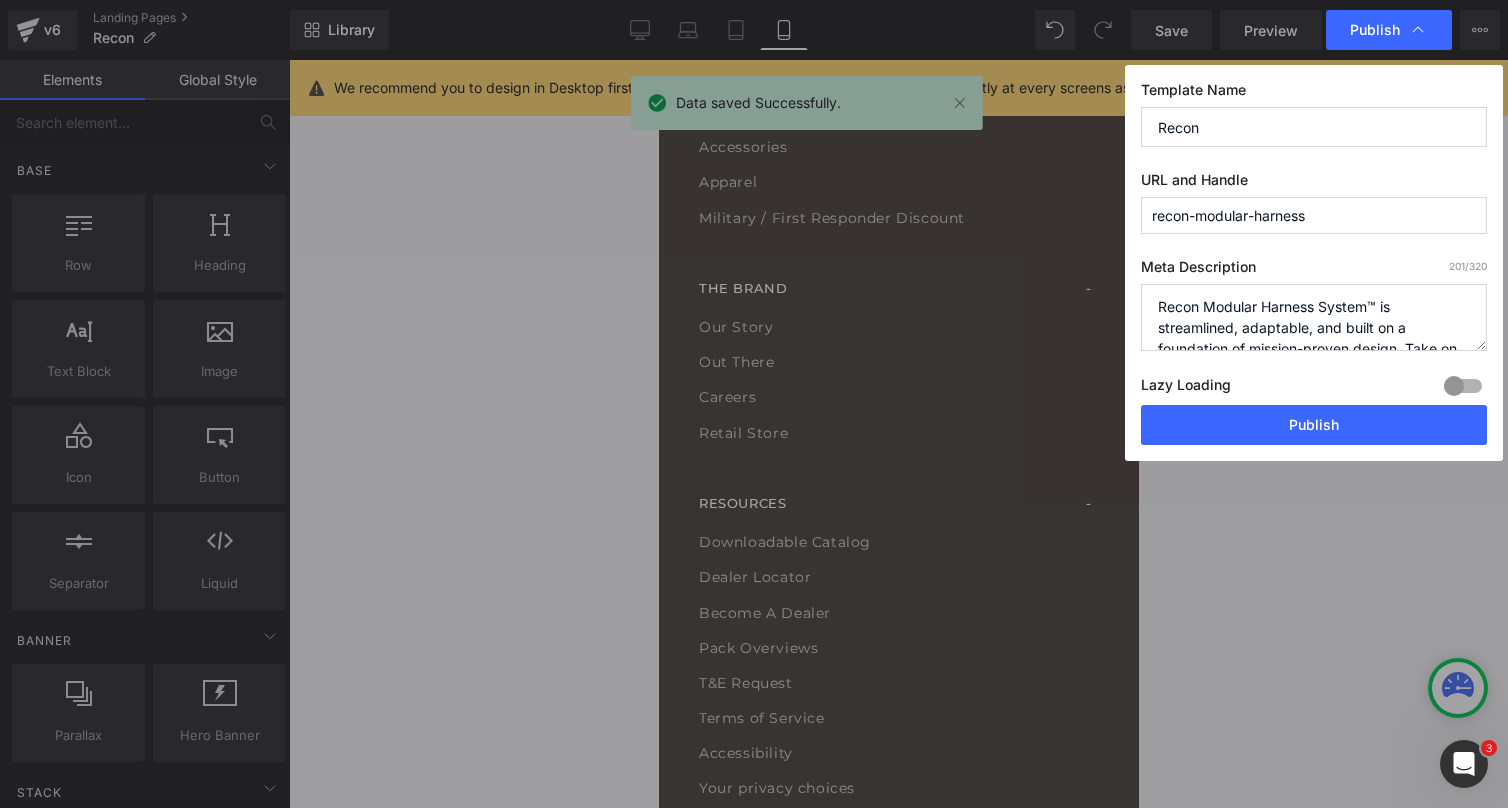 click on "Template Name Recon URL and Handle recon-modular-harness Meta Description 201 /320 Recon Modular Harness System™ is streamlined, adaptable, and built on a foundation of mission-proven design. Take on any environment with this purpose-built, backcountry tested harness and accessories.
Lazy Loading
Build
Upgrade plan to unlock
Lazy loading helps you improve page loading time, enhance user experience & increase your SEO results.
Lazy loading is available on  Build, Optimize & Enterprise.
You’ve reached the maximum published page number of your plan  (144/999999) .
Upgrade plan to unlock more pages
Publish" at bounding box center (1314, 263) 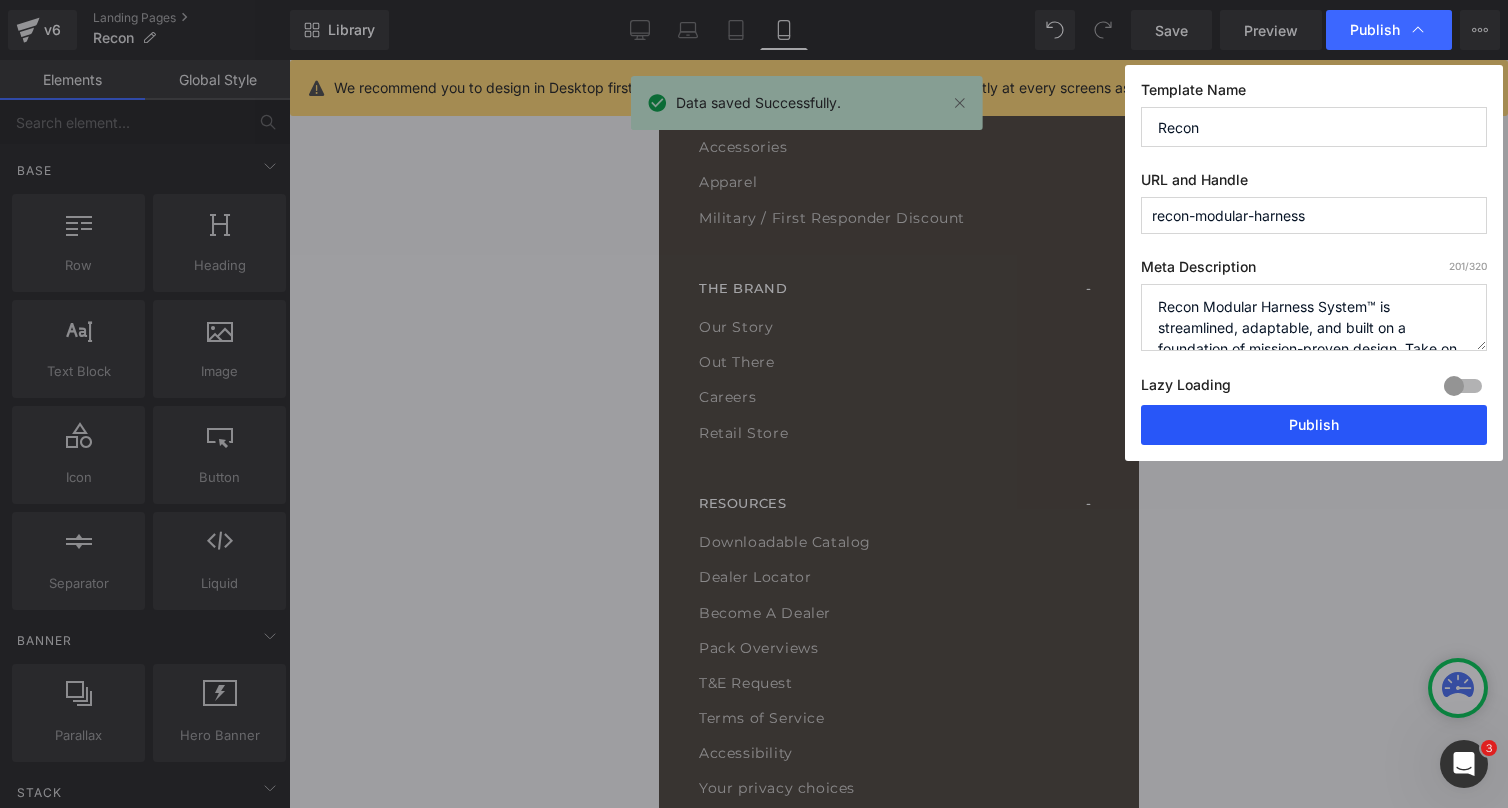 click on "Publish" at bounding box center (1314, 425) 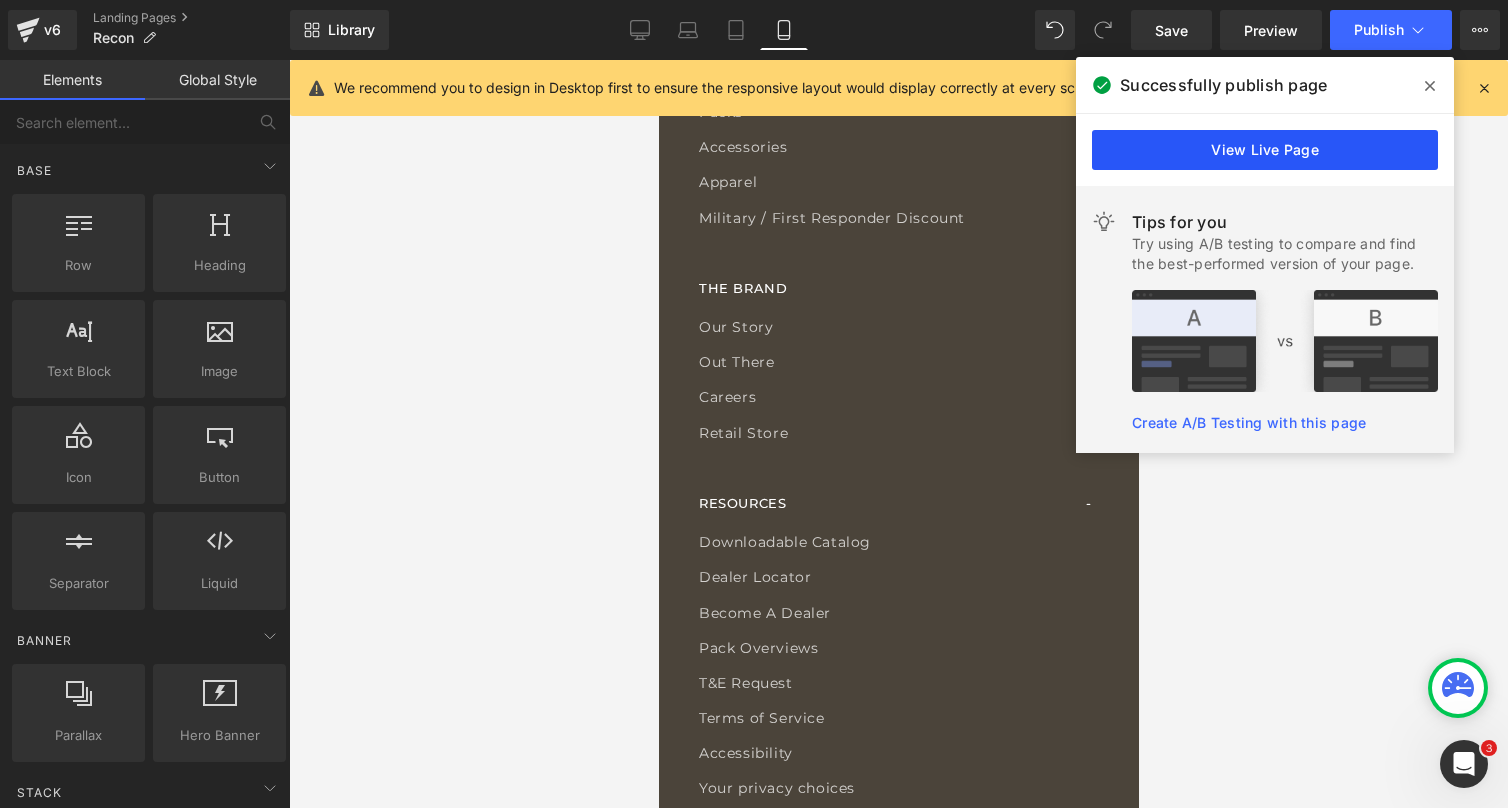 click on "View Live Page" at bounding box center (1265, 150) 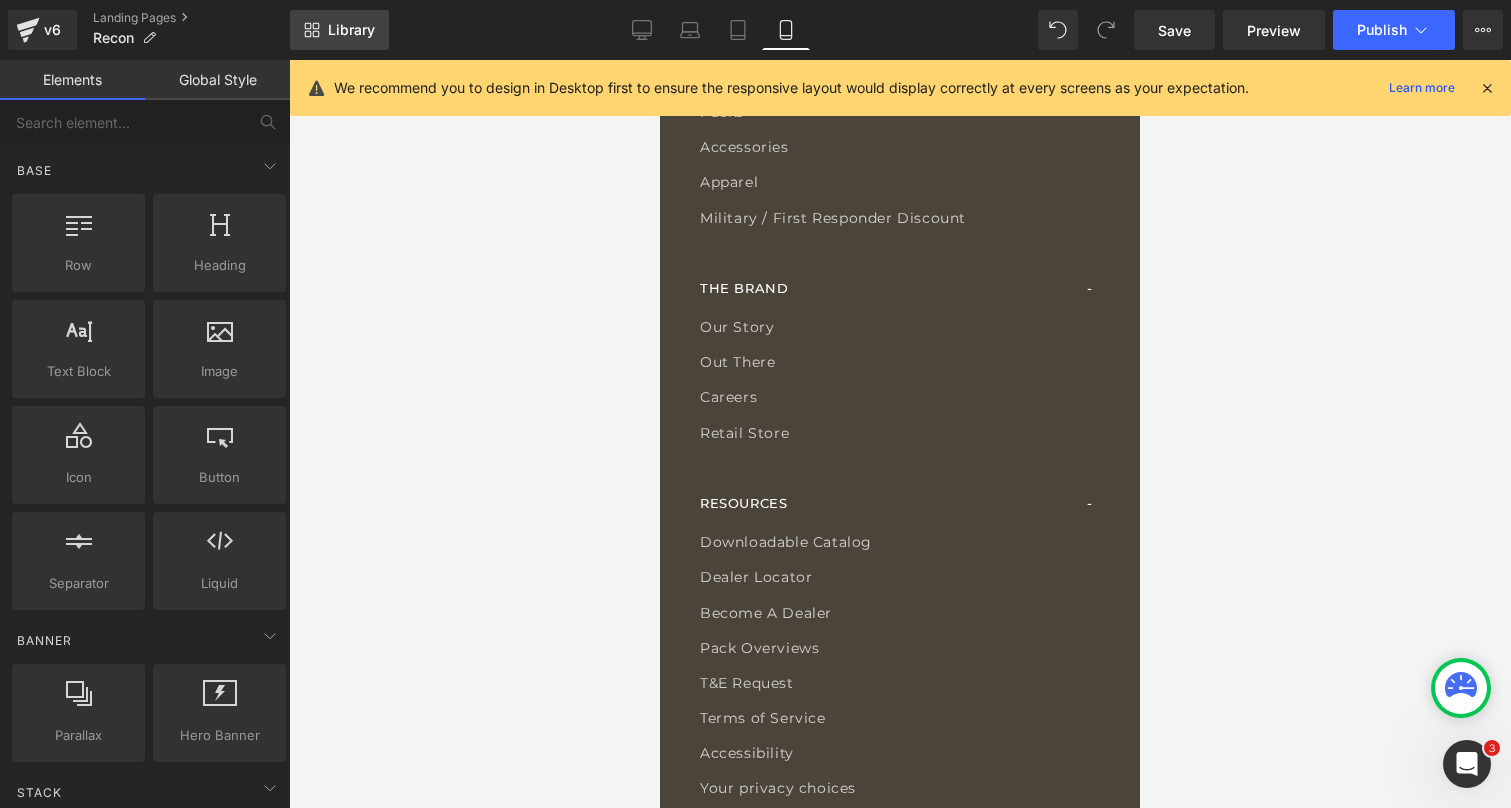 click on "Library" at bounding box center [339, 30] 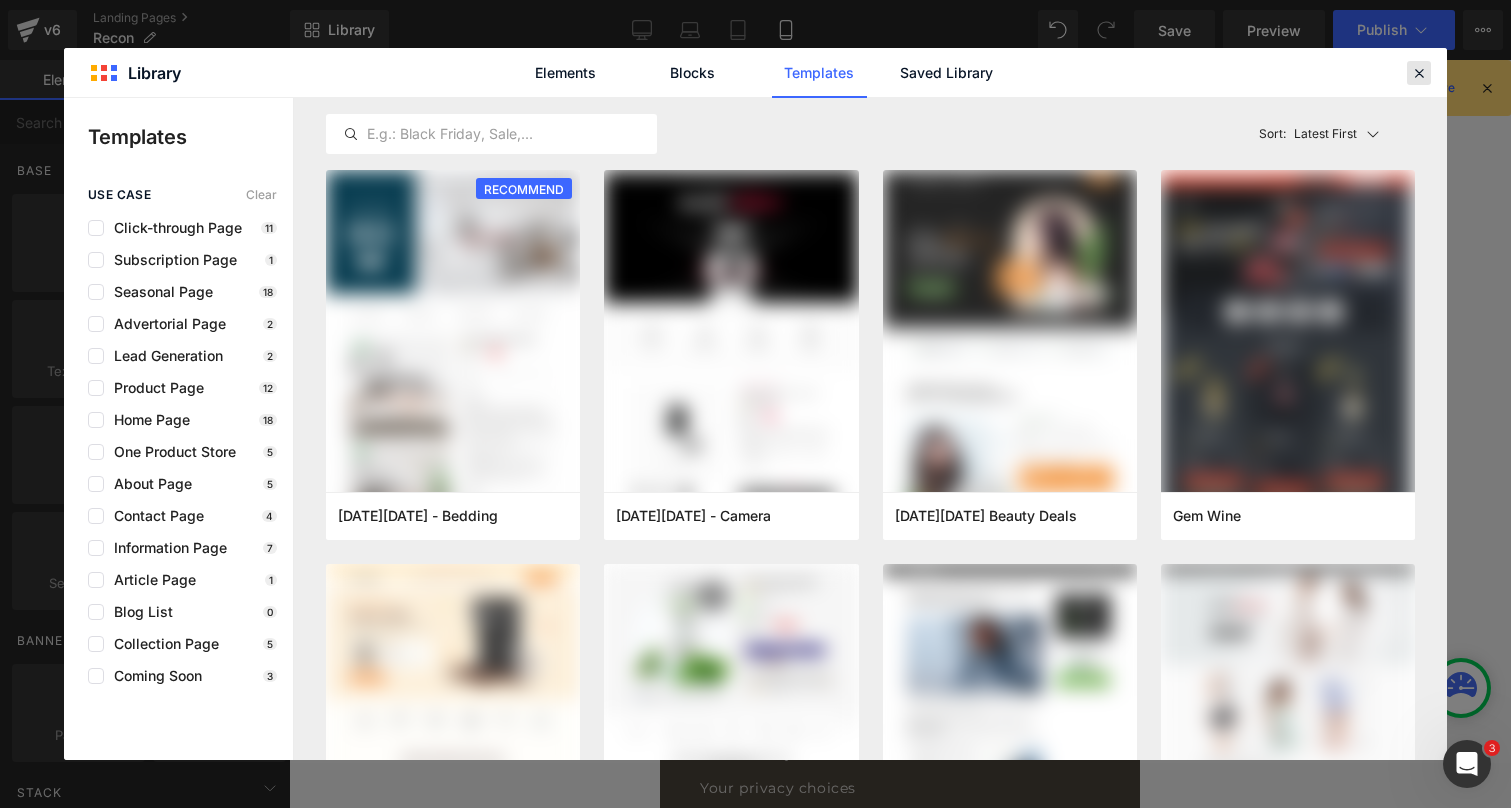 click at bounding box center [1419, 73] 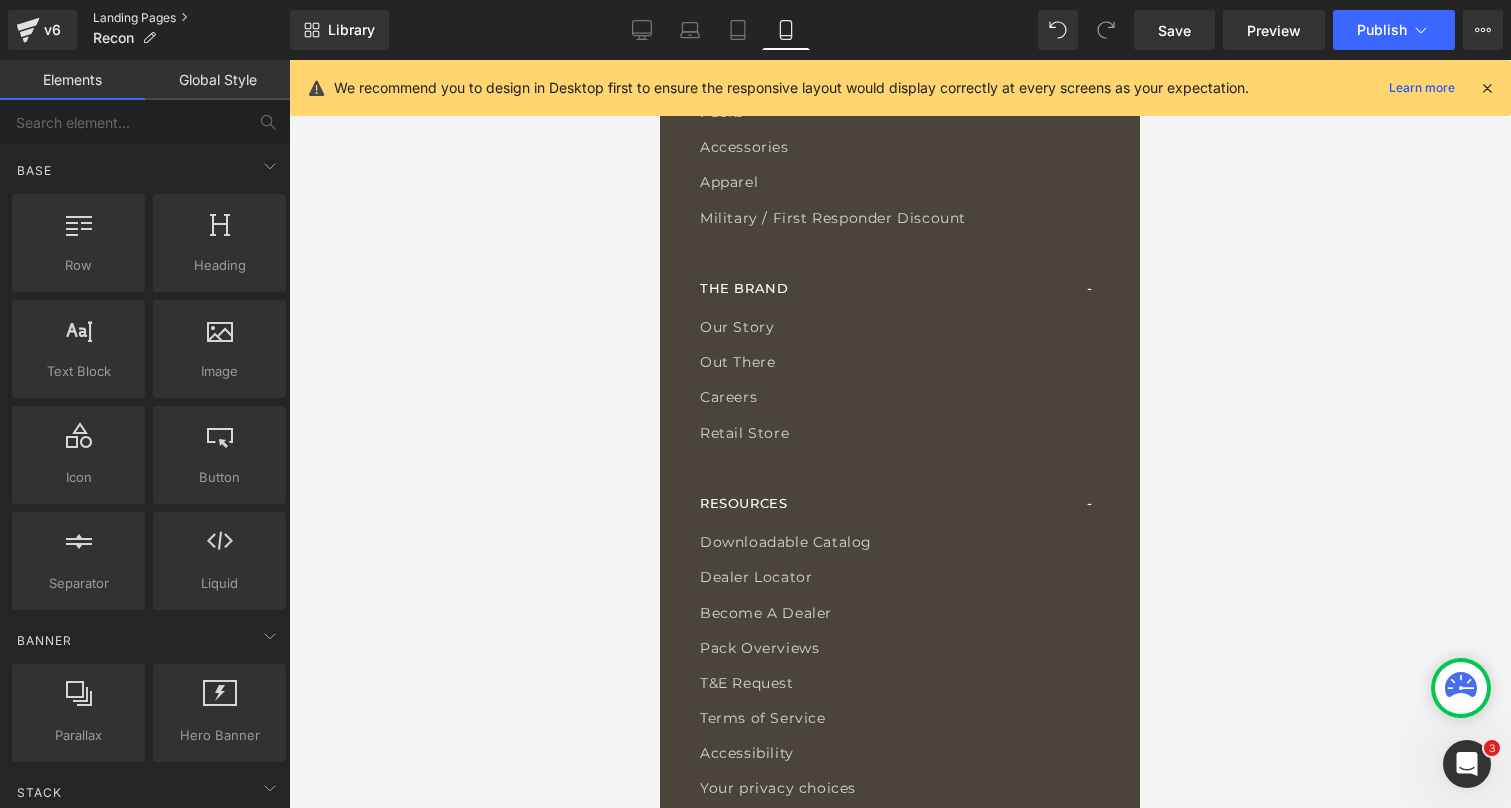 click on "Landing Pages" at bounding box center [191, 18] 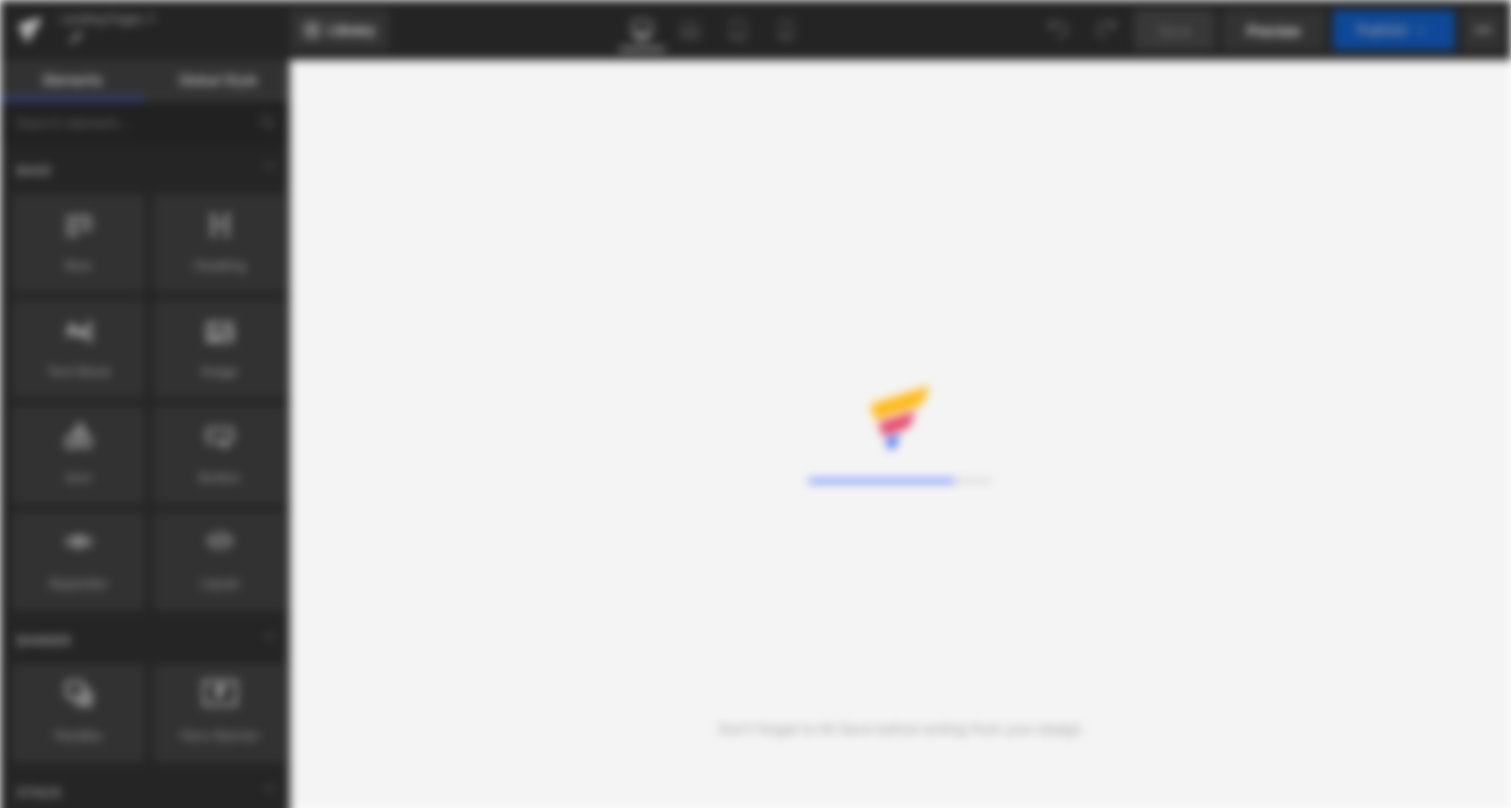 scroll, scrollTop: 0, scrollLeft: 0, axis: both 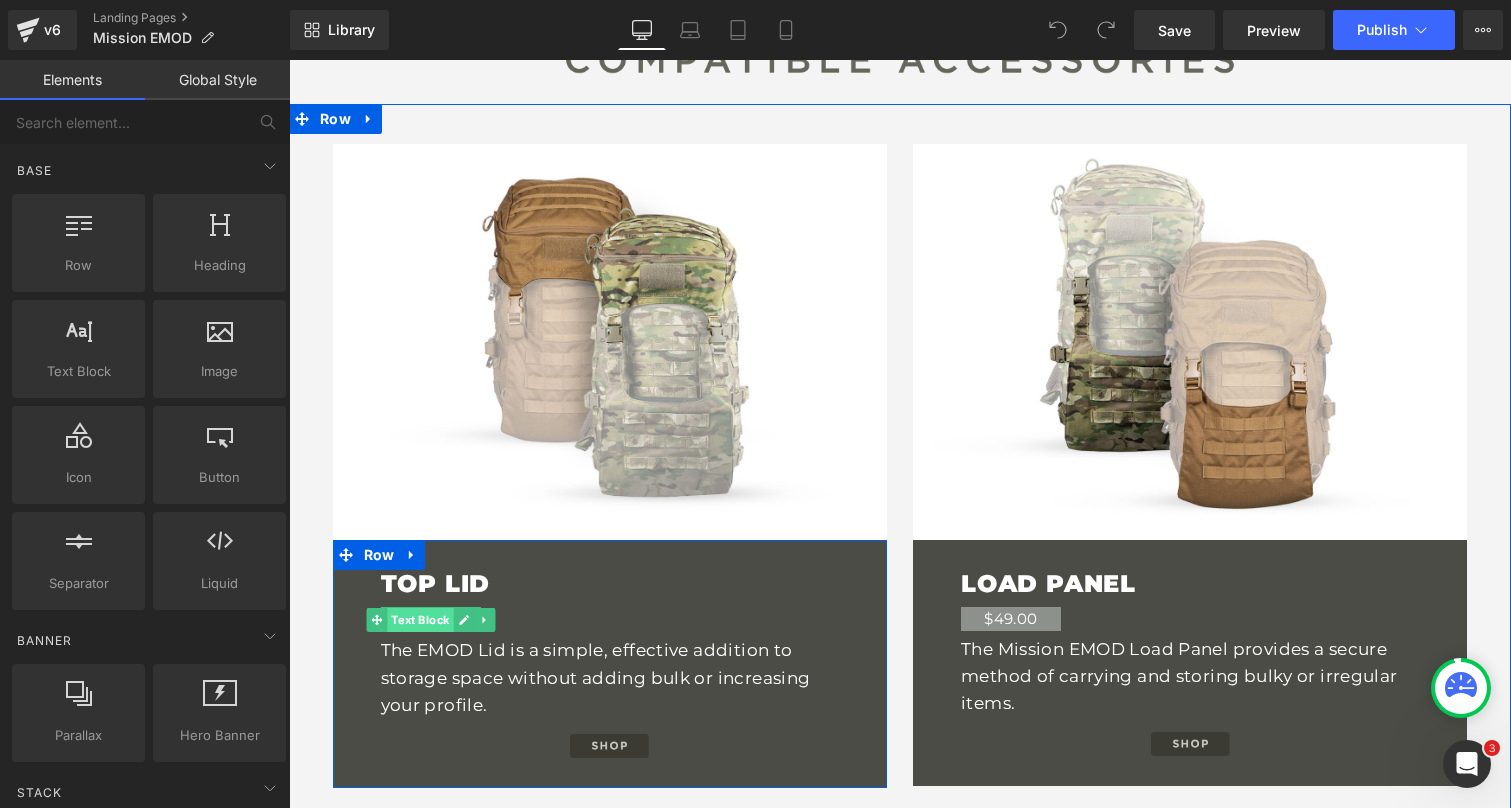 click on "Text Block" at bounding box center [420, 620] 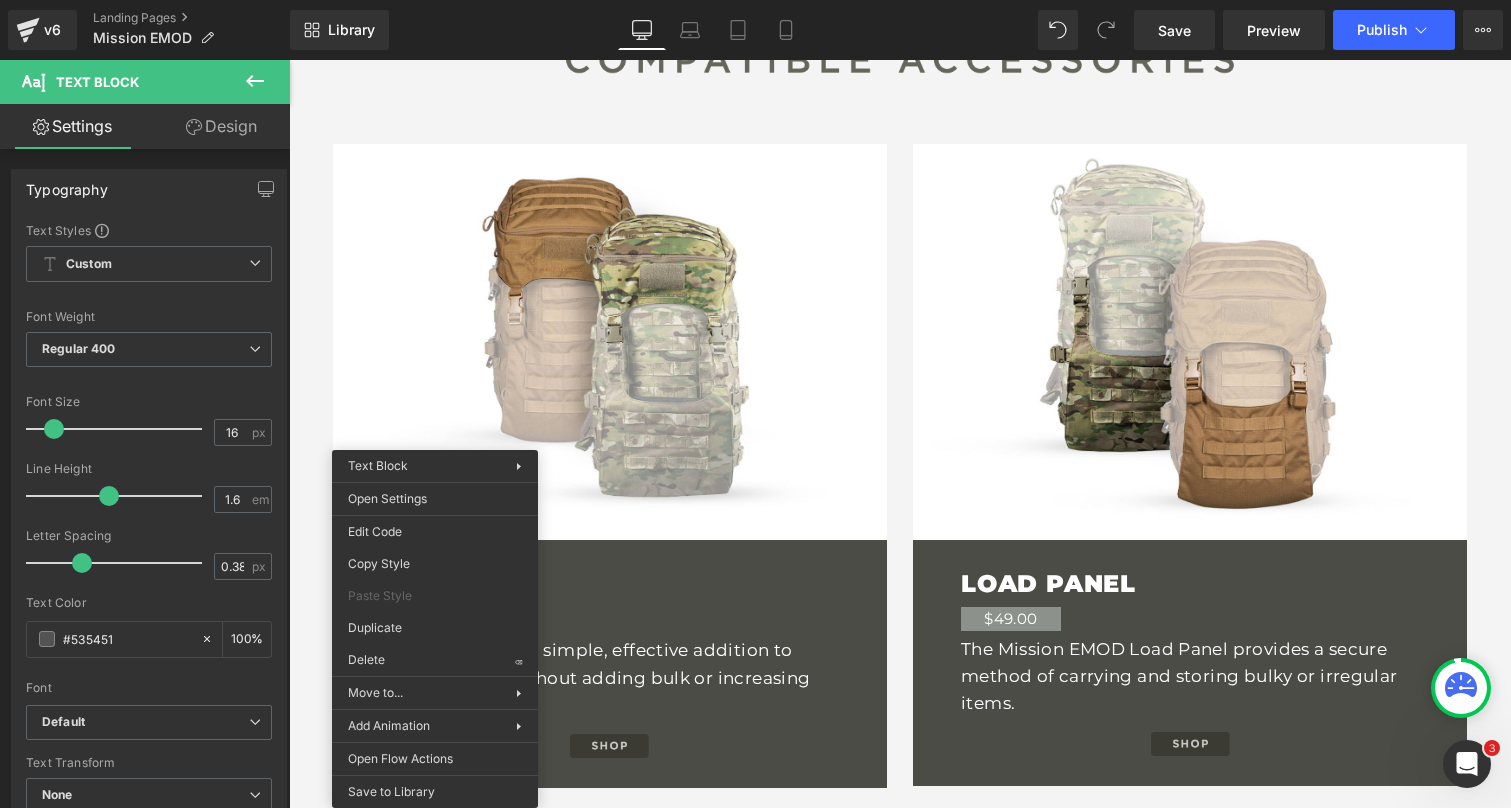 click on "TOP LID Heading         $49.00 Text Block         The EMOD Lid is a simple, effective addition to storage space without adding bulk or increasing your profile. Text Block         Image" at bounding box center [610, 664] 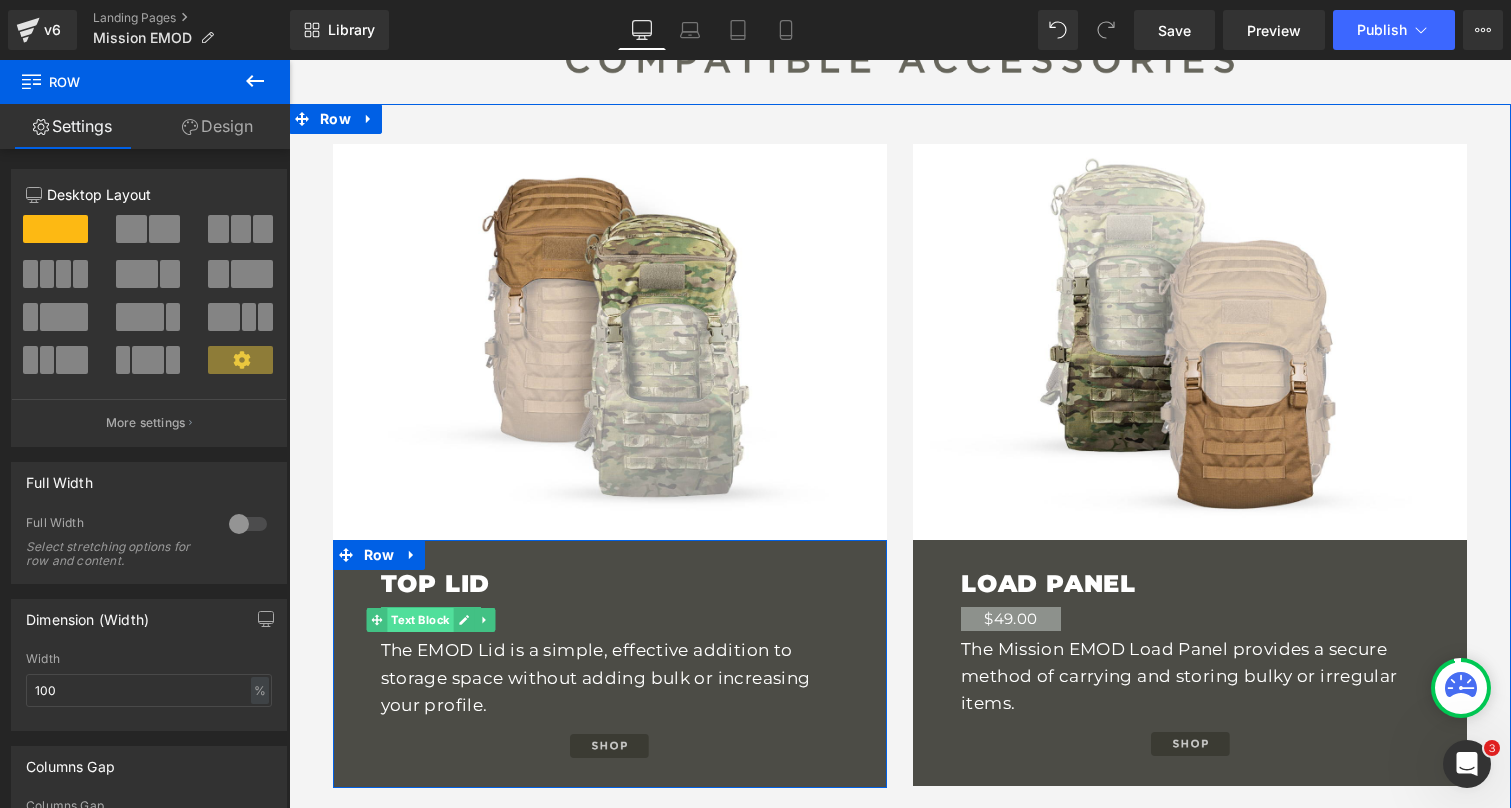 click on "Text Block" at bounding box center [420, 620] 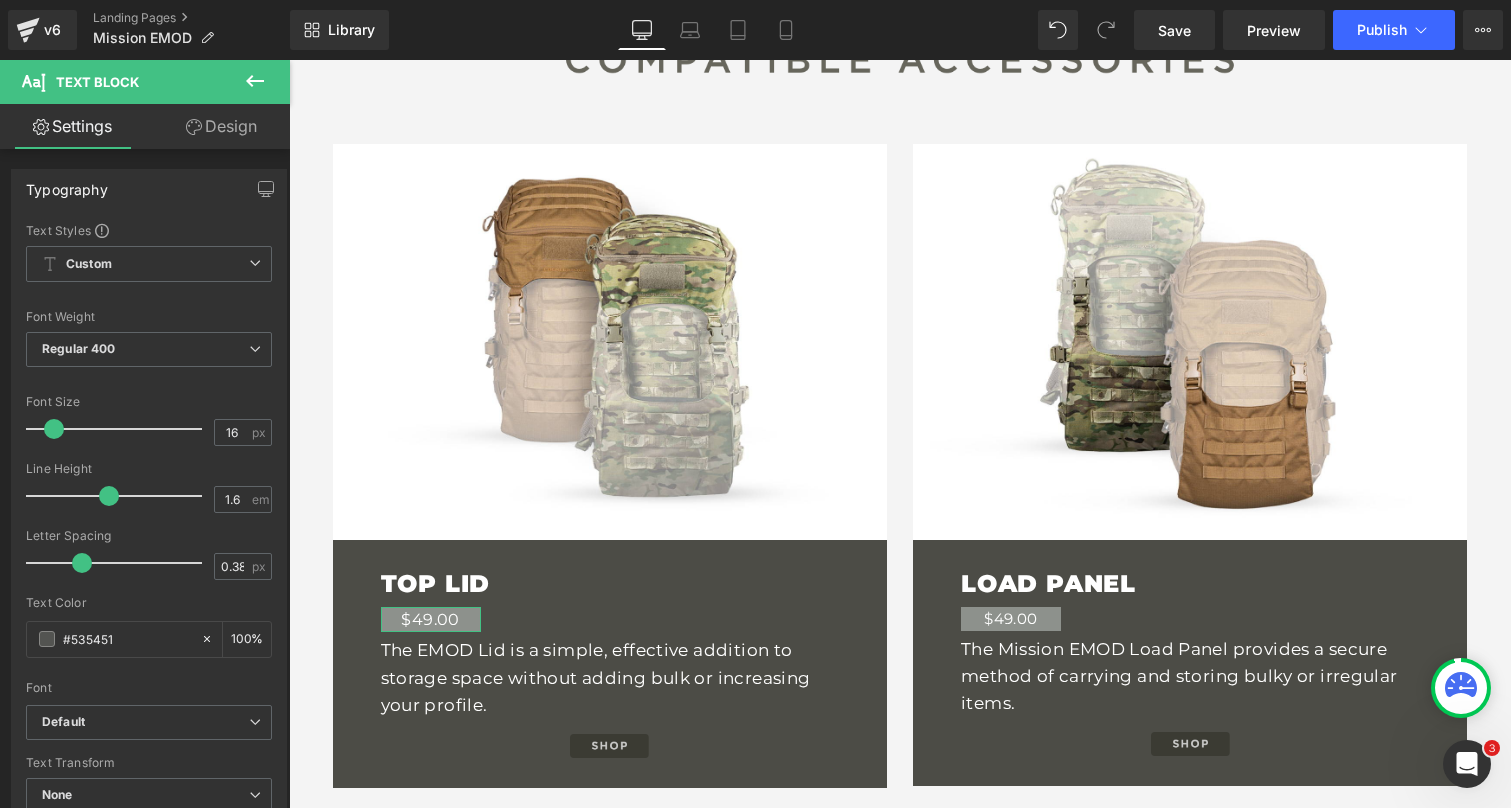 click on "Design" at bounding box center [221, 126] 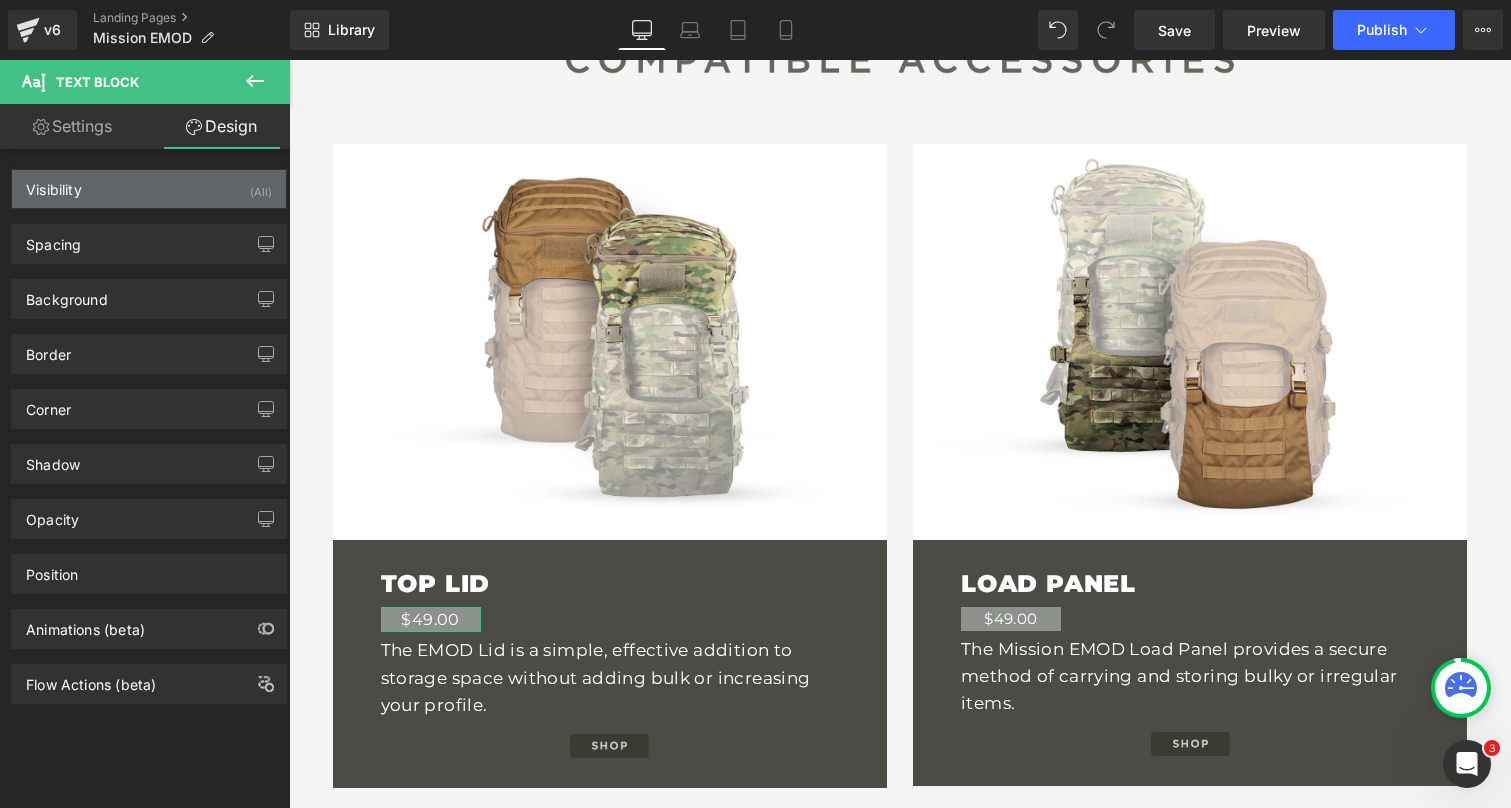 click on "Visibility
(All)" at bounding box center [149, 189] 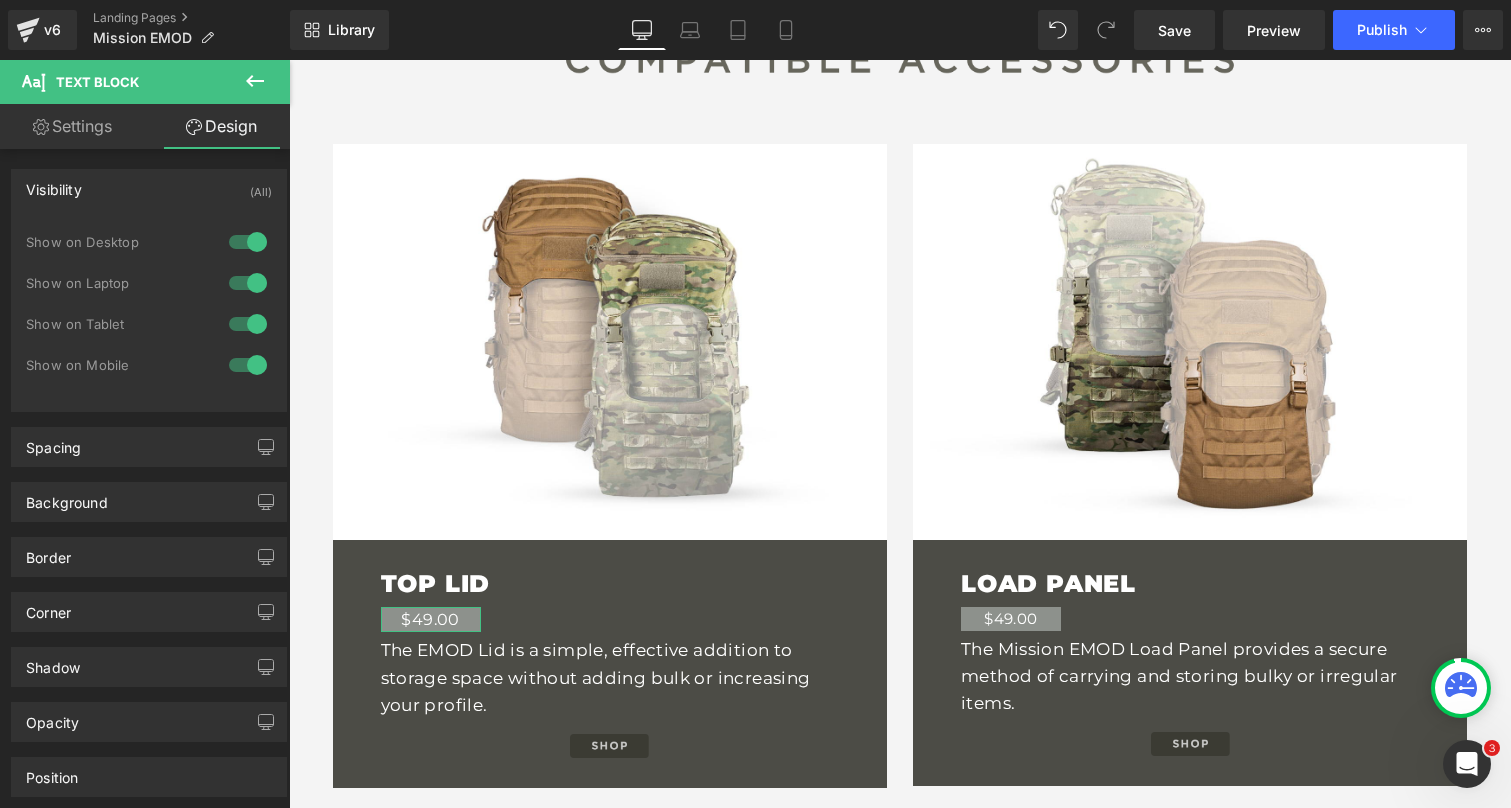 click on "Settings" at bounding box center (72, 126) 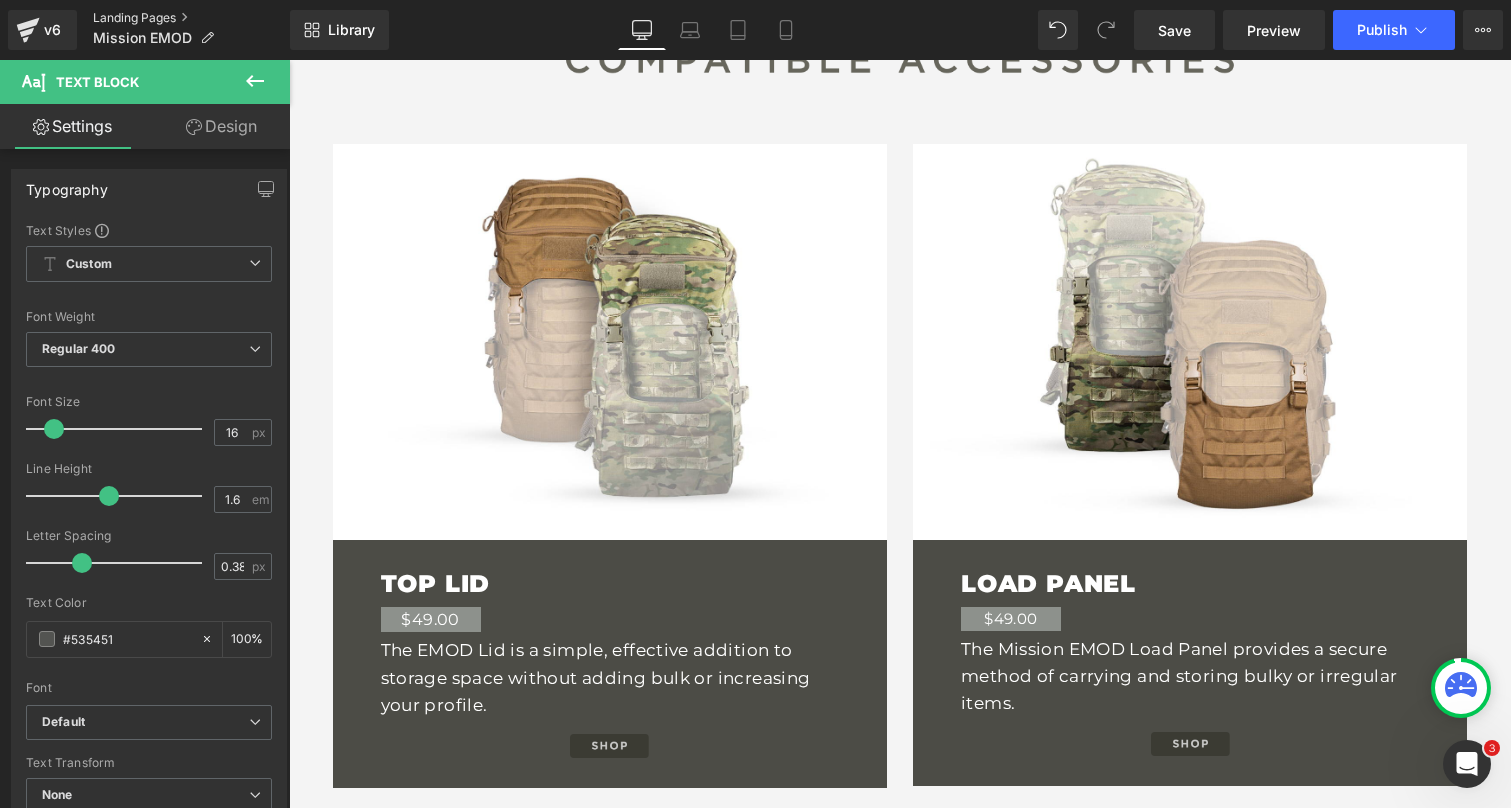 click on "Landing Pages" at bounding box center (191, 18) 